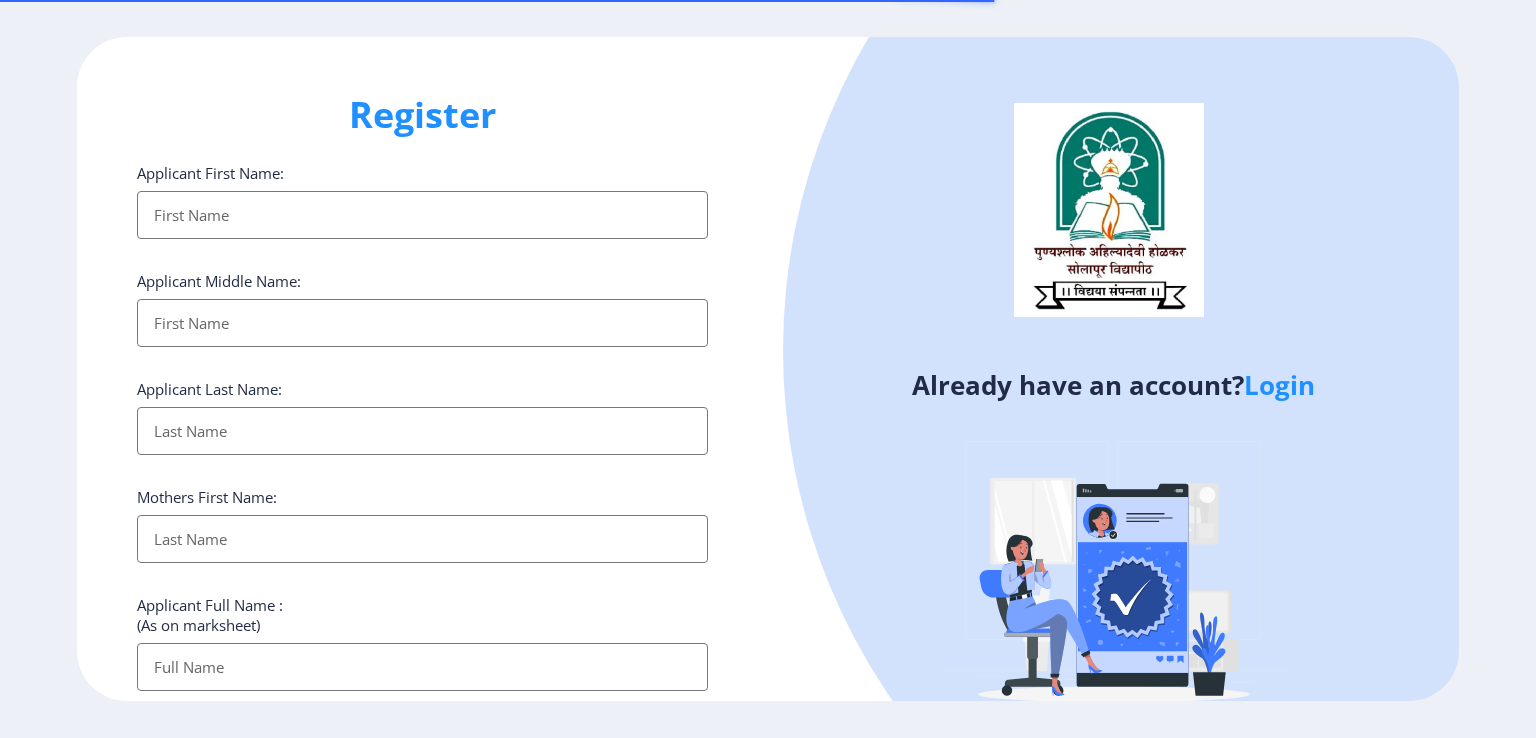 select 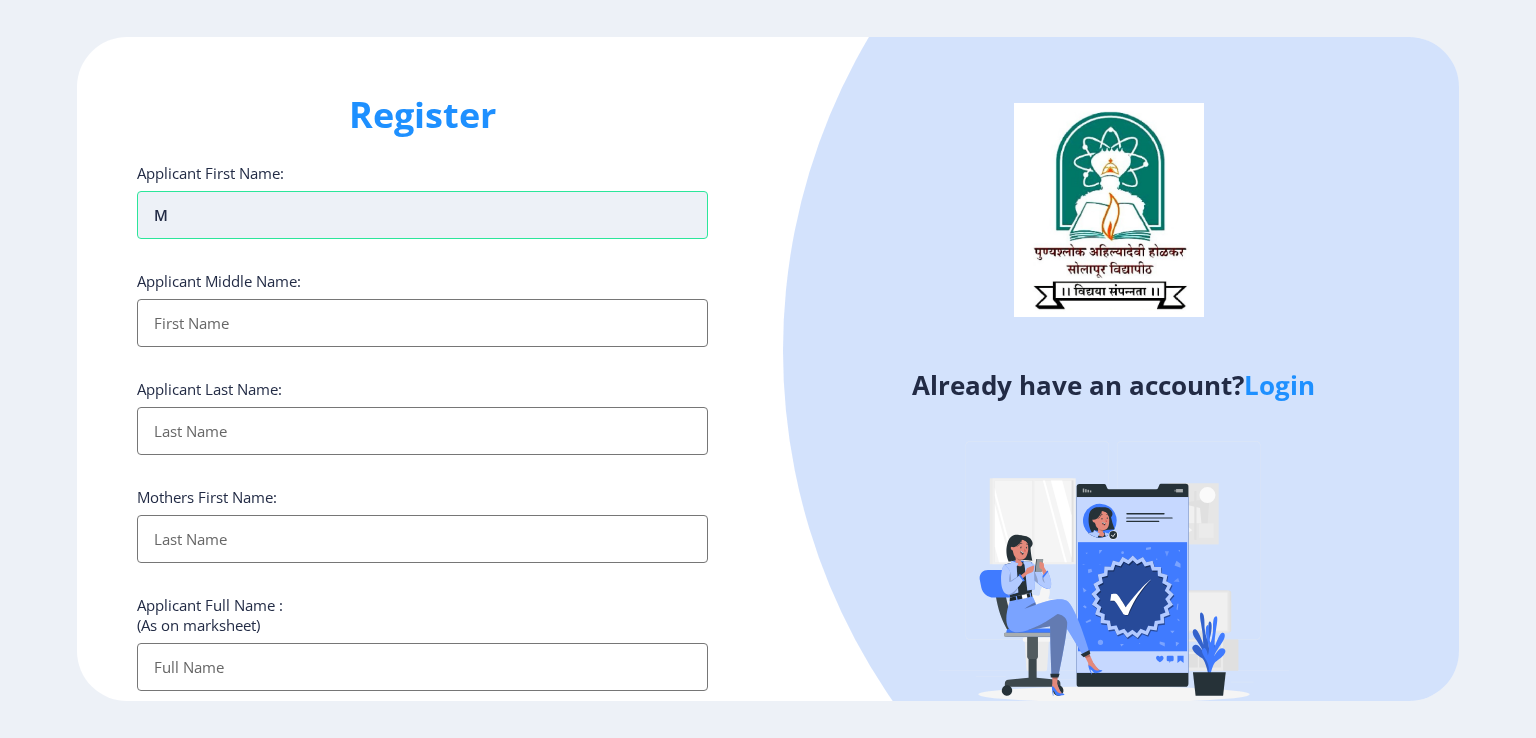 click on "m" at bounding box center (422, 215) 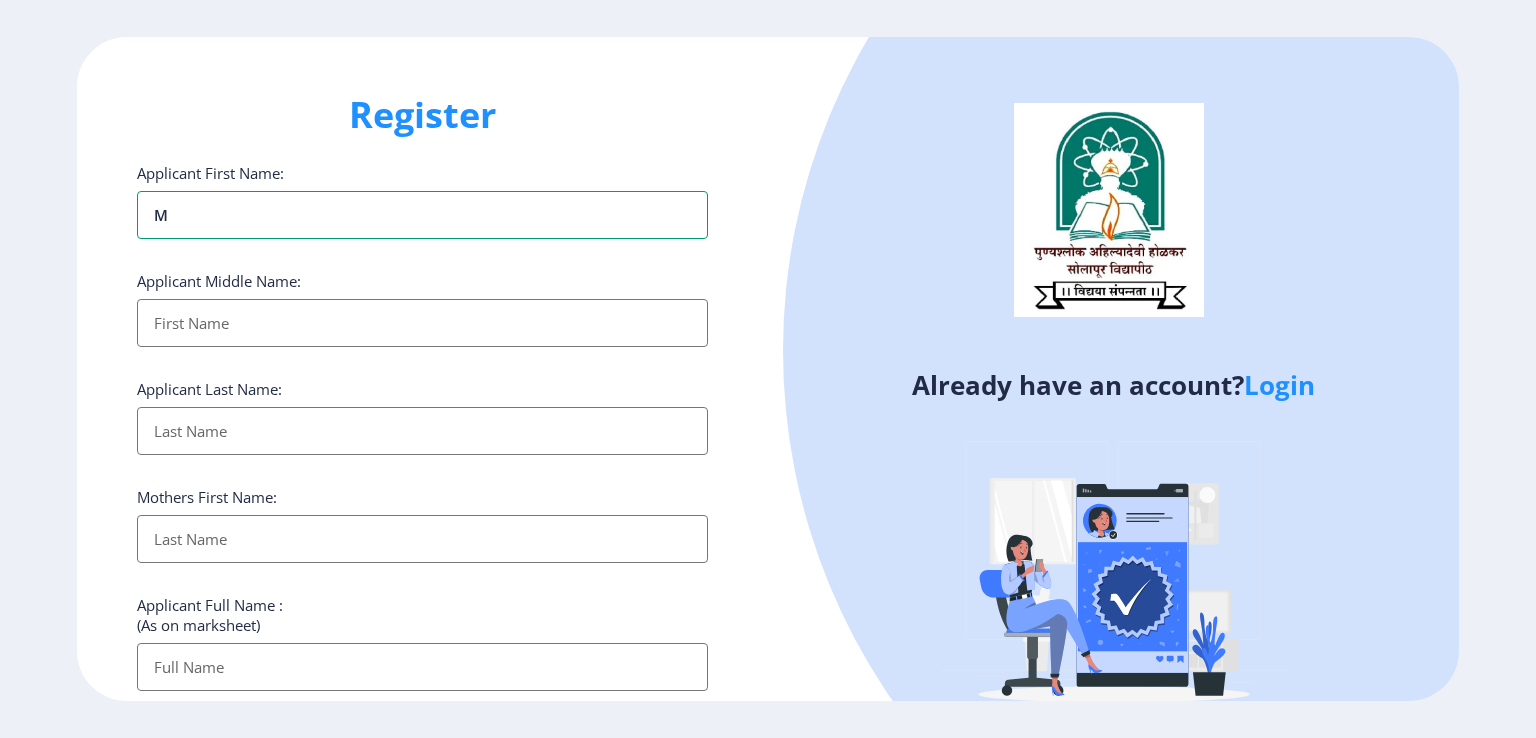 type on "m" 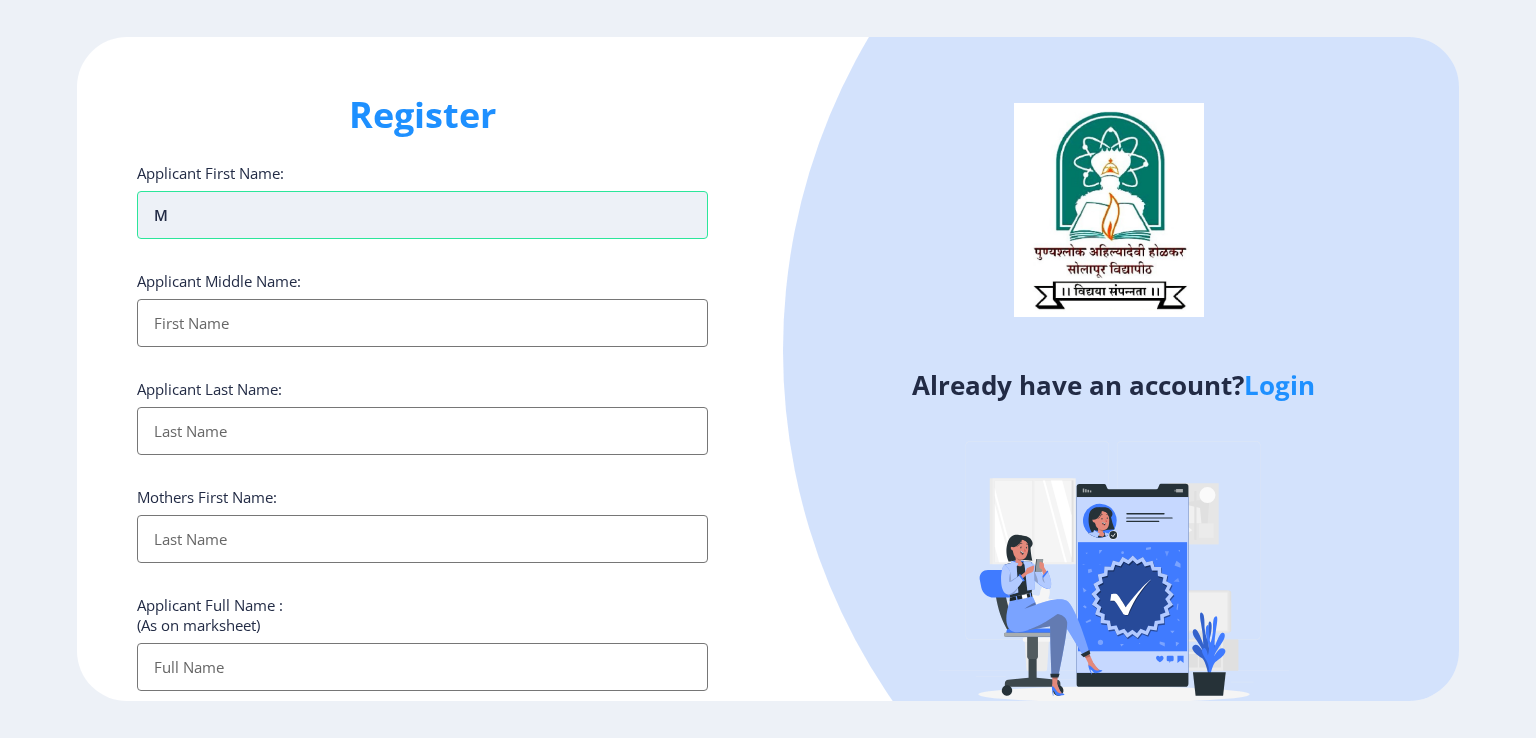 click on "m" at bounding box center [422, 215] 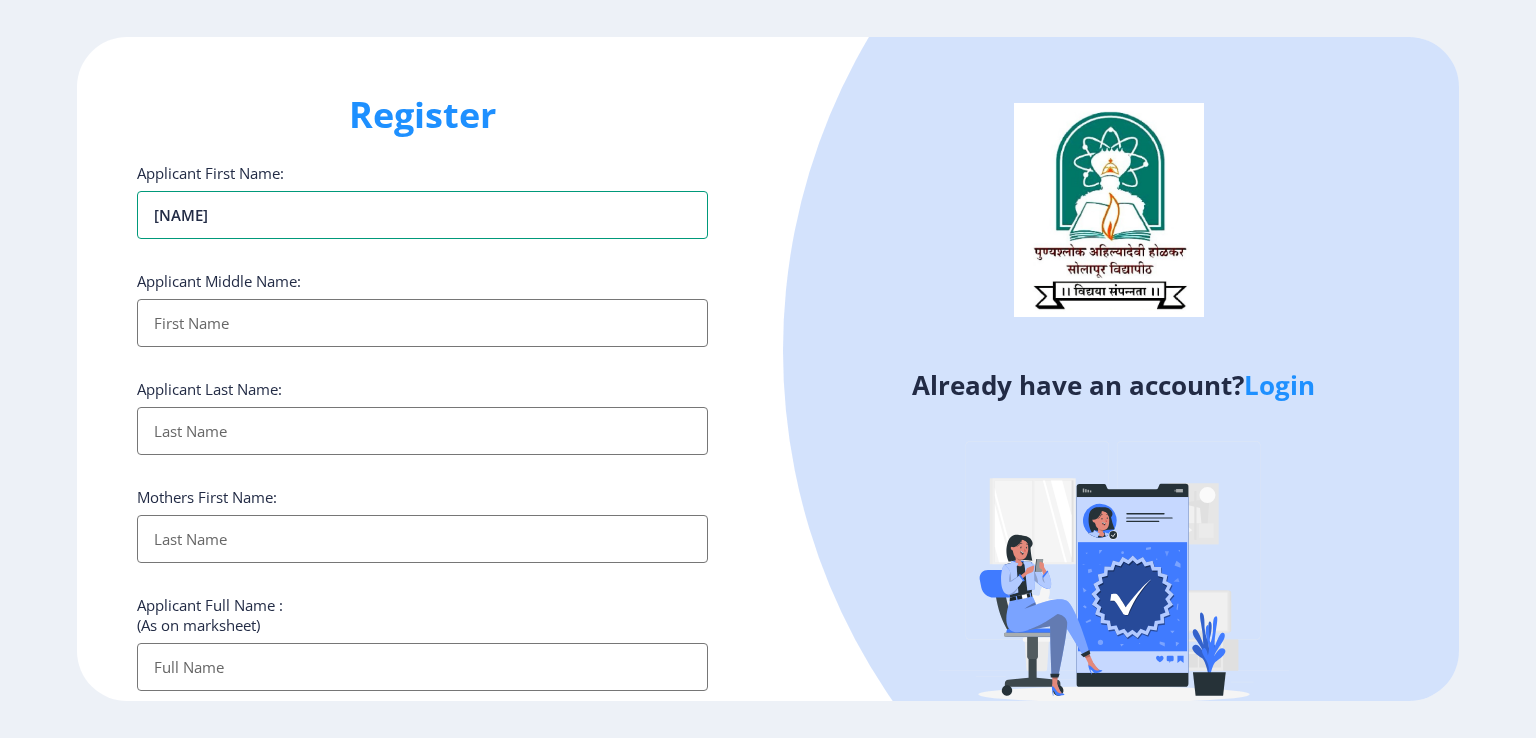 type on "[NAME]" 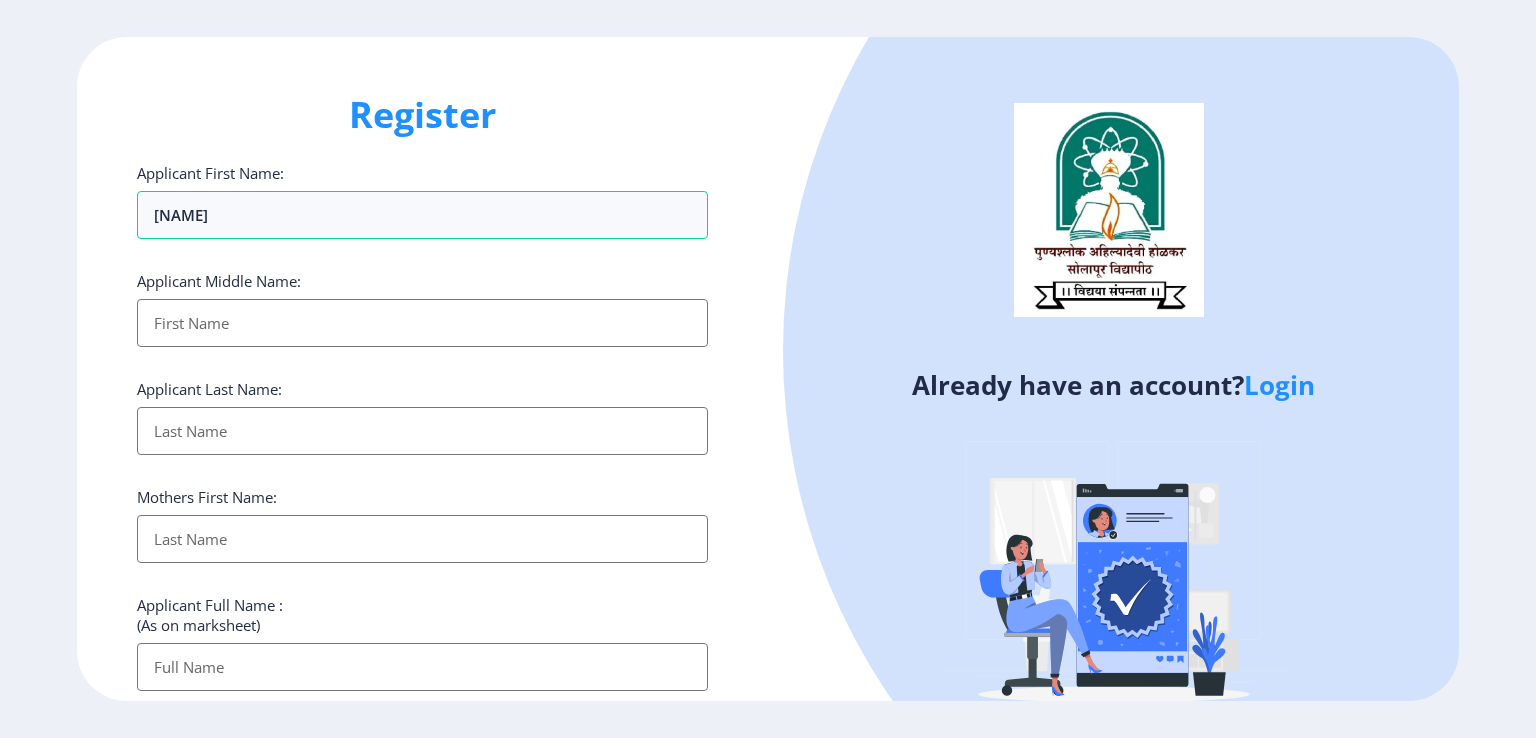 click on "Applicant First Name:" at bounding box center [422, 323] 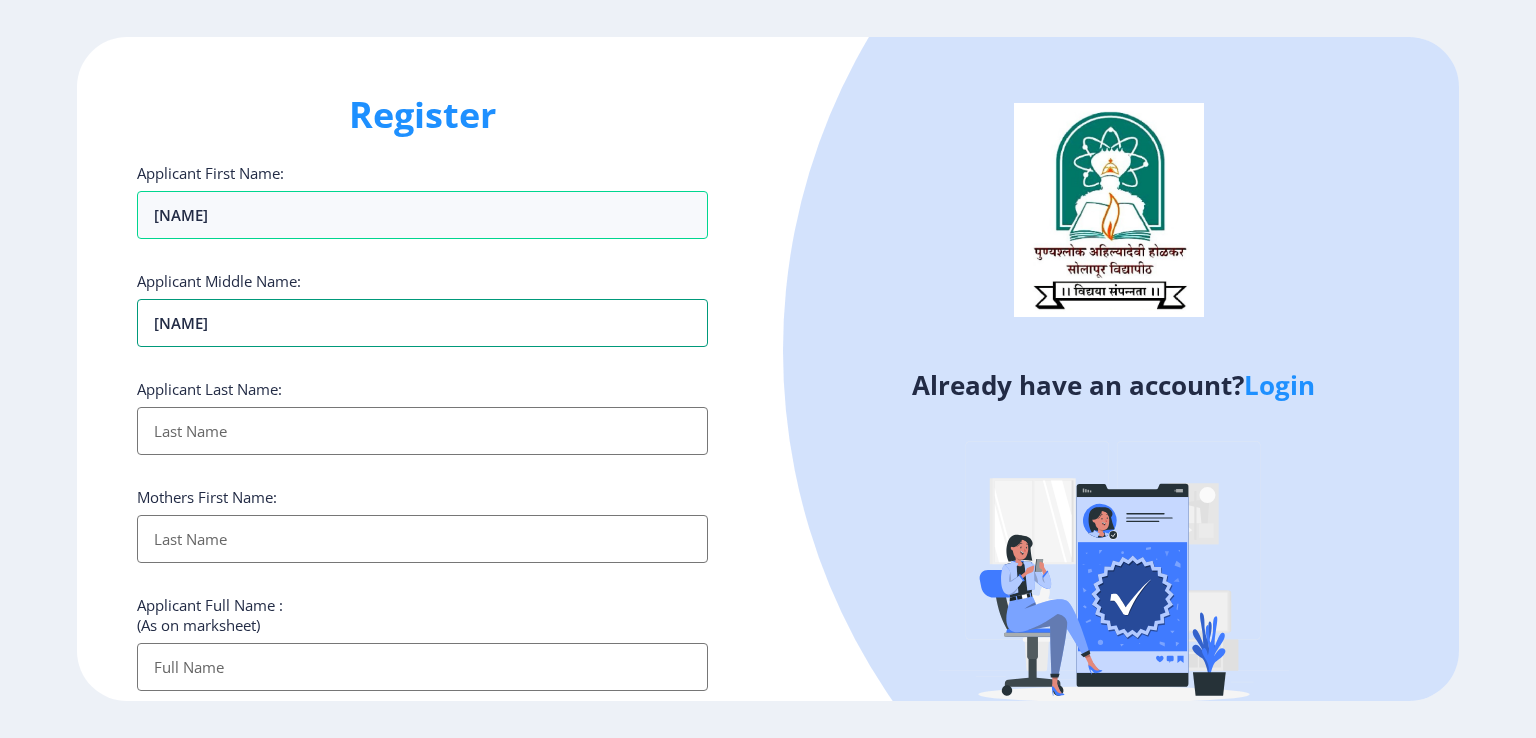 type on "[NAME]" 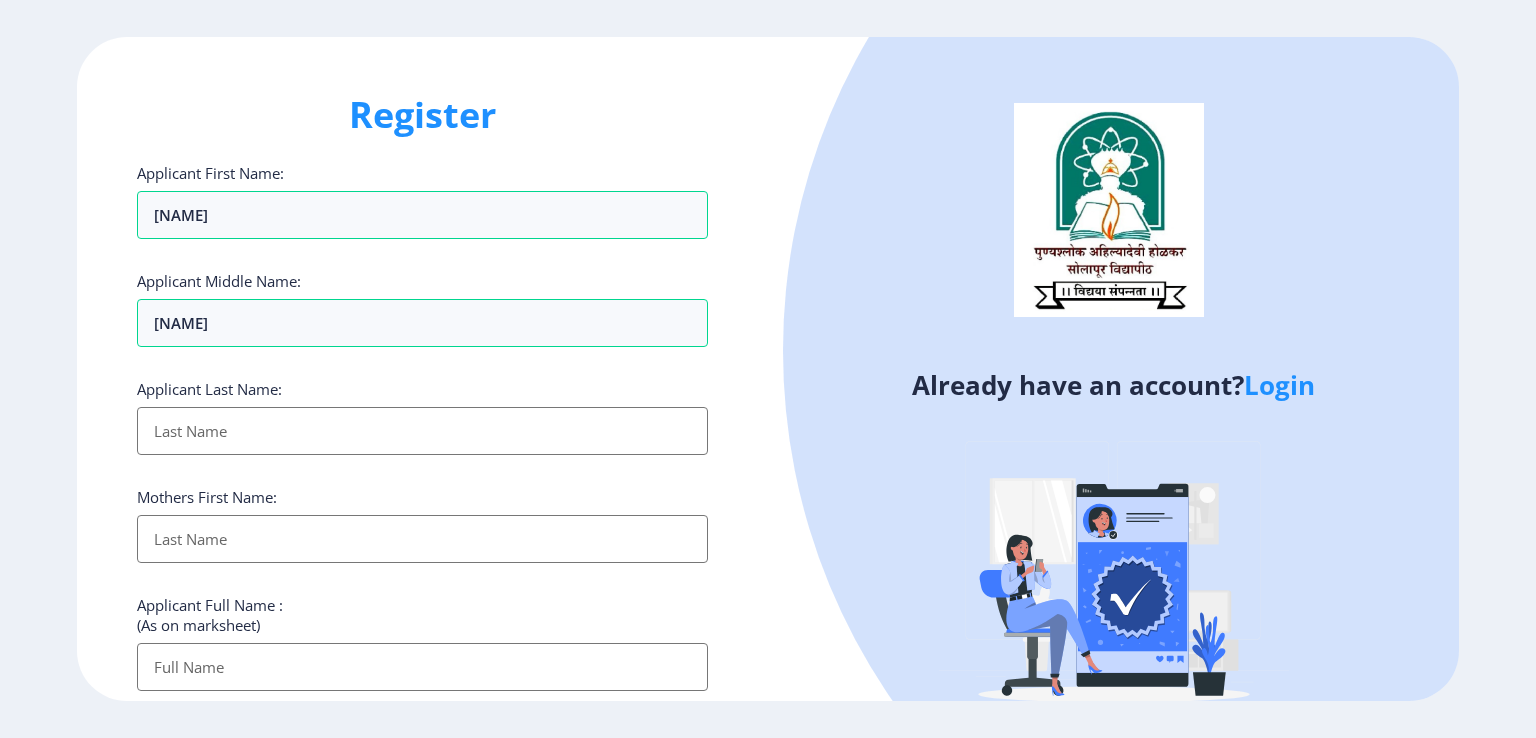 click on "Applicant First Name:" at bounding box center [422, 431] 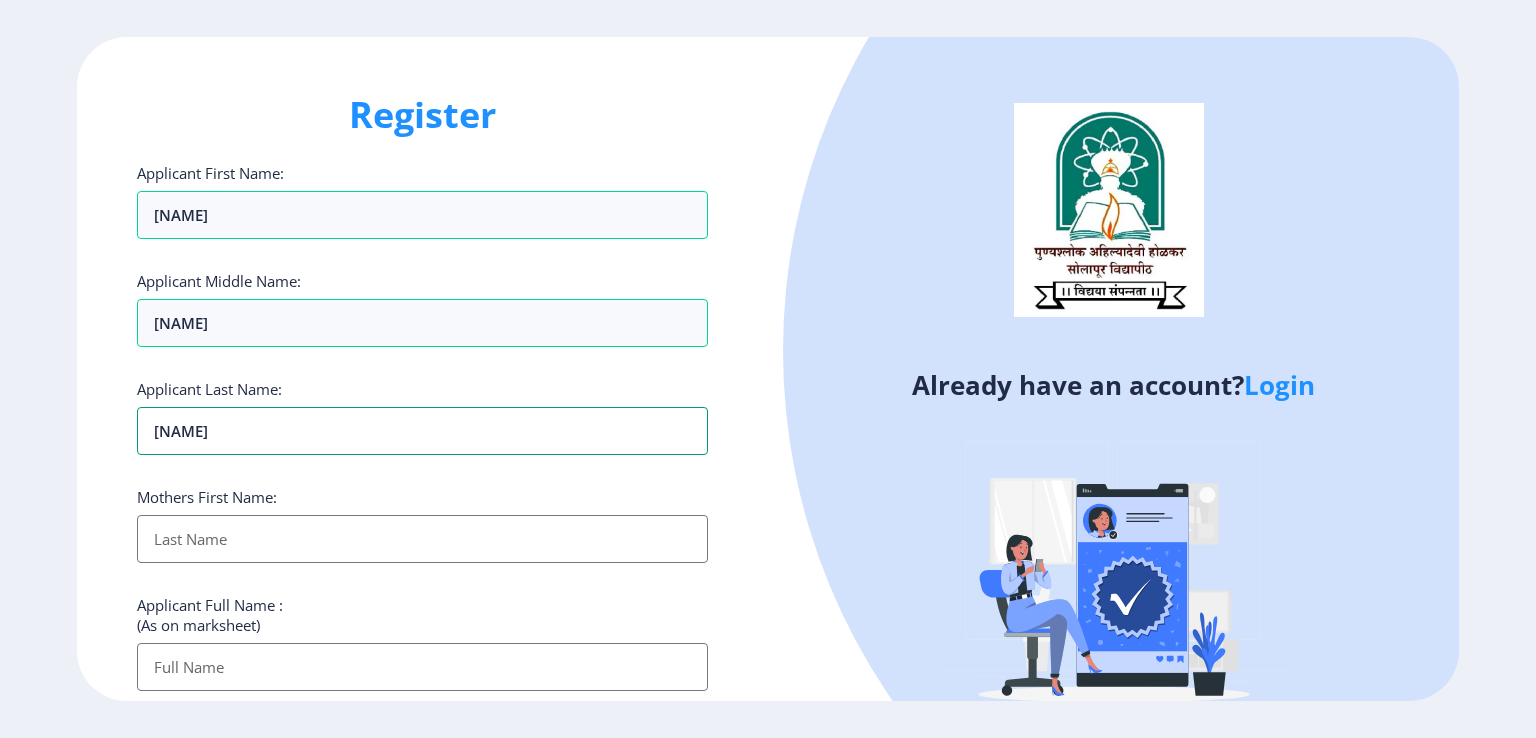 type on "[NAME]" 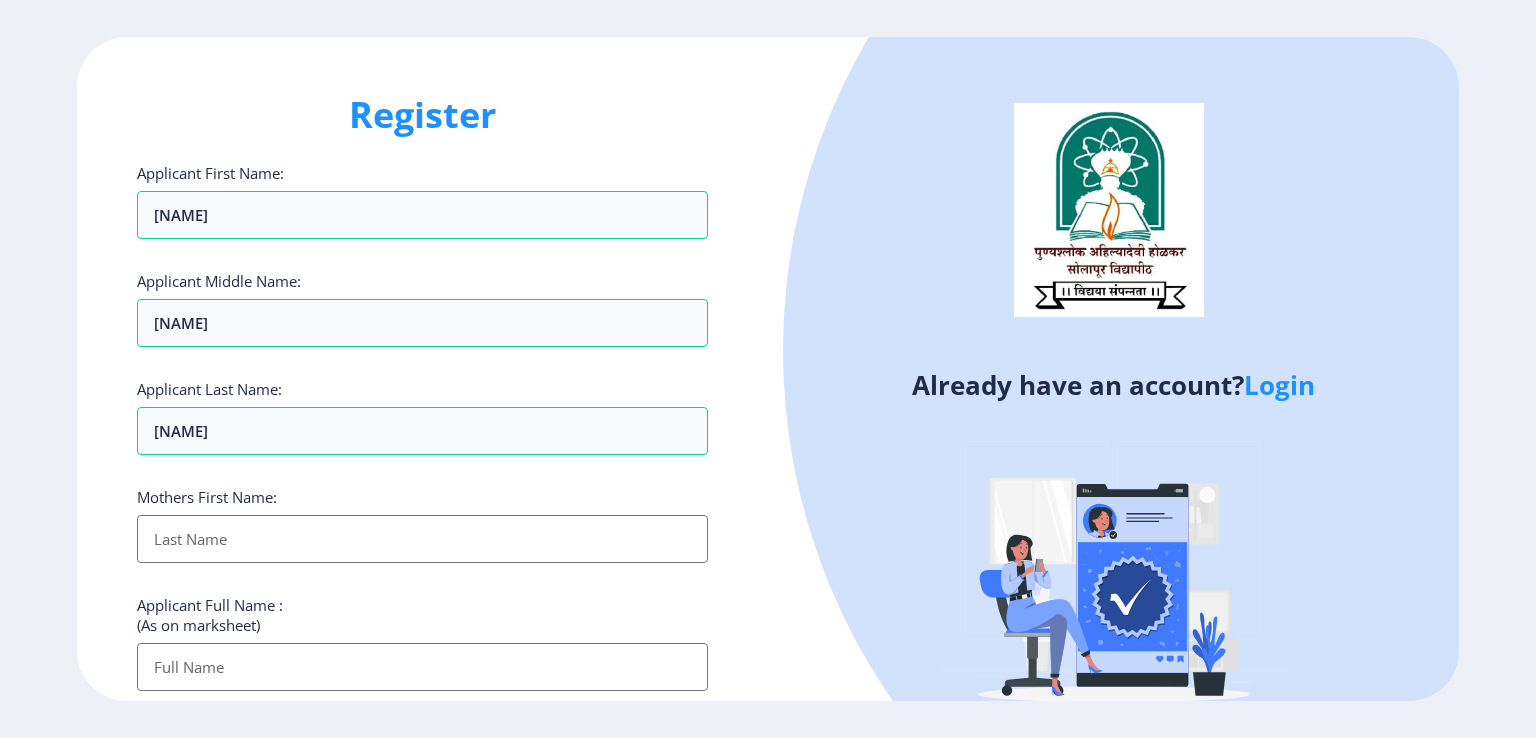 click on "Applicant First Name:" at bounding box center [422, 539] 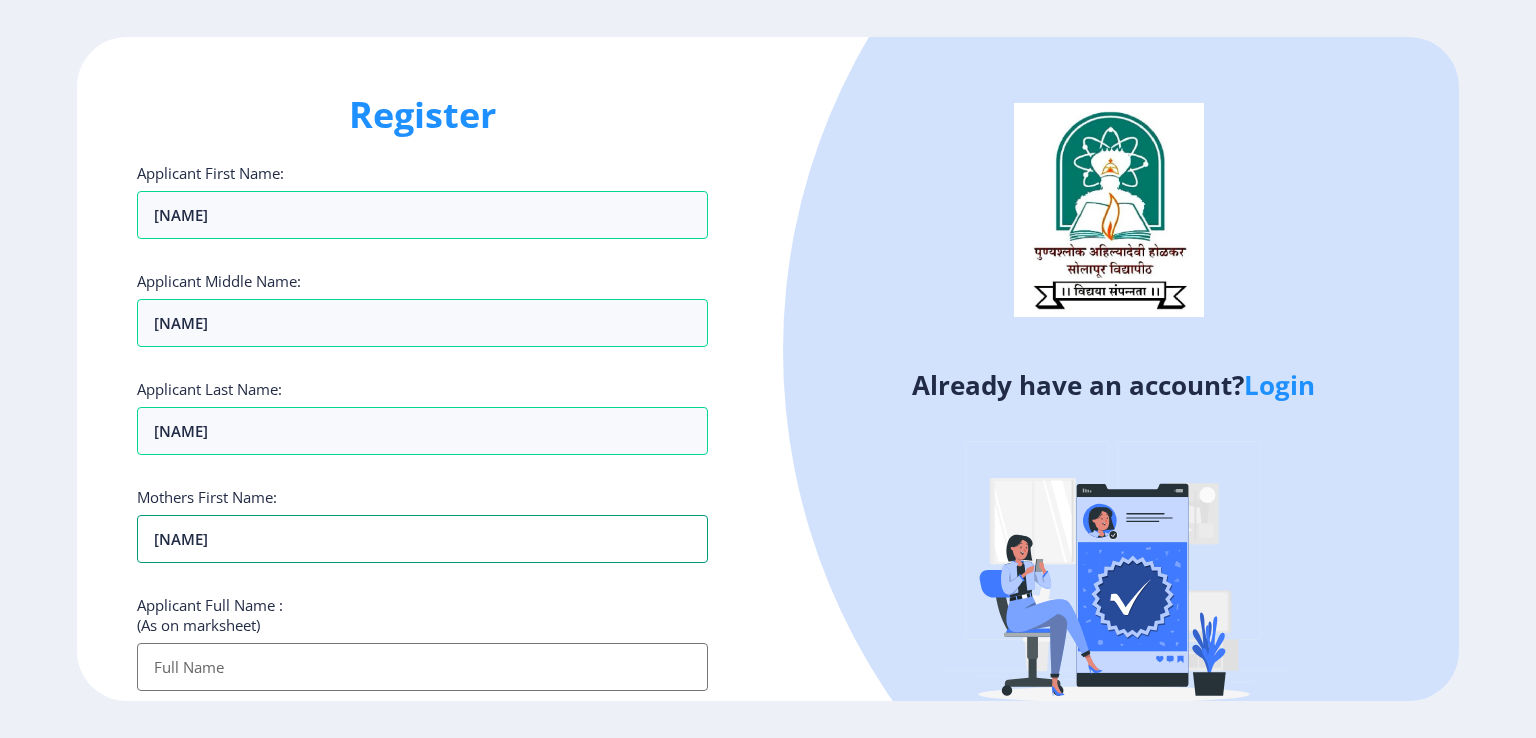 type on "[NAME]" 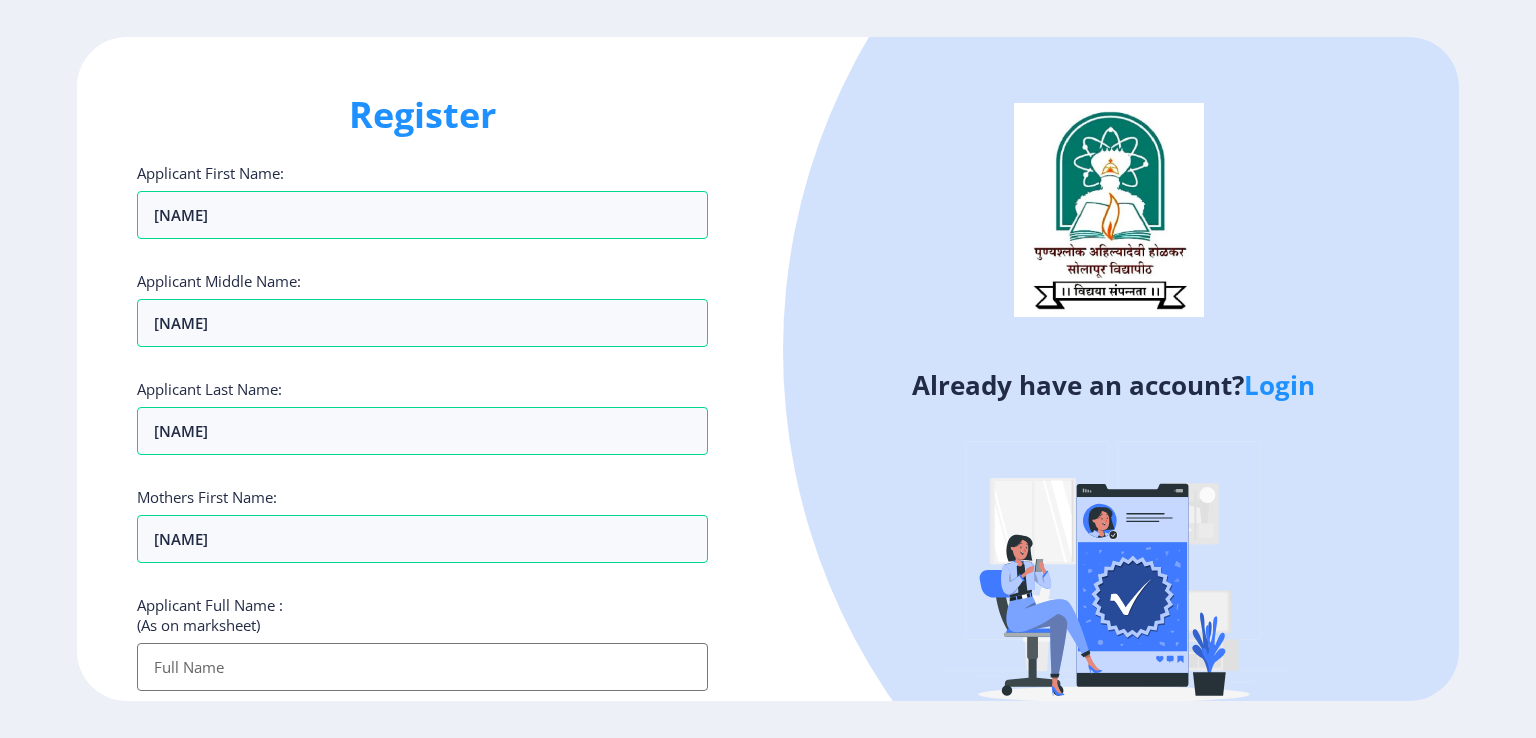 click on "Applicant First Name:" at bounding box center (422, 667) 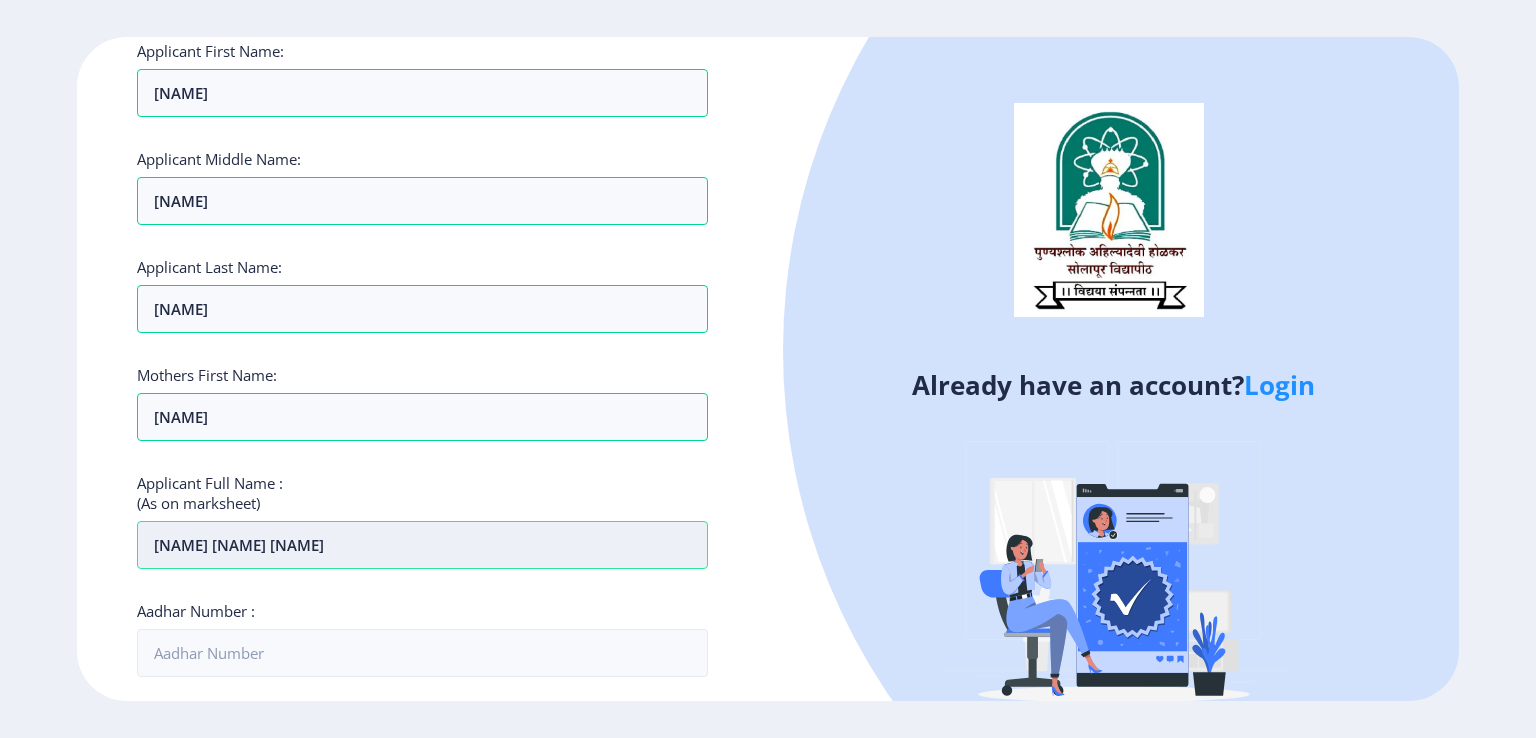 scroll, scrollTop: 123, scrollLeft: 0, axis: vertical 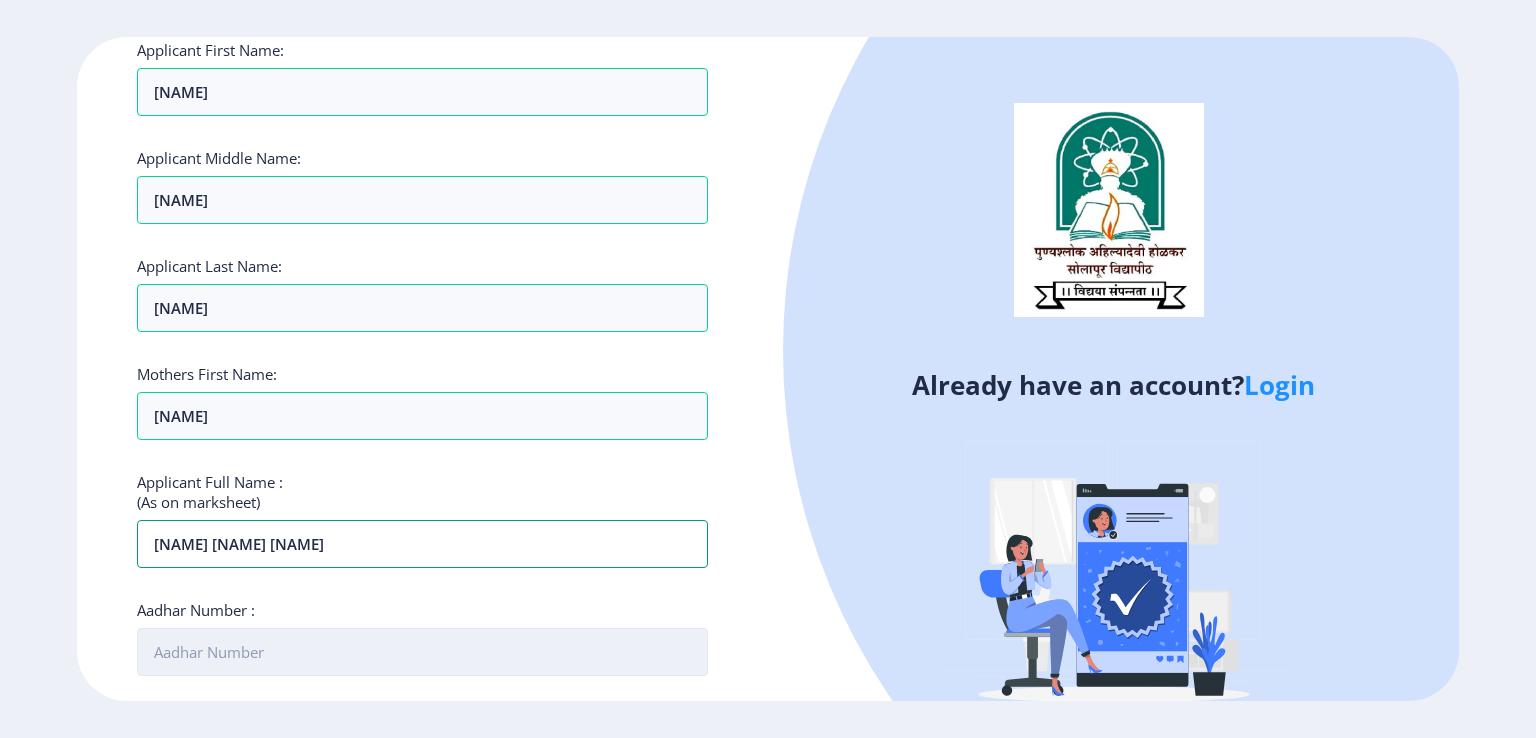 type on "[NAME] [NAME] [NAME]" 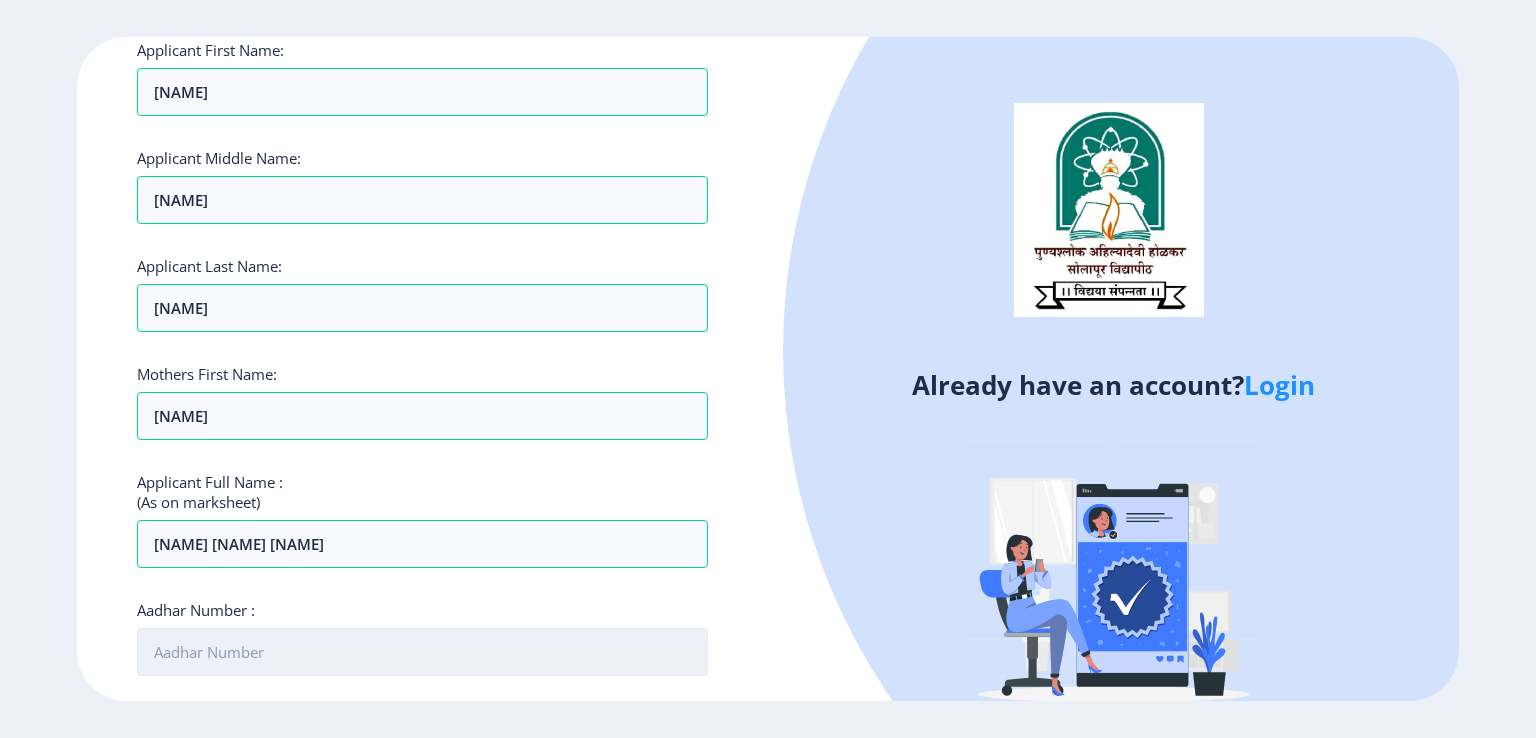 click on "Aadhar Number :" at bounding box center [422, 652] 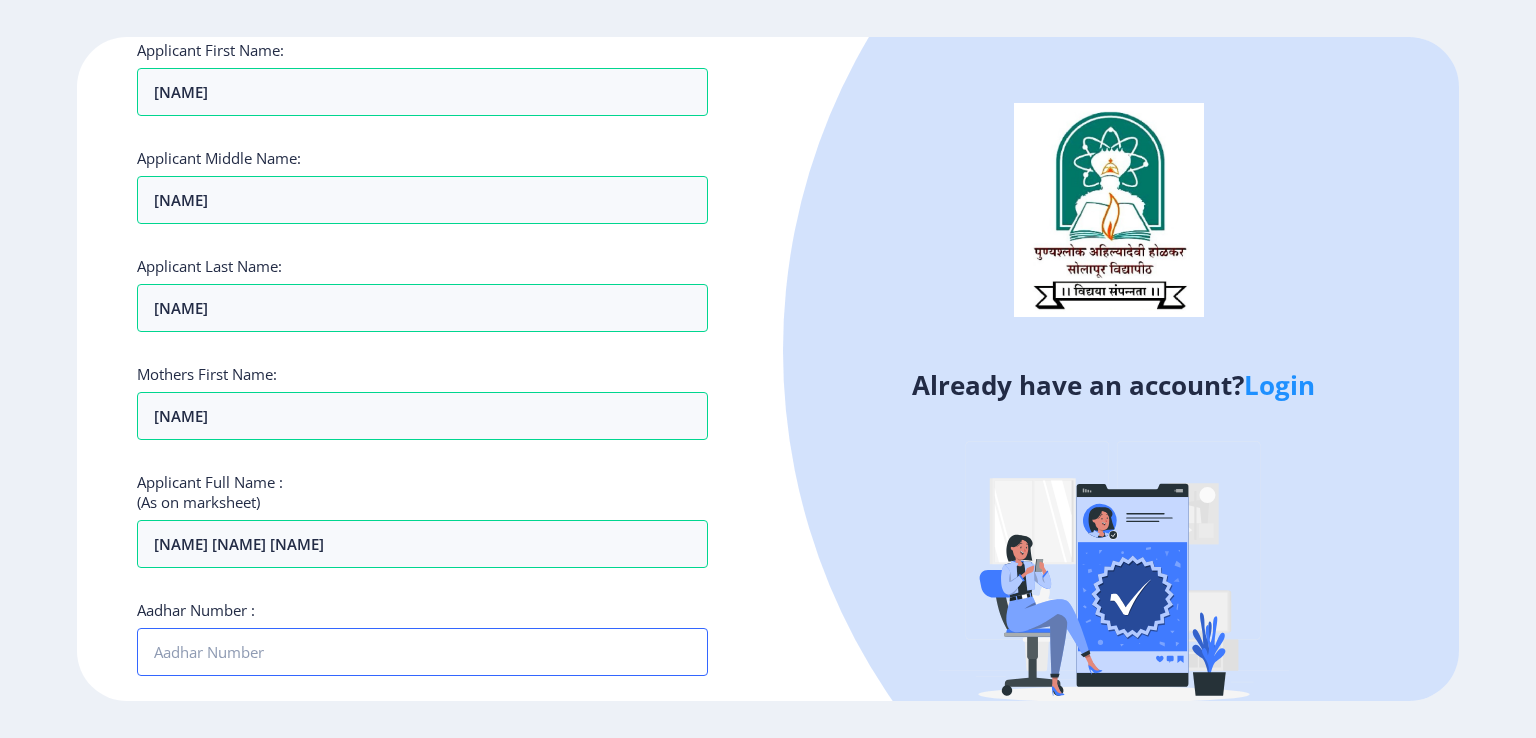 type on "[NUMBER]" 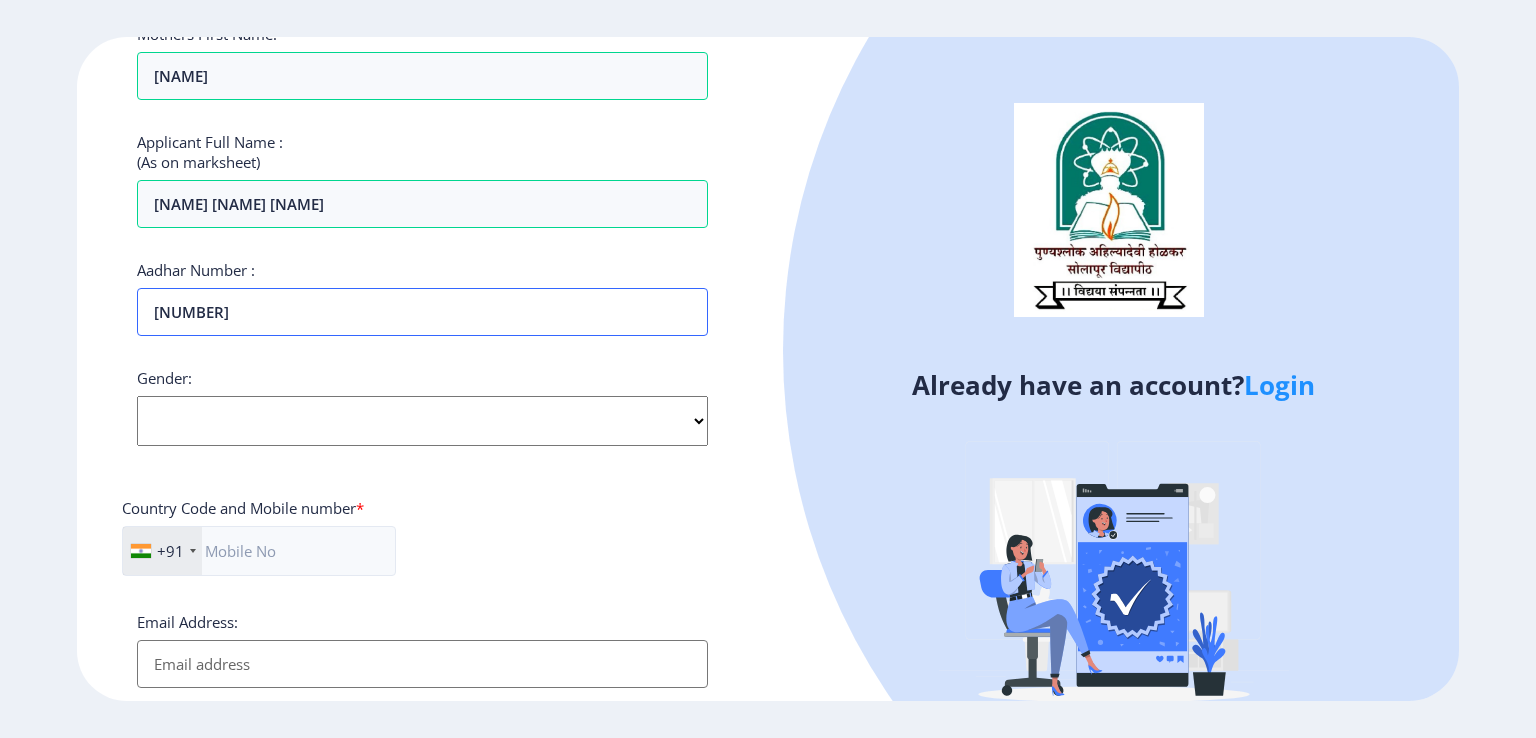 scroll, scrollTop: 488, scrollLeft: 0, axis: vertical 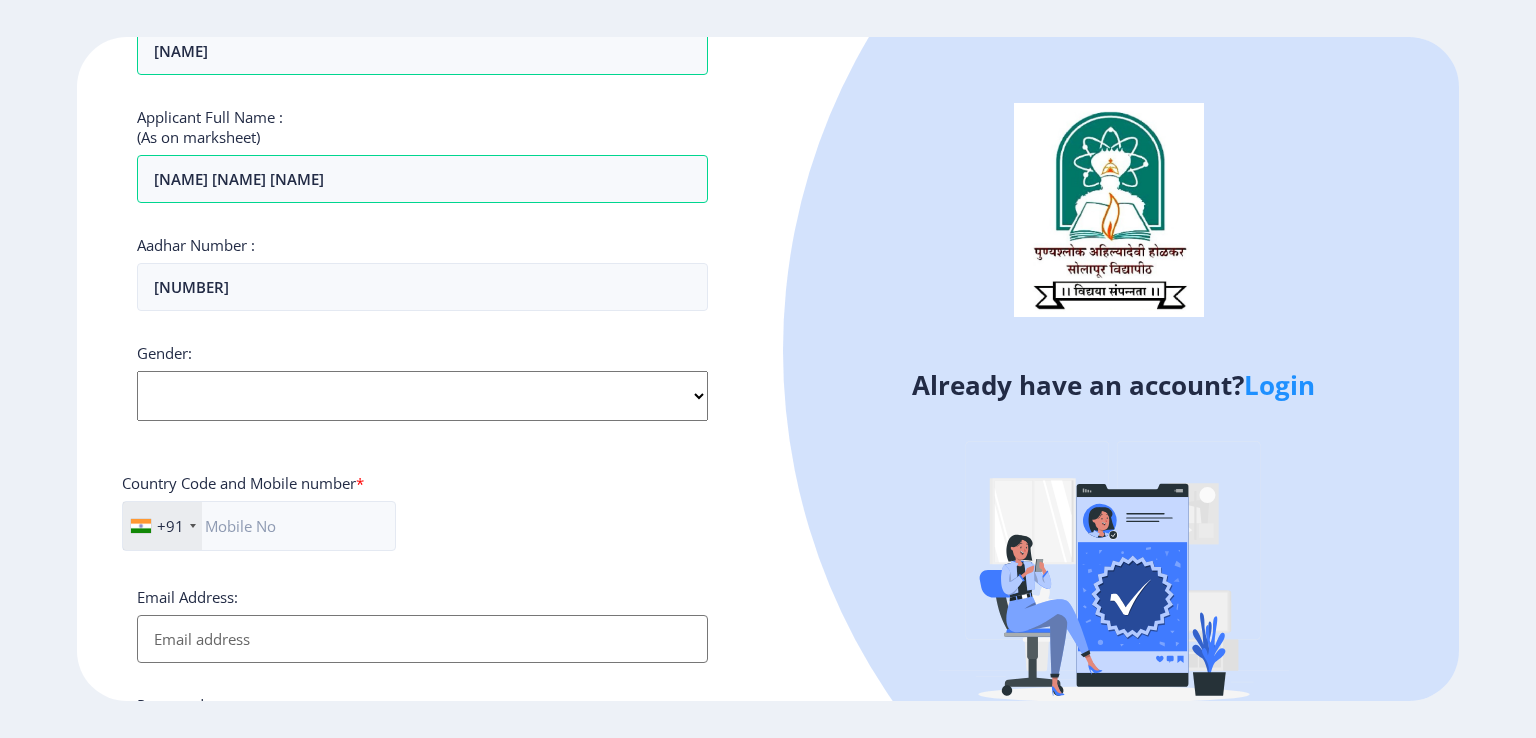 click on "Select Gender Male Female Other" 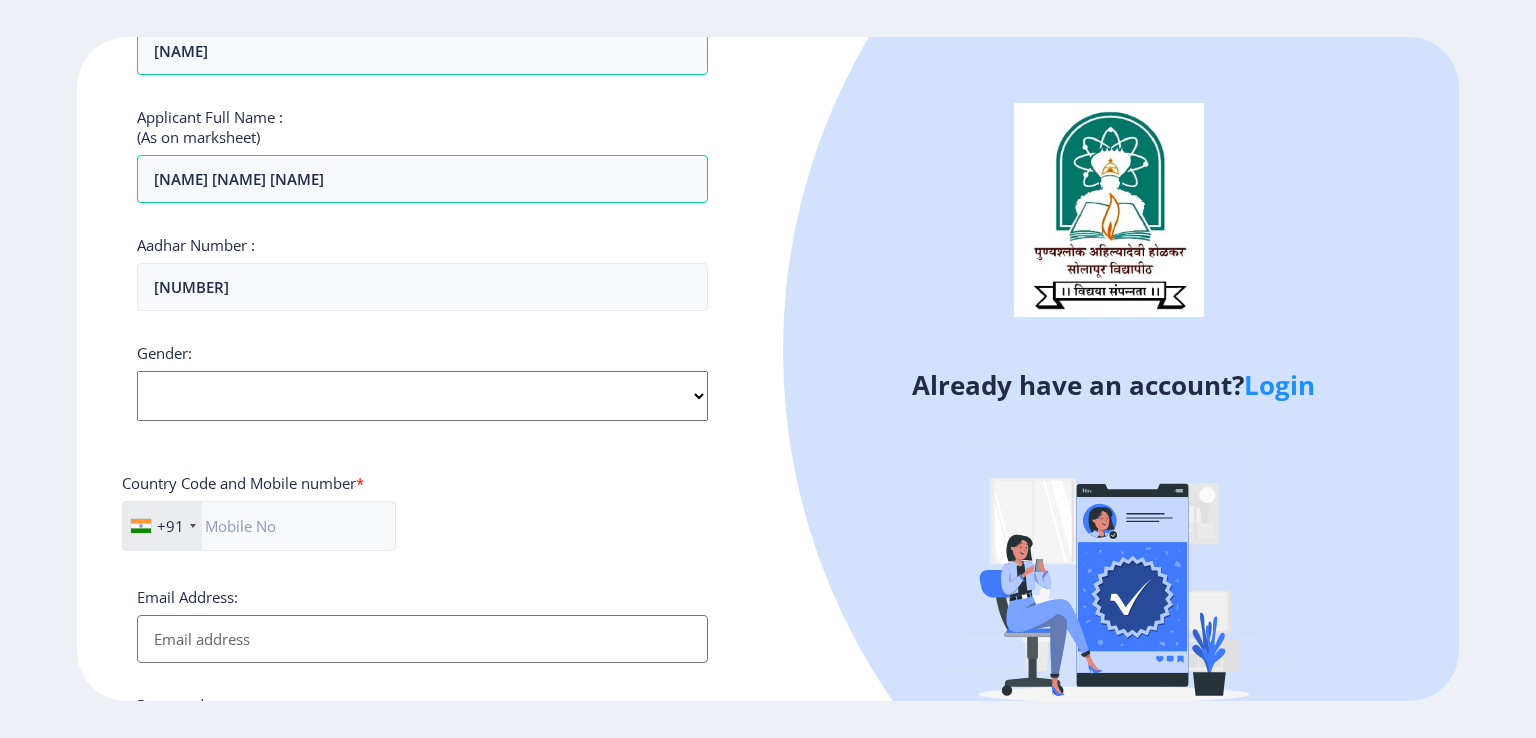 select on "Male" 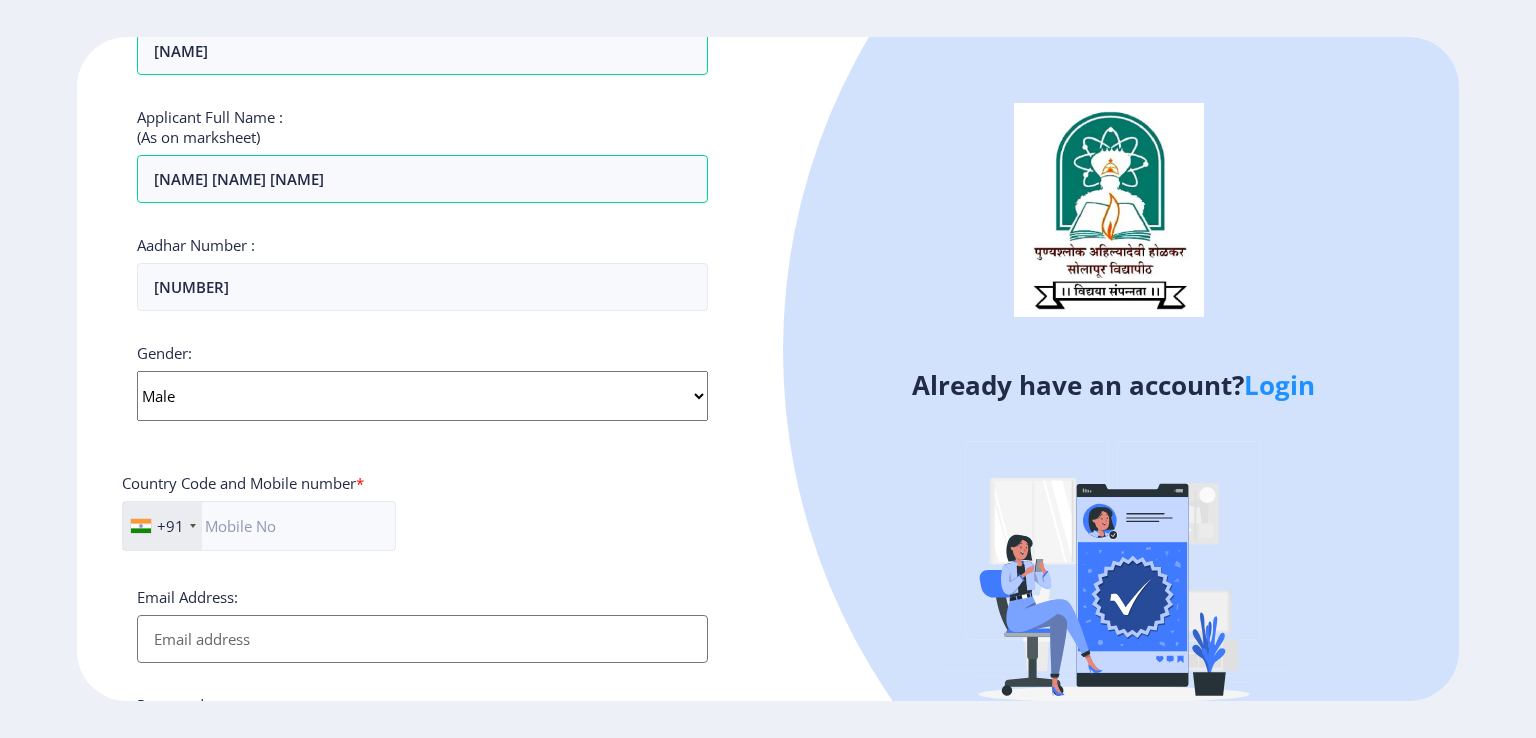 click on "Select Gender Male Female Other" 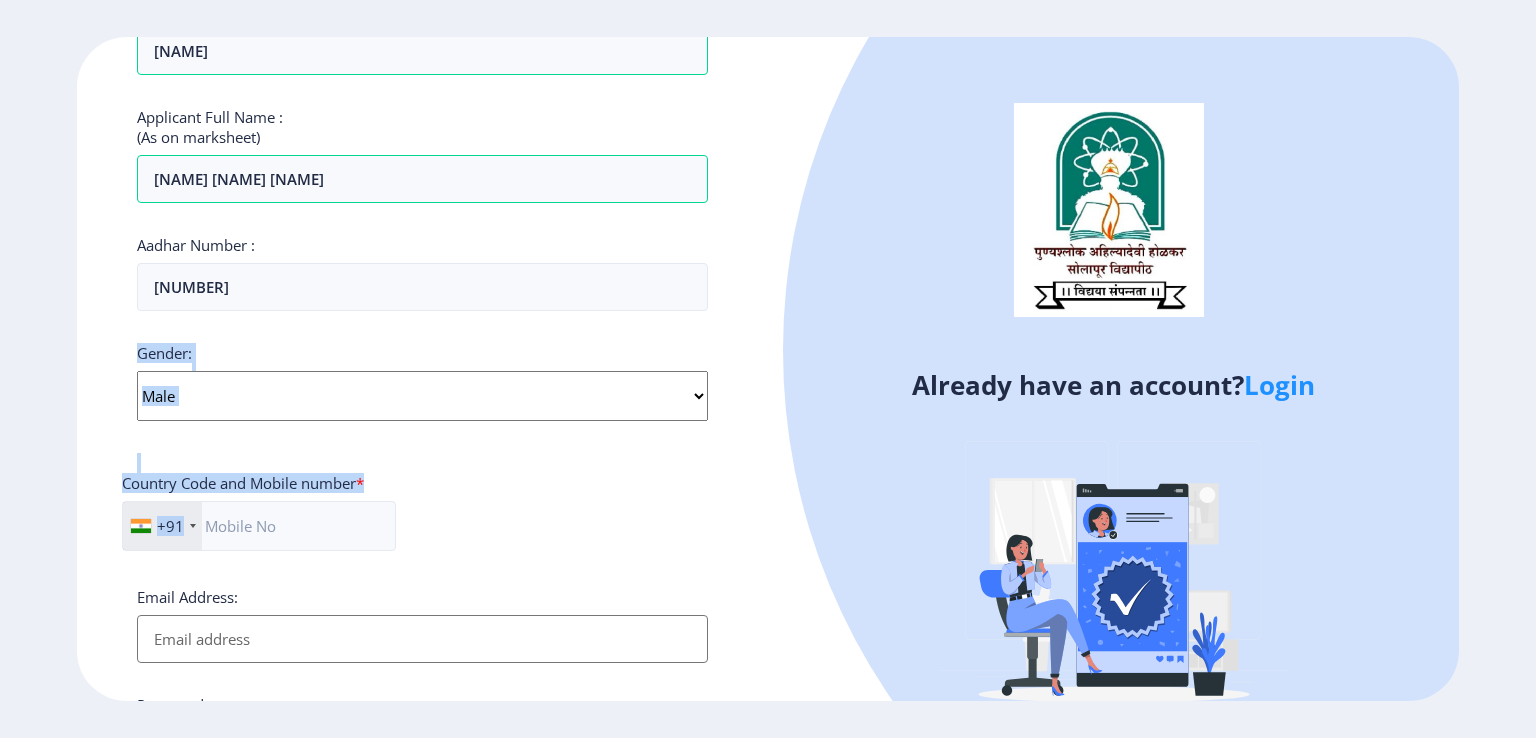 drag, startPoint x: 231, startPoint y: 561, endPoint x: 277, endPoint y: 423, distance: 145.46477 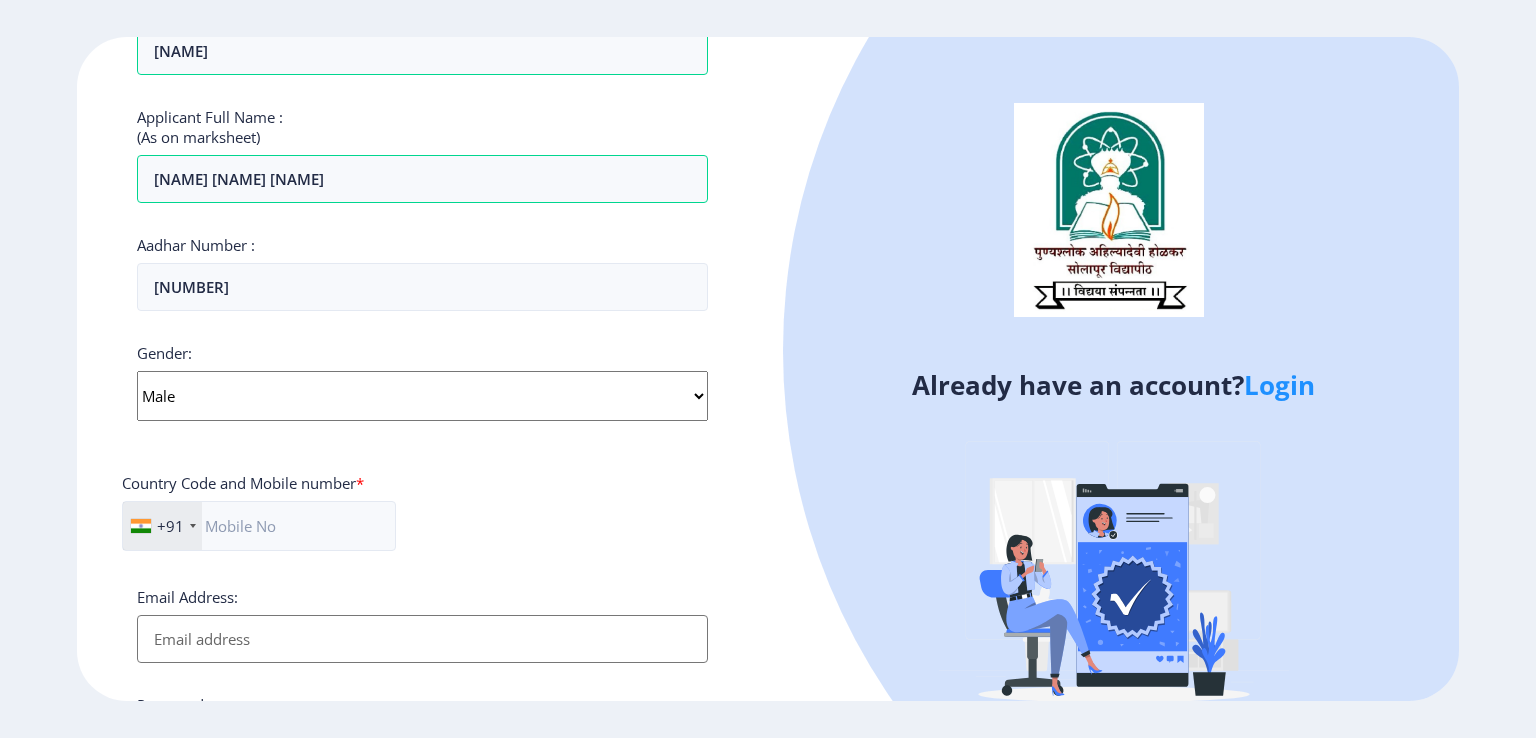 click on "Applicant First Name: [NAME] Applicant Middle Name: [NAME] Applicant Last Name: [NAME] Mothers First Name: [NAME] Applicant Full Name : (As on marksheet) [NAME] [NAME] [NAME] Aadhar Number : [NUMBER] Gender: Select Gender Male Female Other Country Code and Mobile number * +91 India (भारत) +91 Afghanistan (‫افغانستان‬‎) +93 Albania (Shqipëri) +355 Algeria (‫الجزائر‬‎) +213 American Samoa +1 Andorra +376 Angola +244 Anguilla +1 Antigua and Barbuda +1 Argentina +54 Armenia (Հայաստան) +374 Aruba +297 Australia +61 Austria (Österreich) +43 Azerbaijan (Azərbaycan) +994 Bahamas +1 Bahrain (‫البحرين‬‎) +973 Bangladesh (বাংলাদেশ) +880 Barbados +1 Belarus (Беларусь) +375 Belgium (België) +32 Belize +501 Benin (Bénin) +229 Bermuda +1 Bhutan (འབྲུག) +975 Bolivia +591 Bosnia and Herzegovina (Босна и Херцеговина) +387 Botswana +267 Brazil (Brasil) +55 British Indian Ocean Territory +246 +1 Brunei +673" 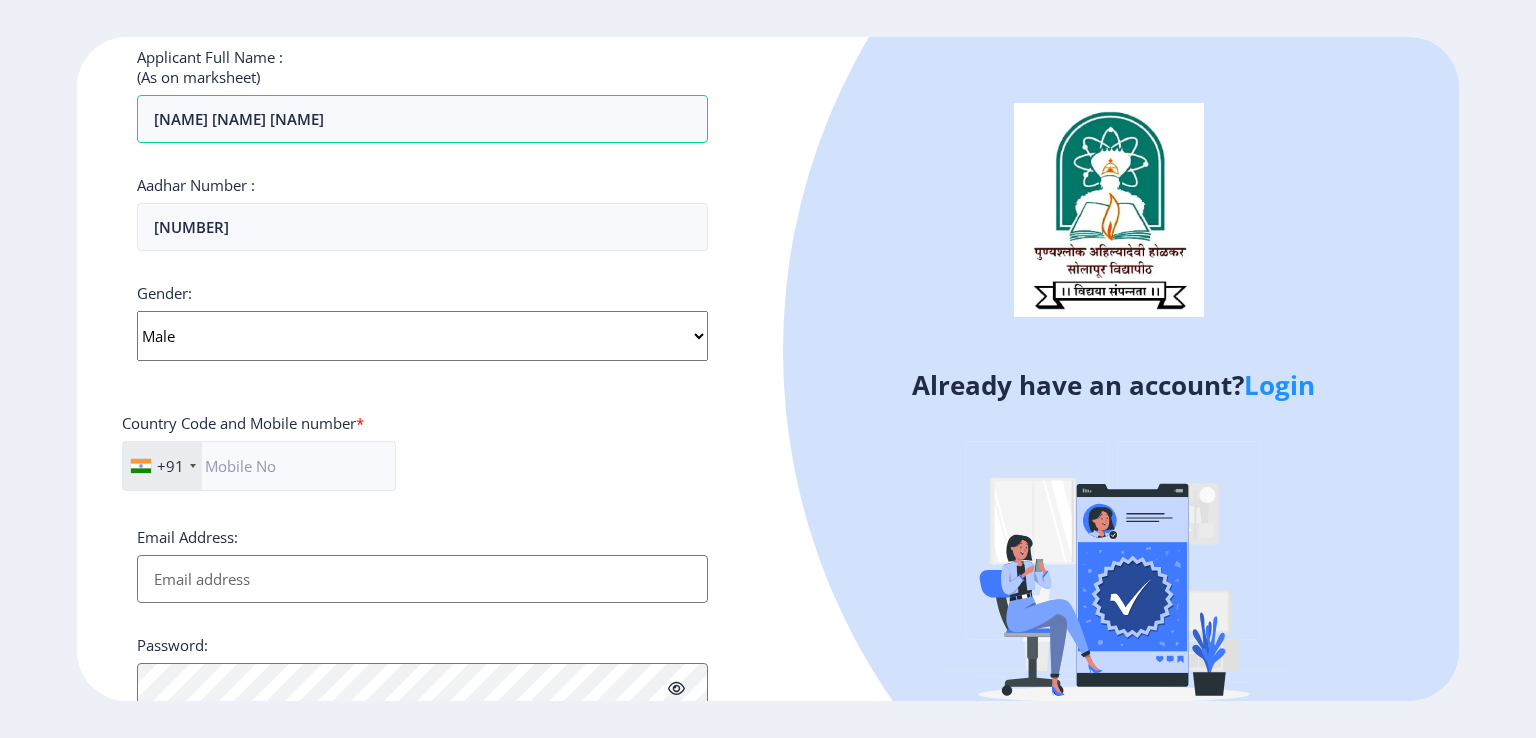 scroll, scrollTop: 580, scrollLeft: 0, axis: vertical 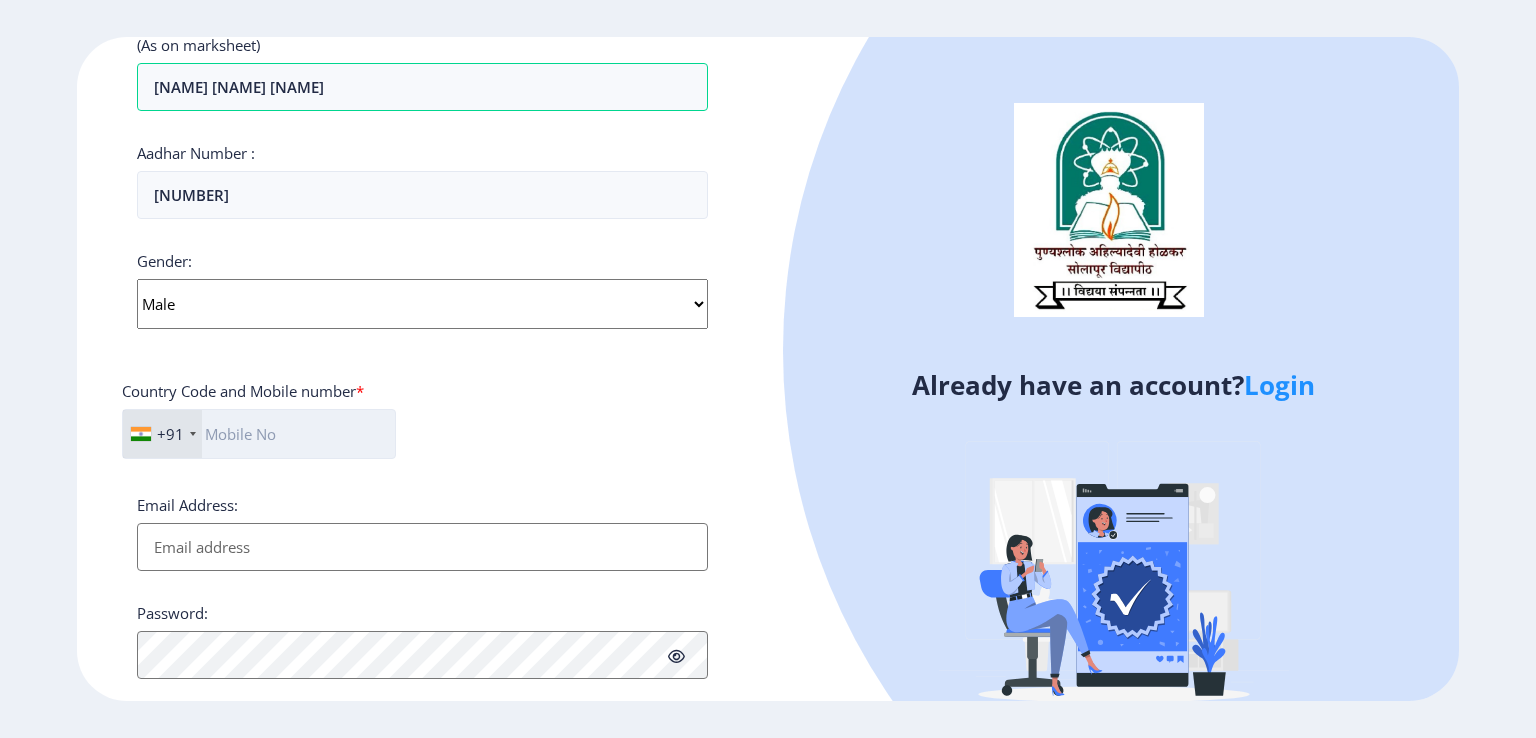 click 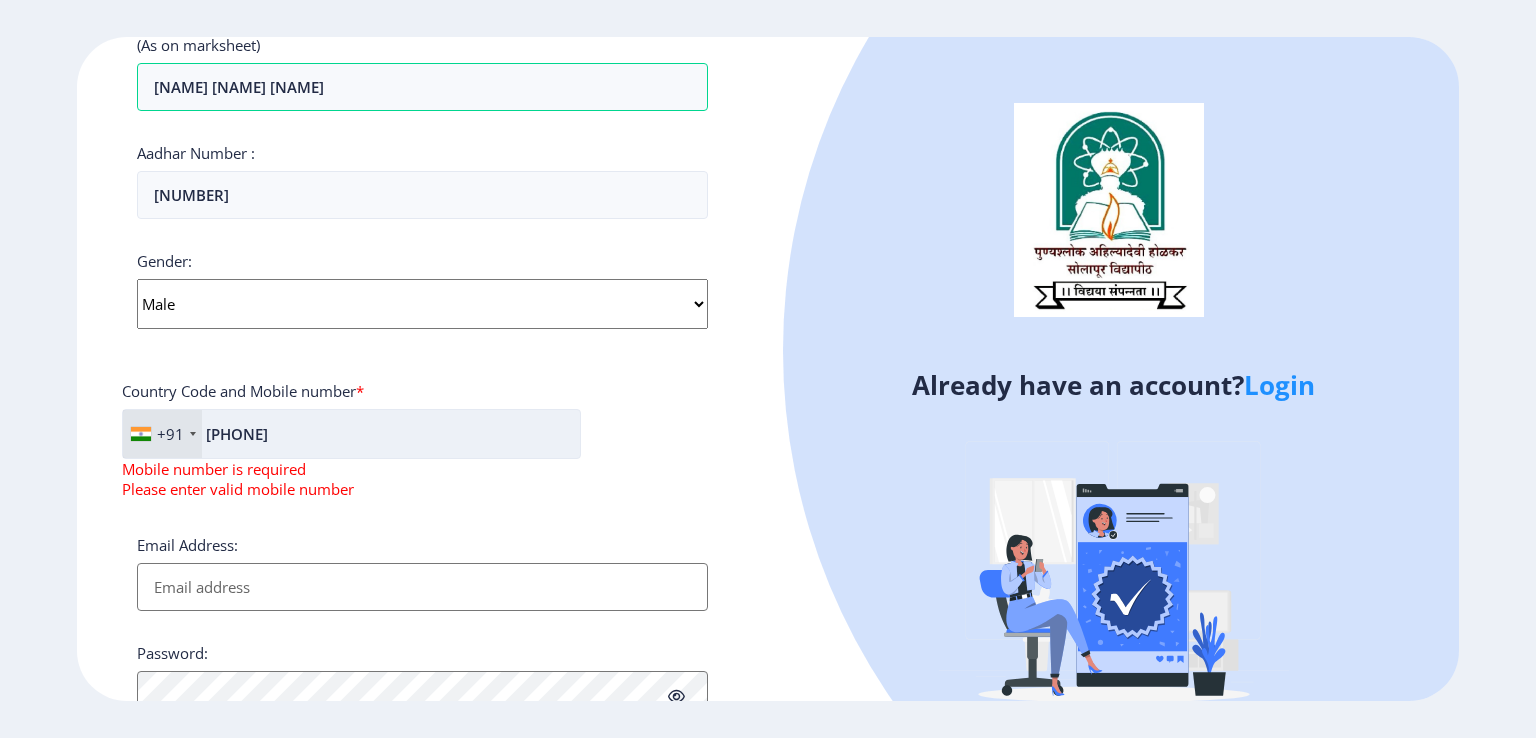 click on "[PHONE]" 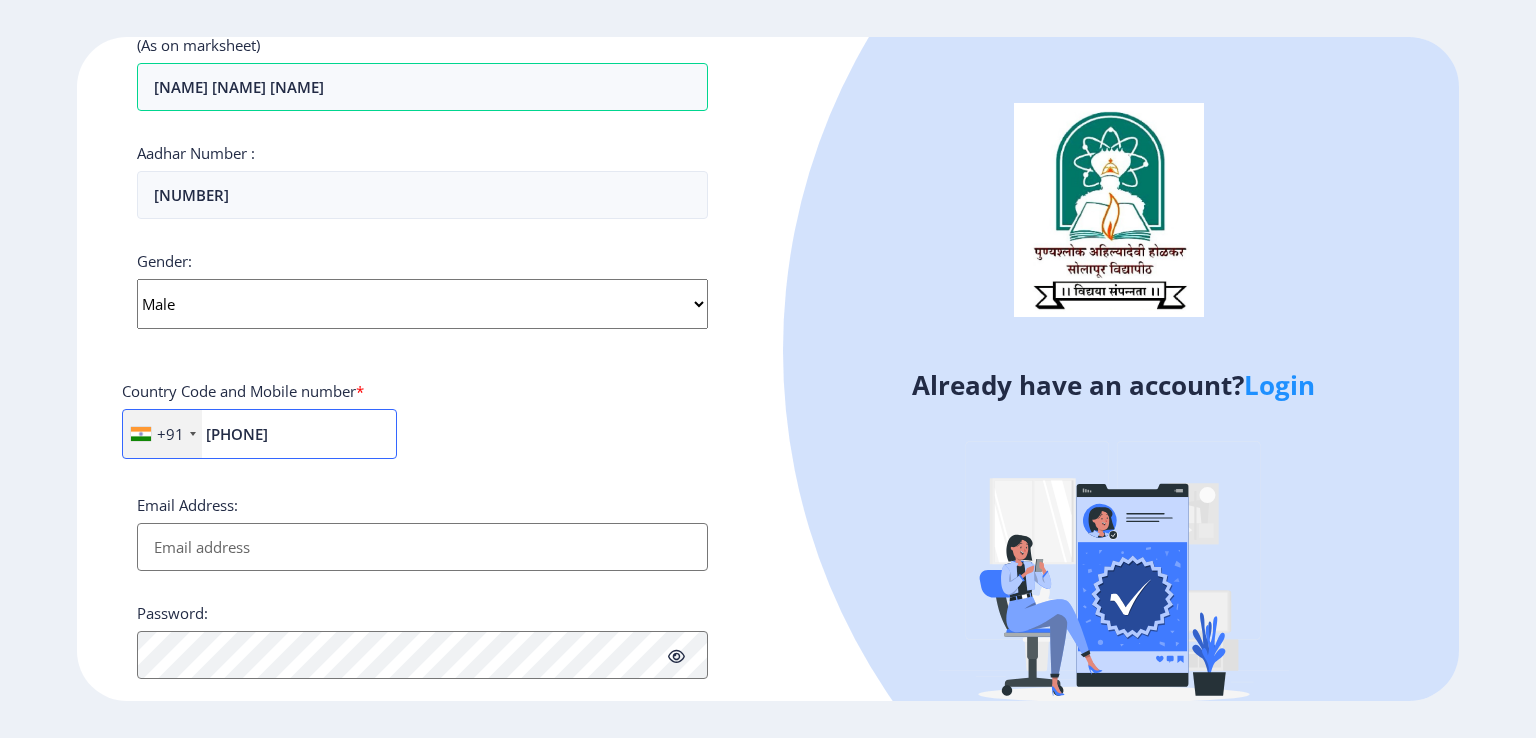 type on "[PHONE]" 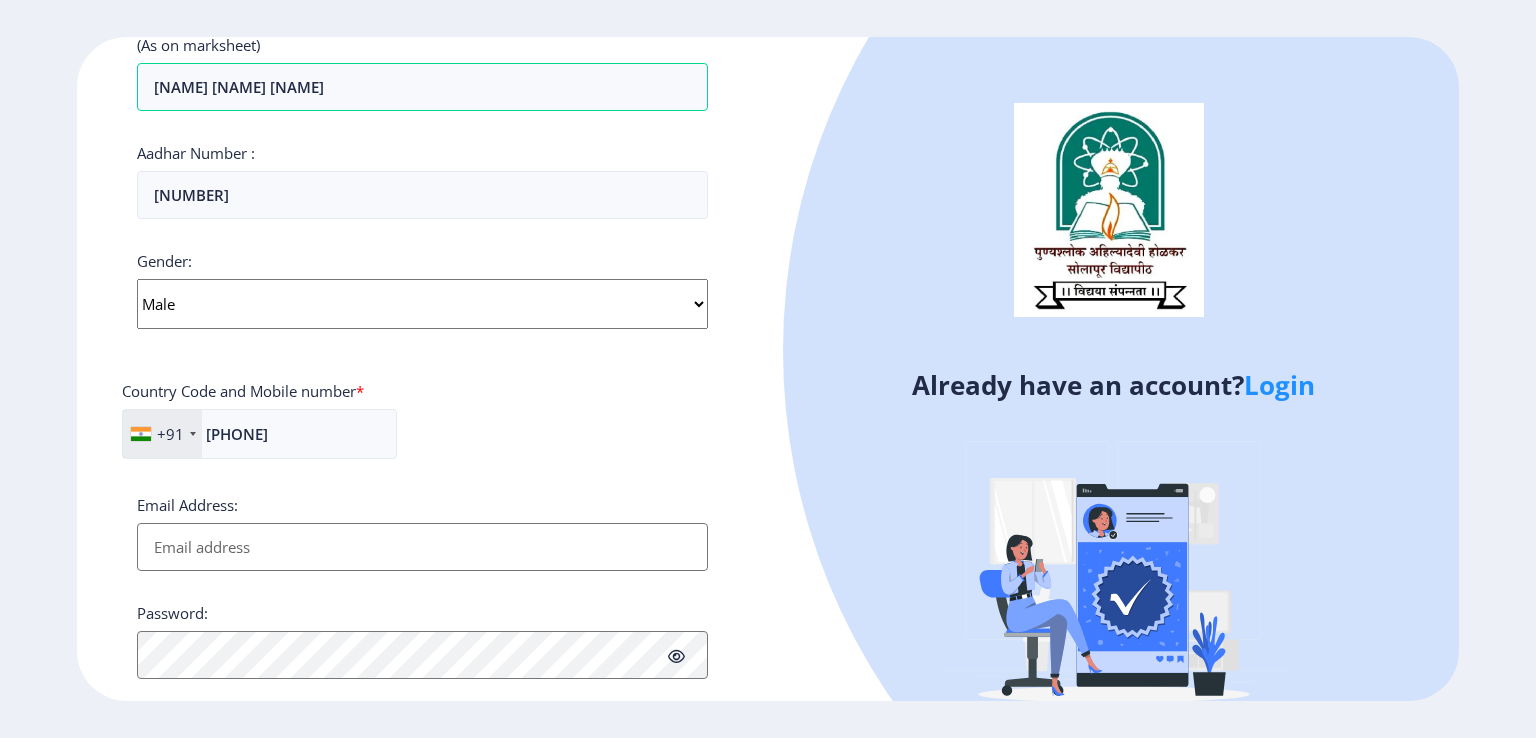 click on "Email Address:" at bounding box center (422, 547) 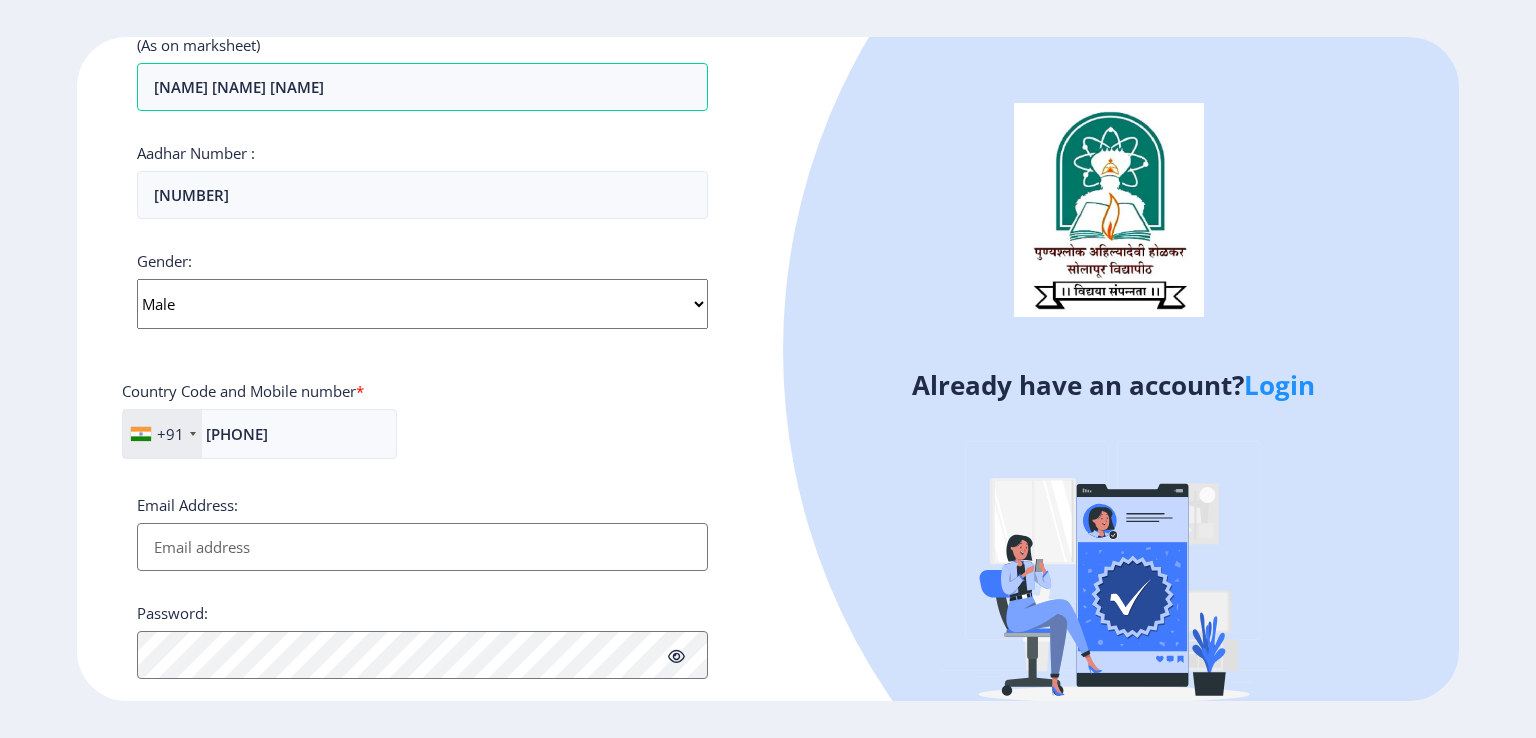 type on "[NAME].[NAME]@[DOMAIN].com" 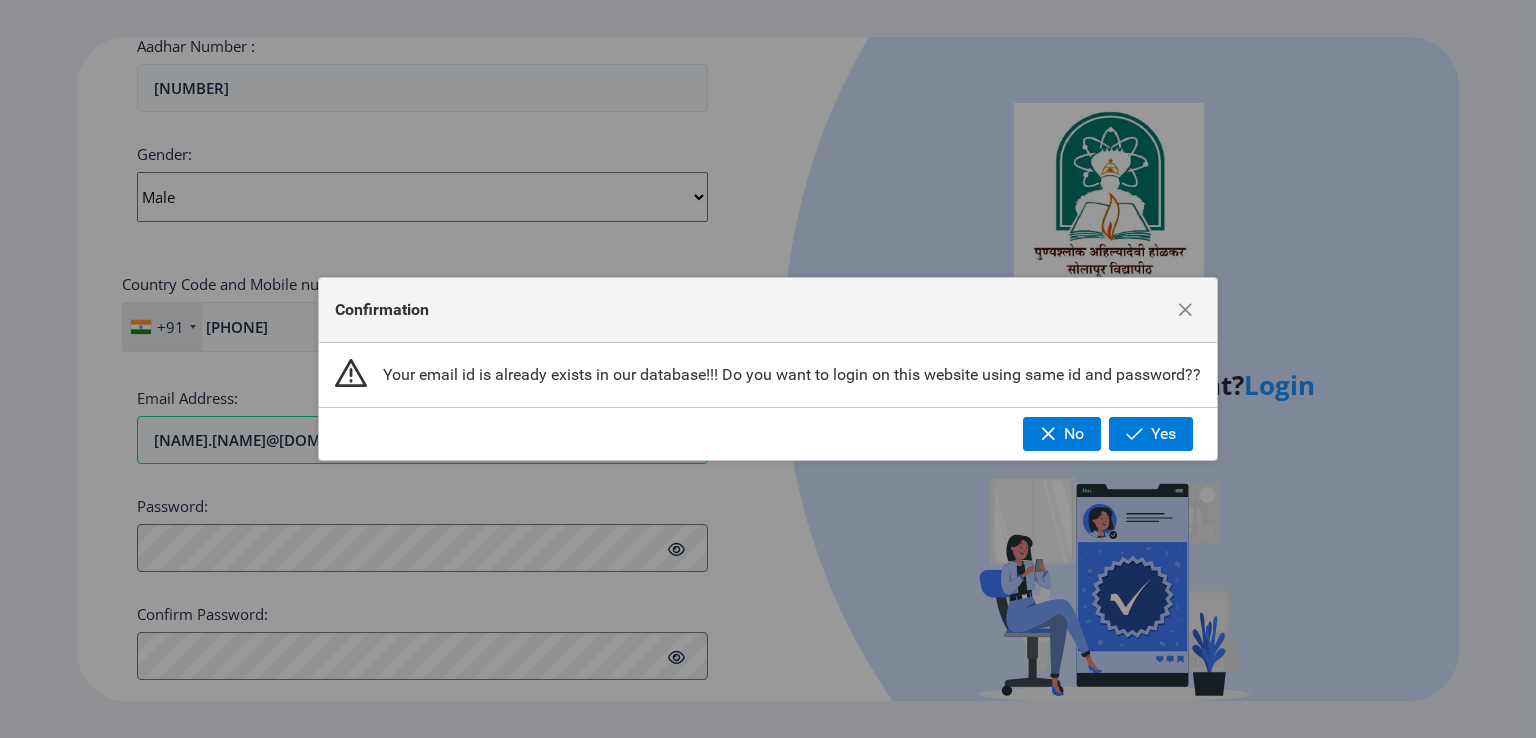 scroll, scrollTop: 725, scrollLeft: 0, axis: vertical 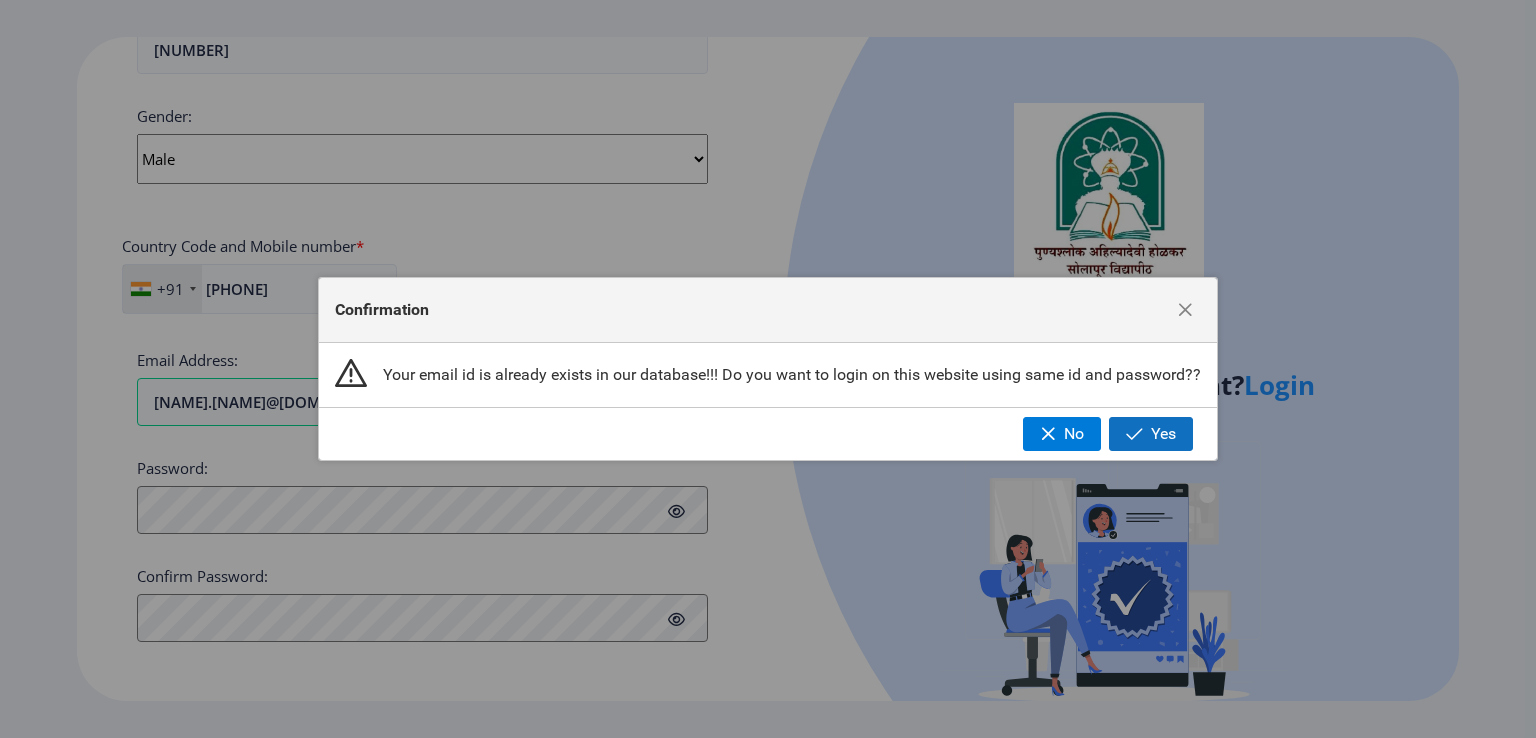 click 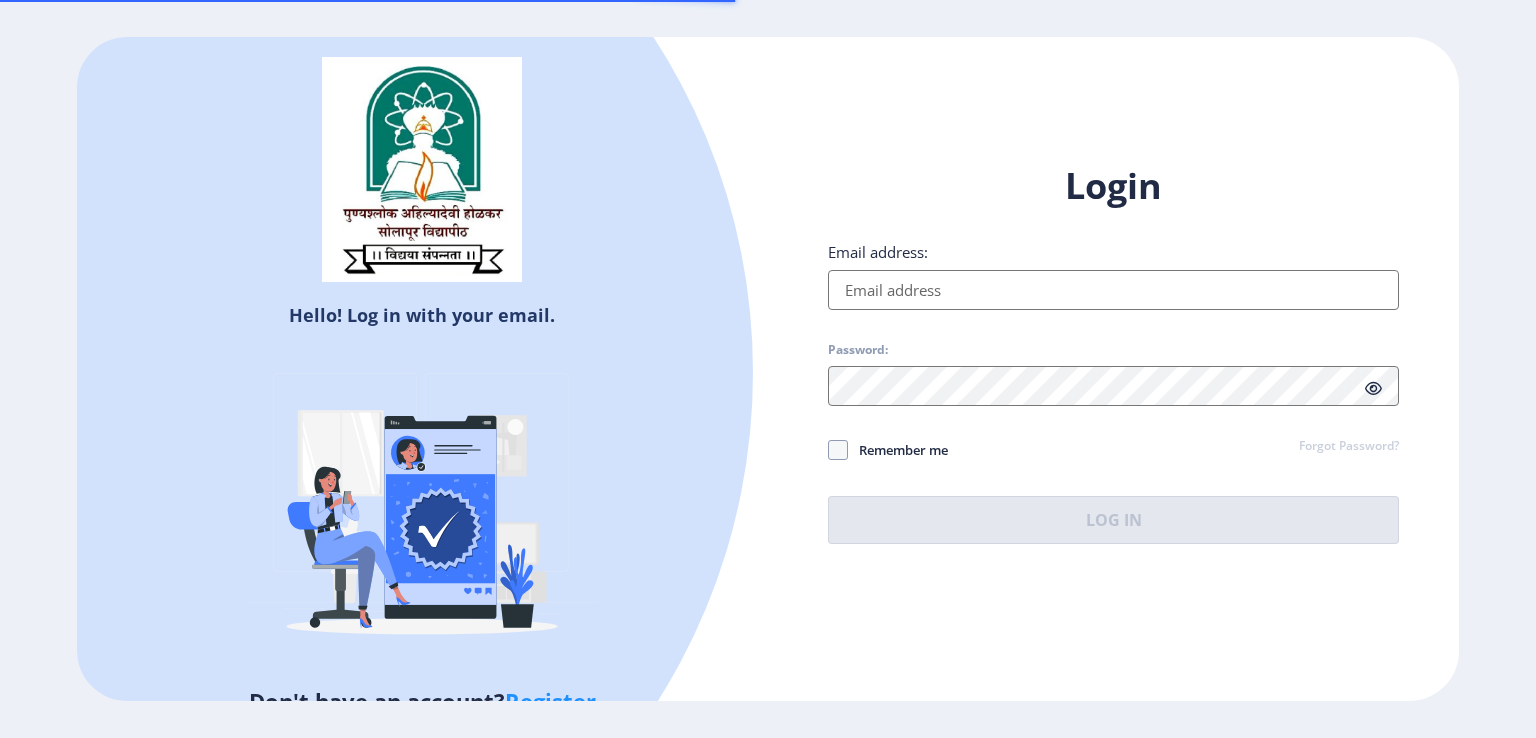 type on "[NAME].[NAME]@[DOMAIN].com" 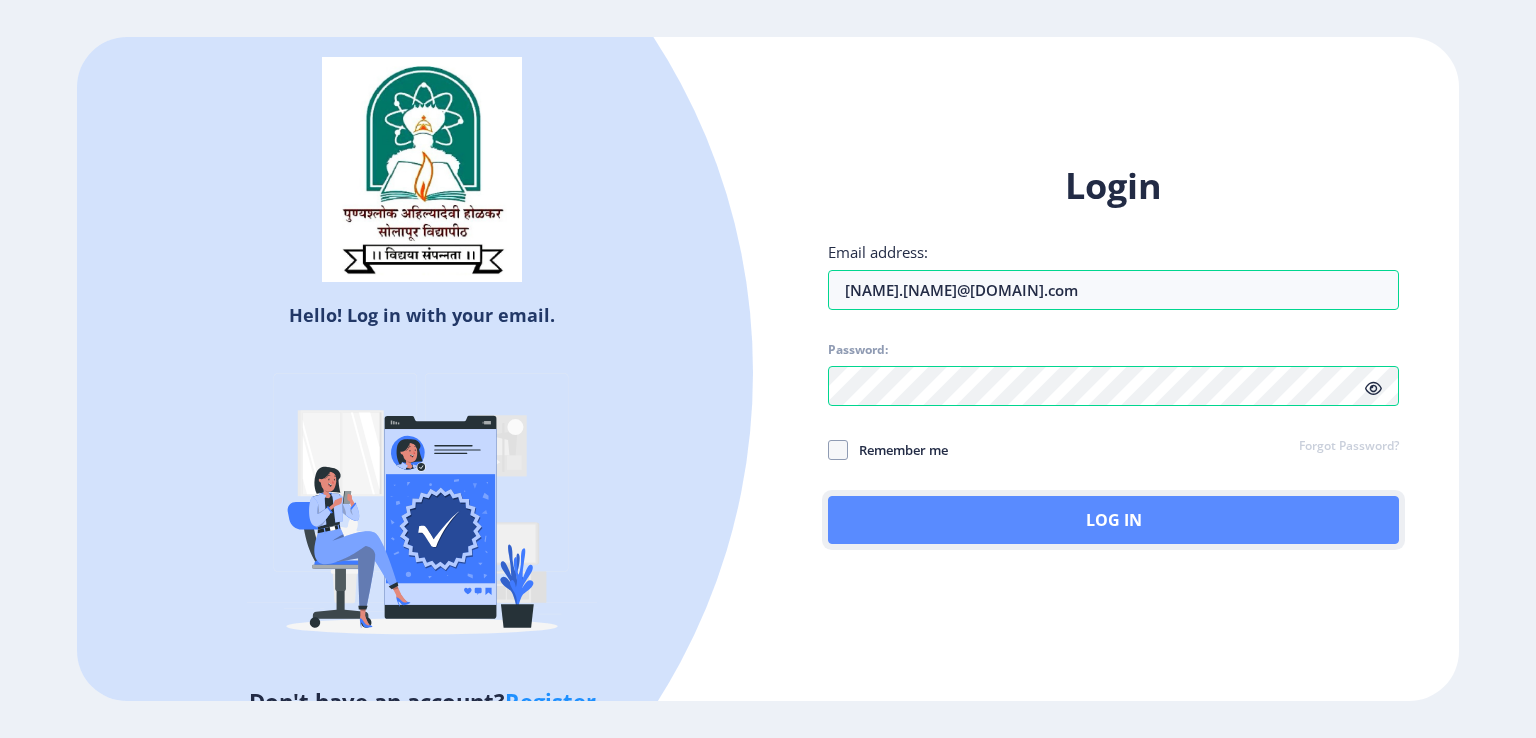 click on "Log In" 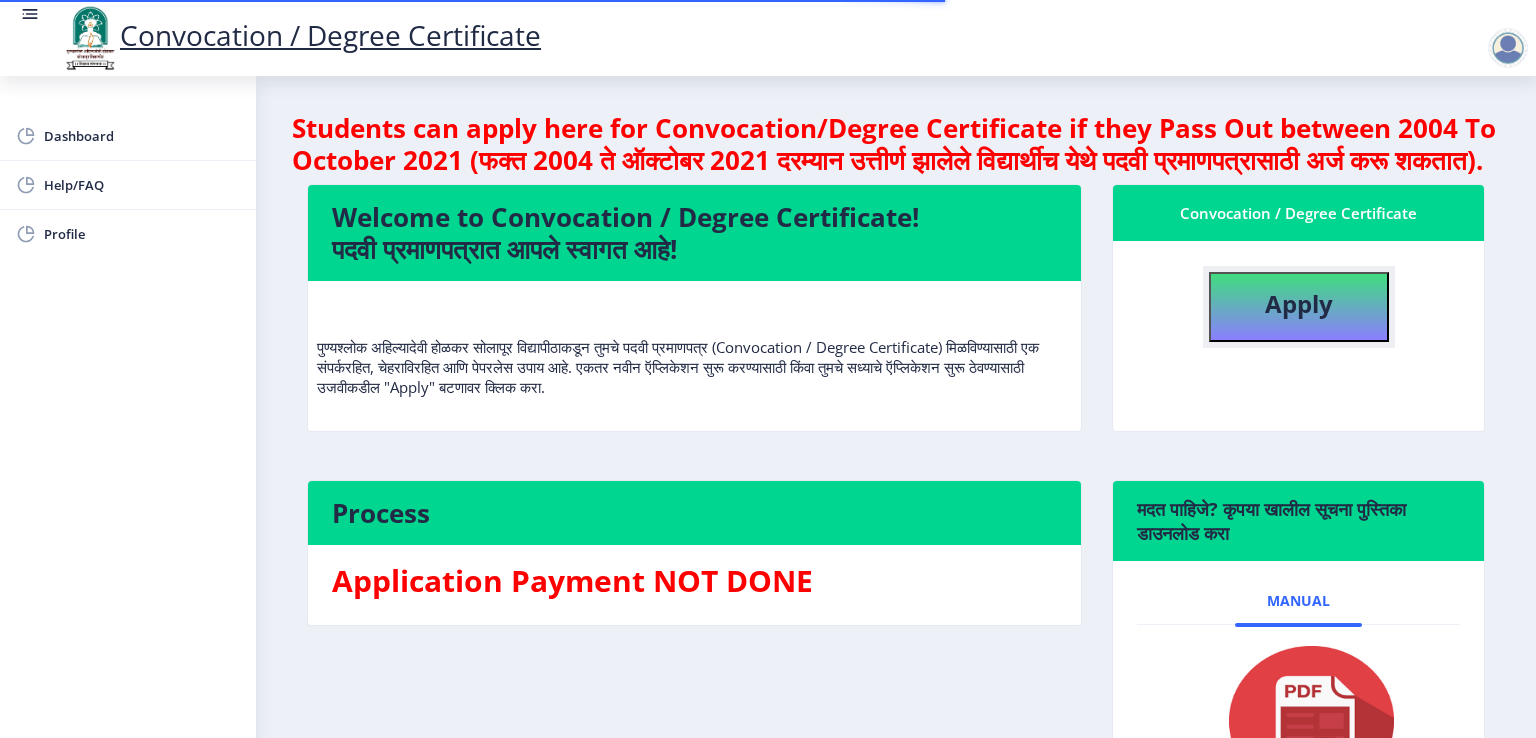 click on "Apply" 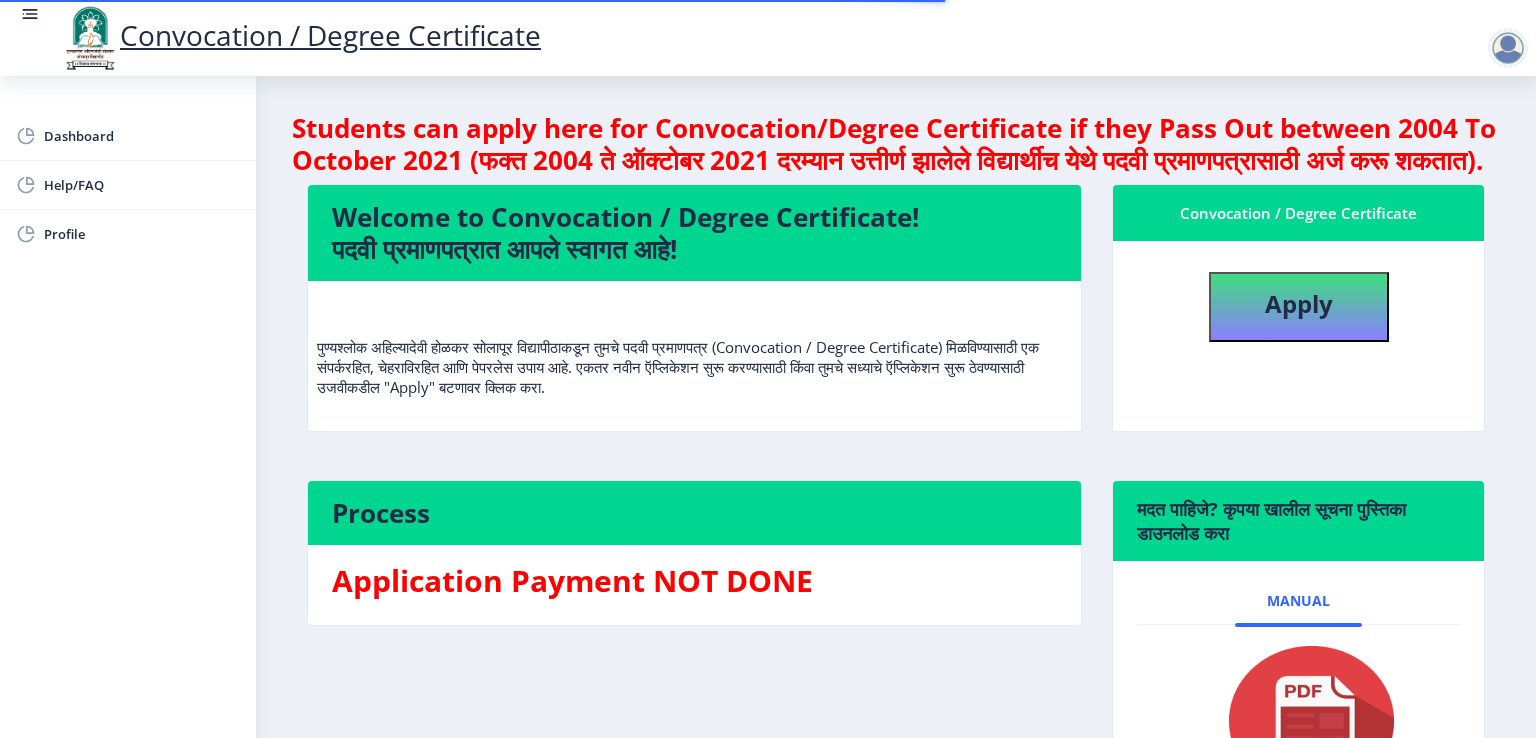 select 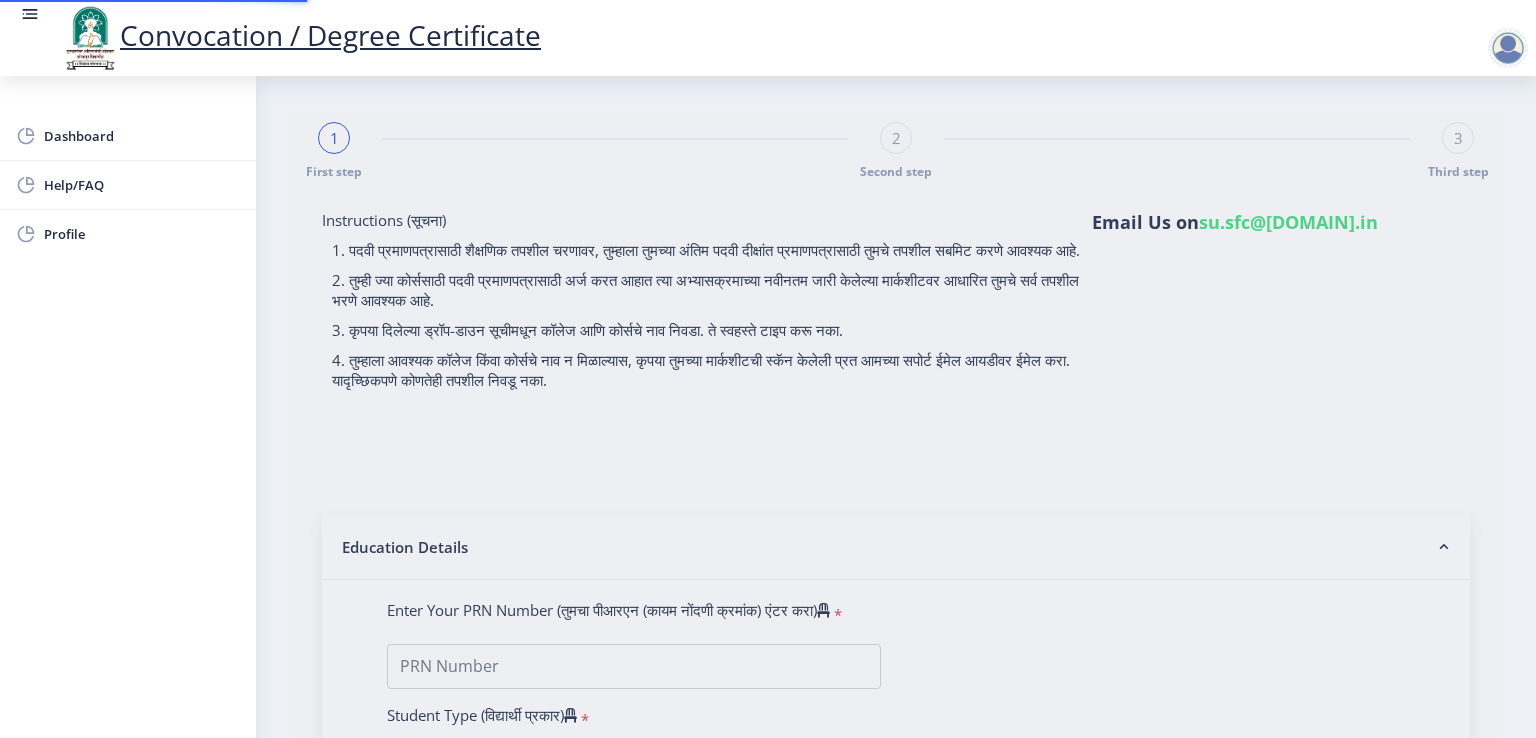 type on "[NUMBER]" 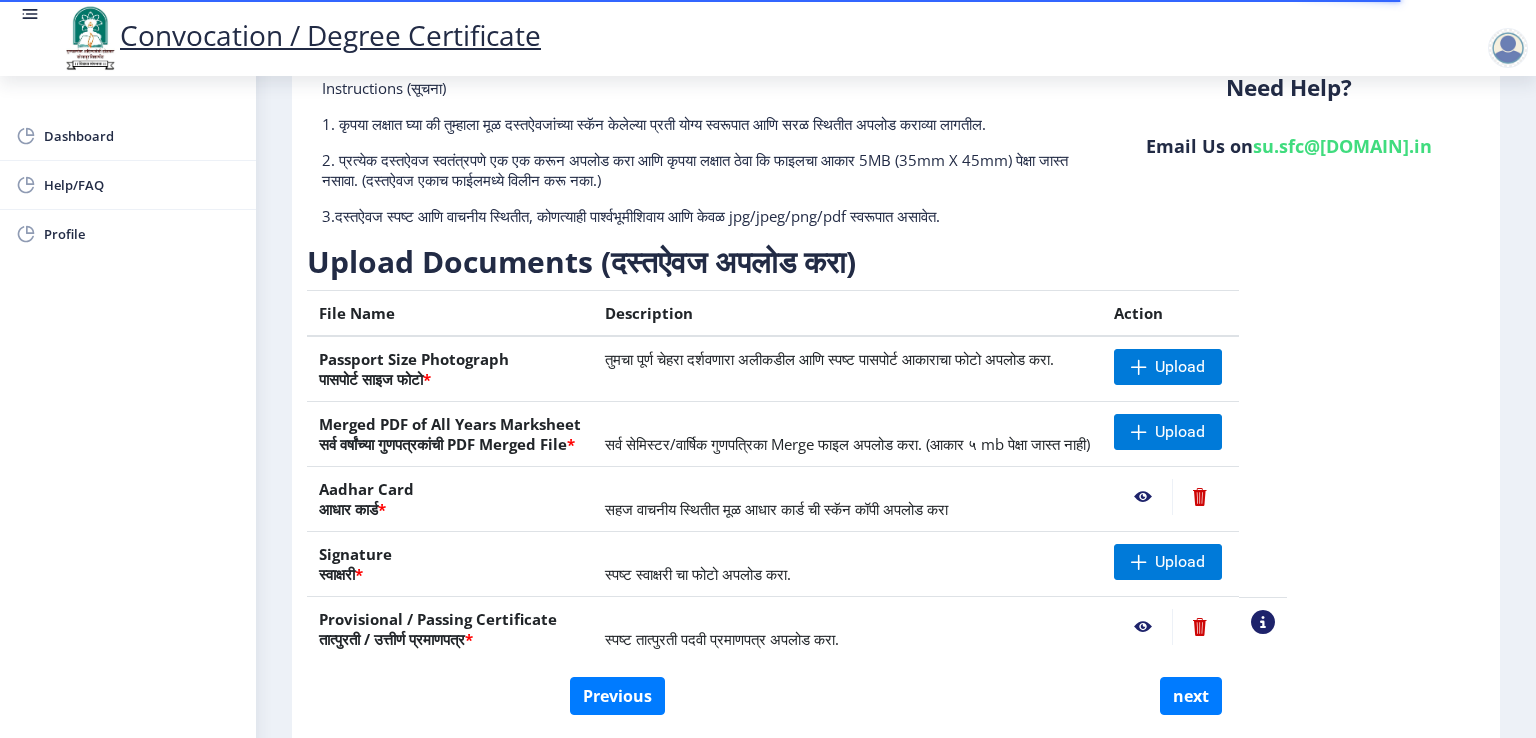 scroll, scrollTop: 157, scrollLeft: 0, axis: vertical 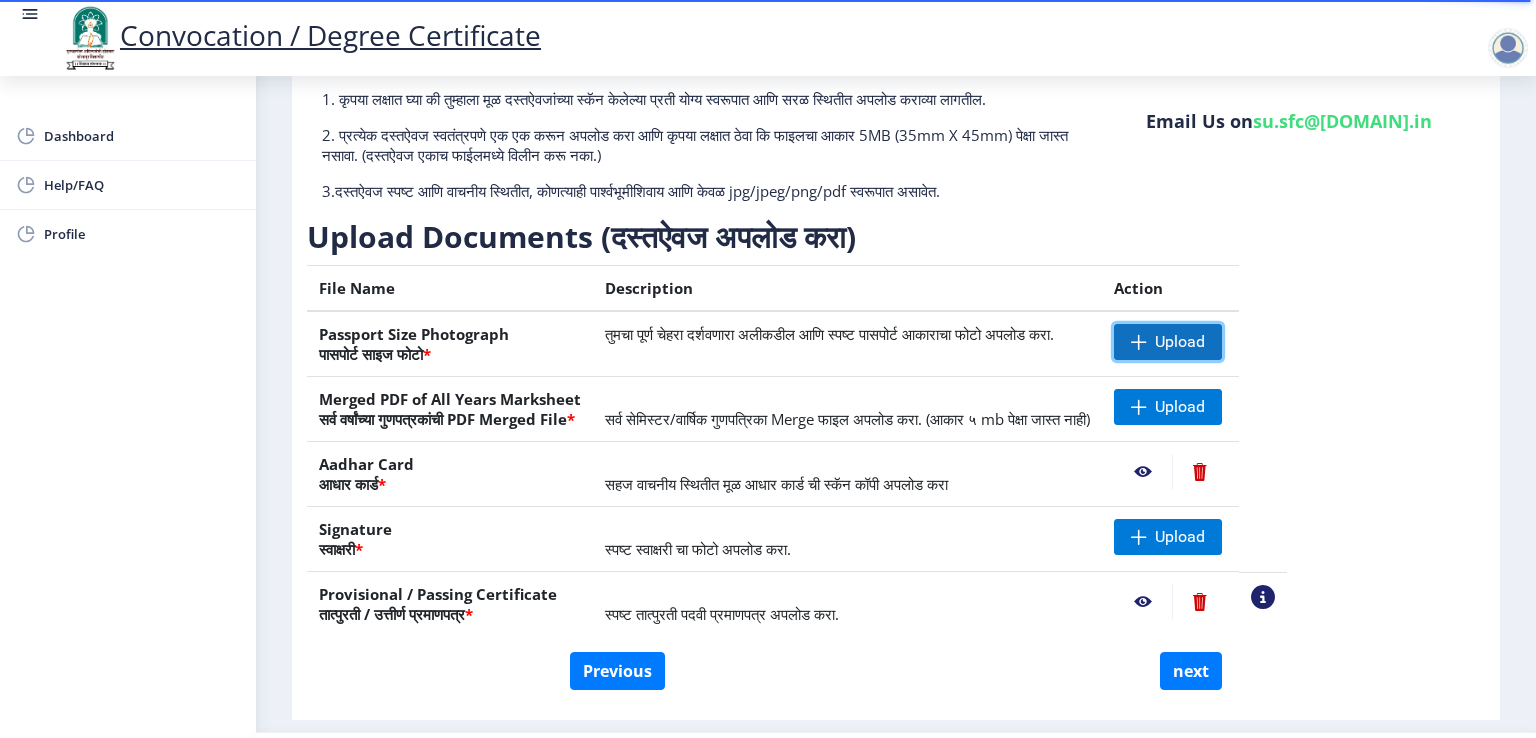 click 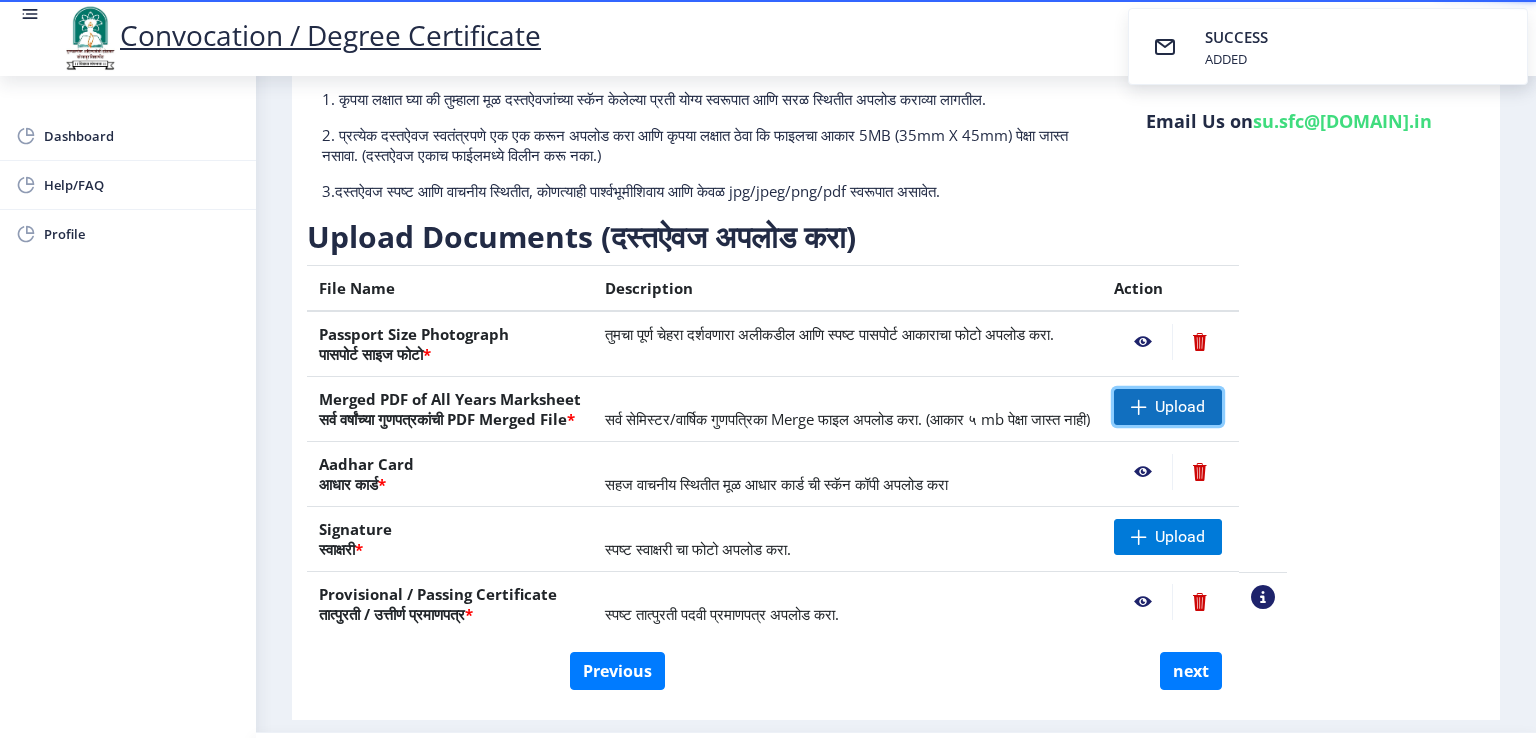 click on "Upload" 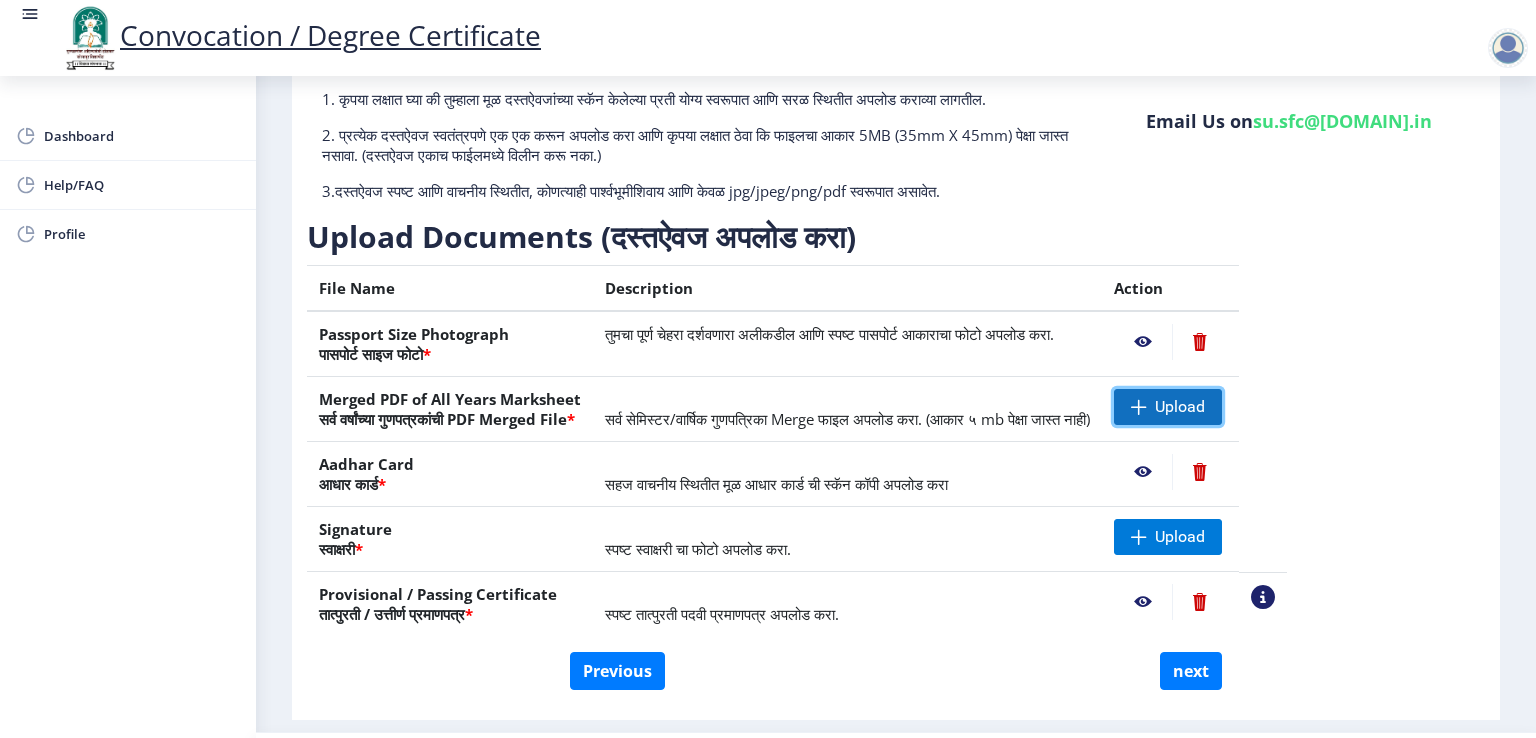 click 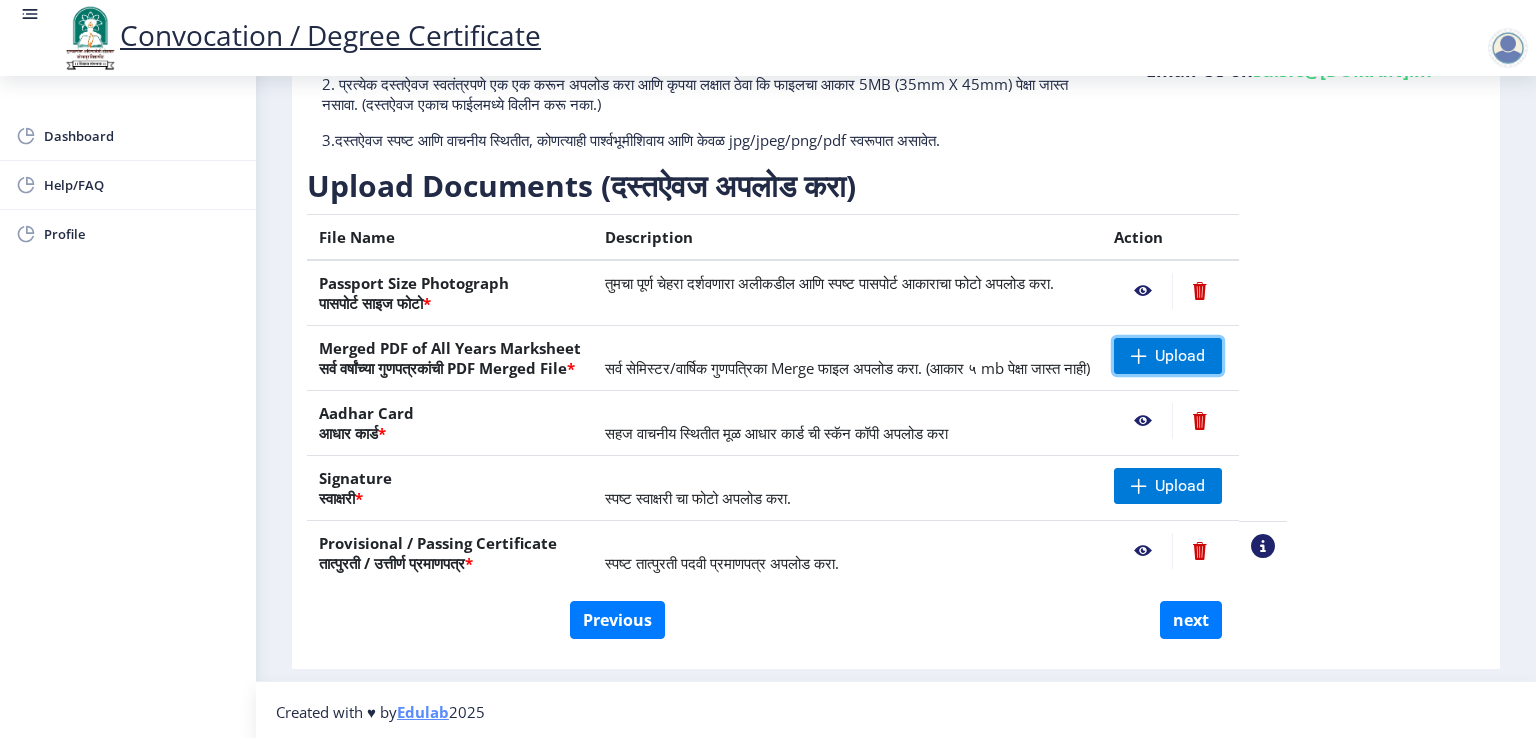 scroll, scrollTop: 210, scrollLeft: 0, axis: vertical 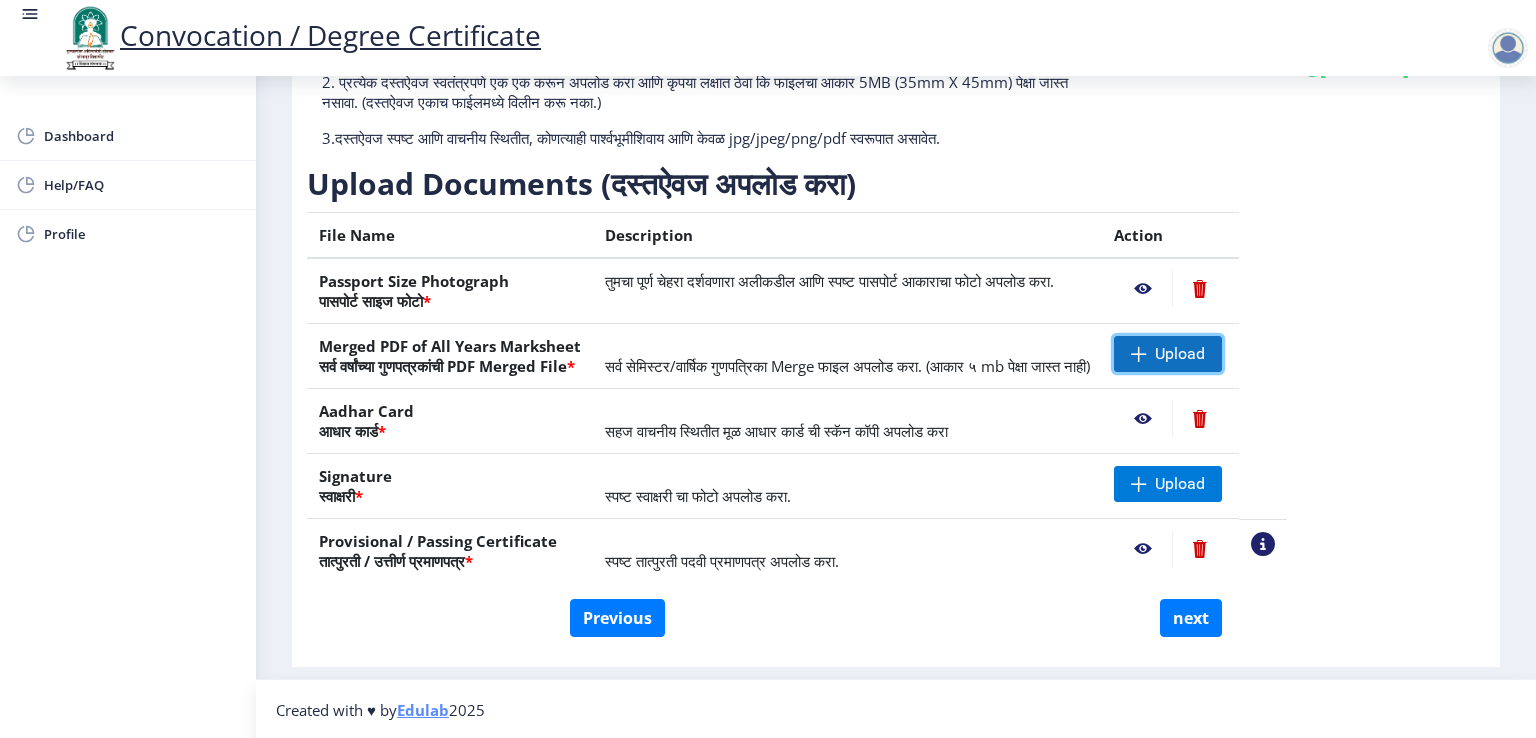 click 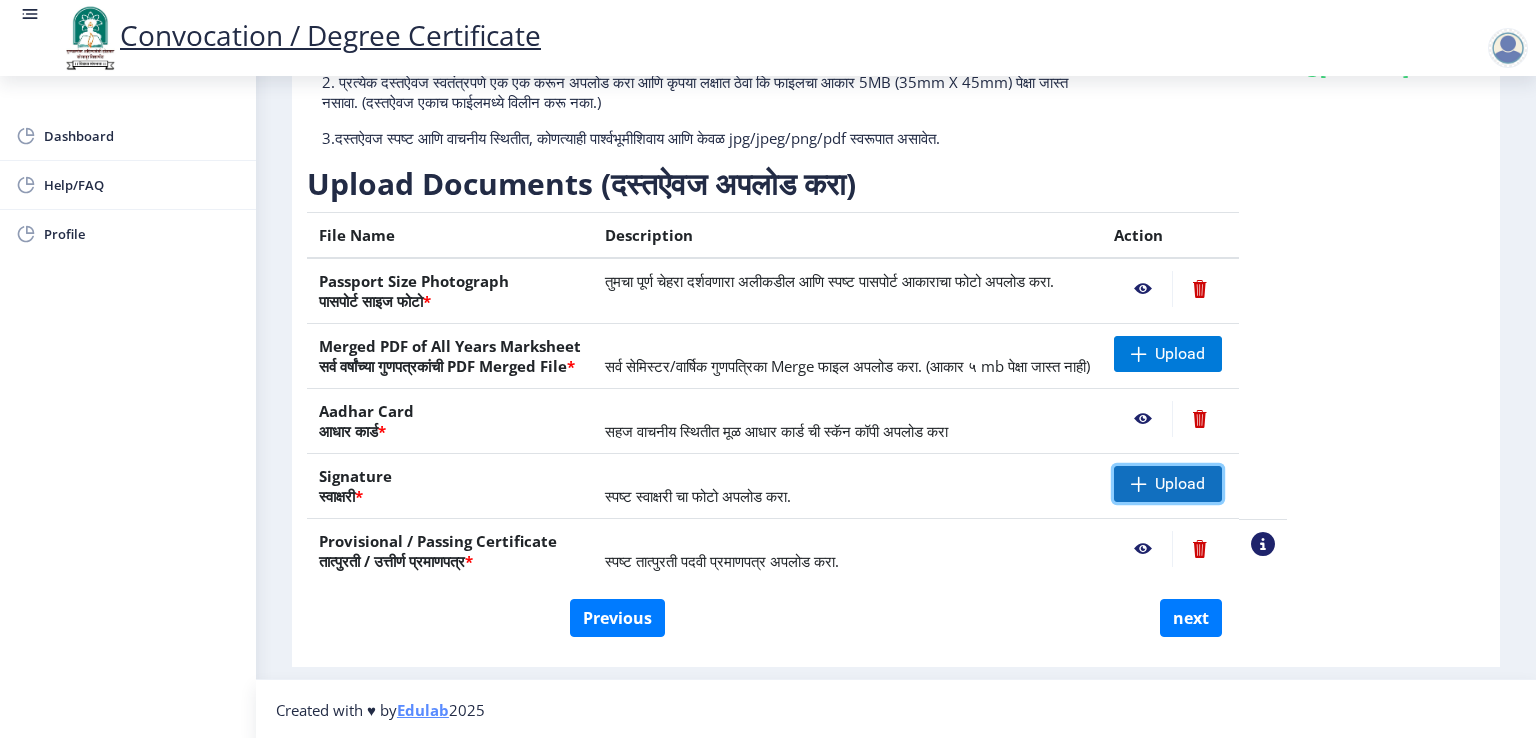 click 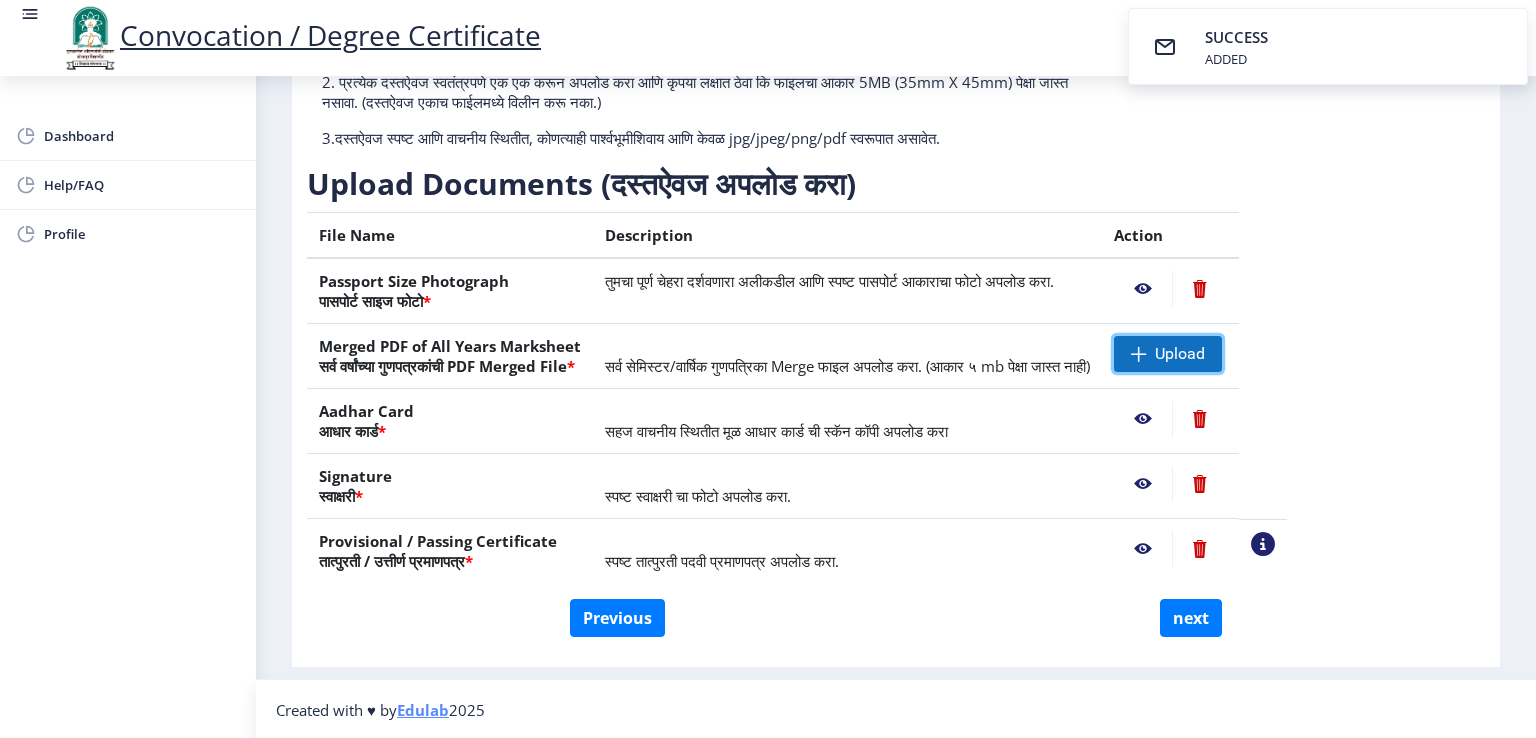 click on "Upload" 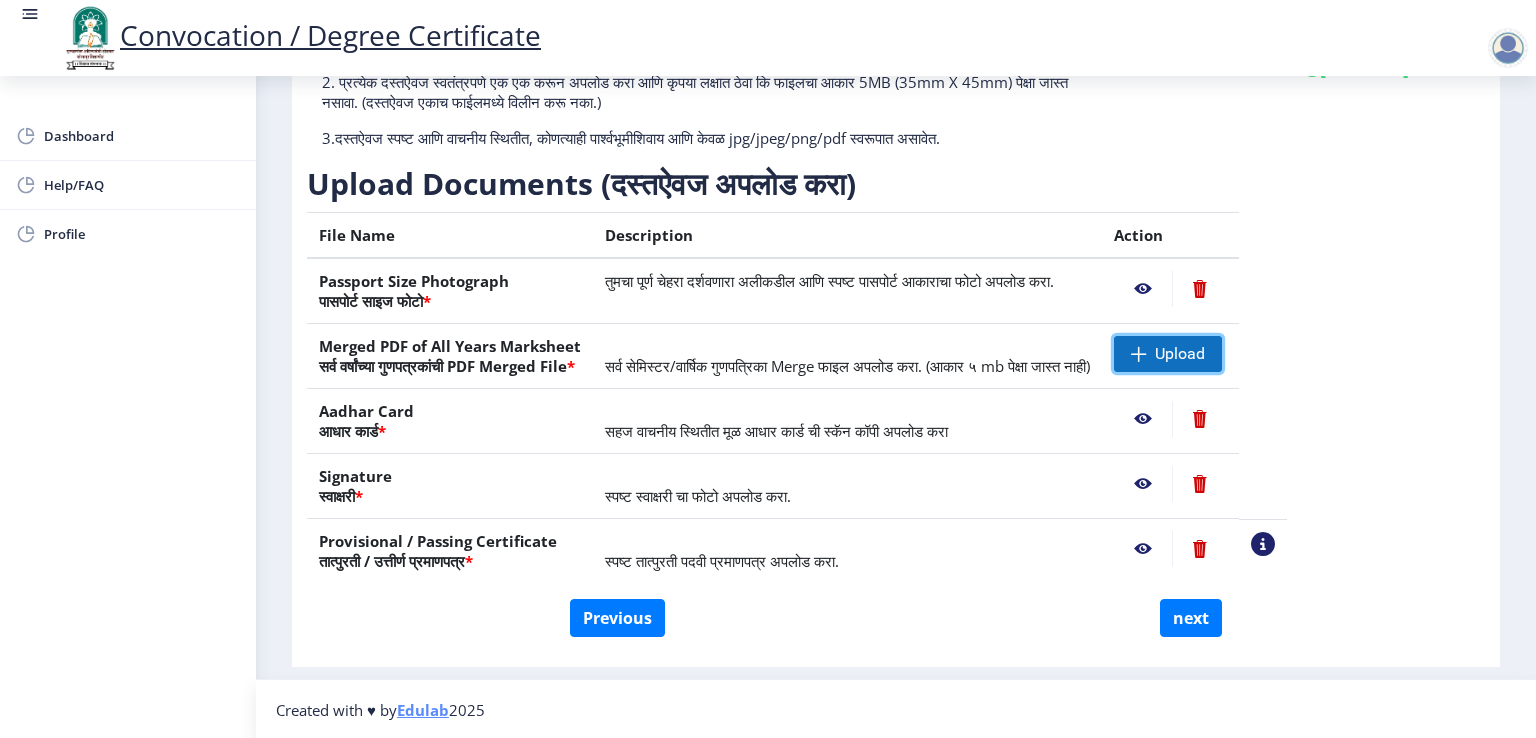 click 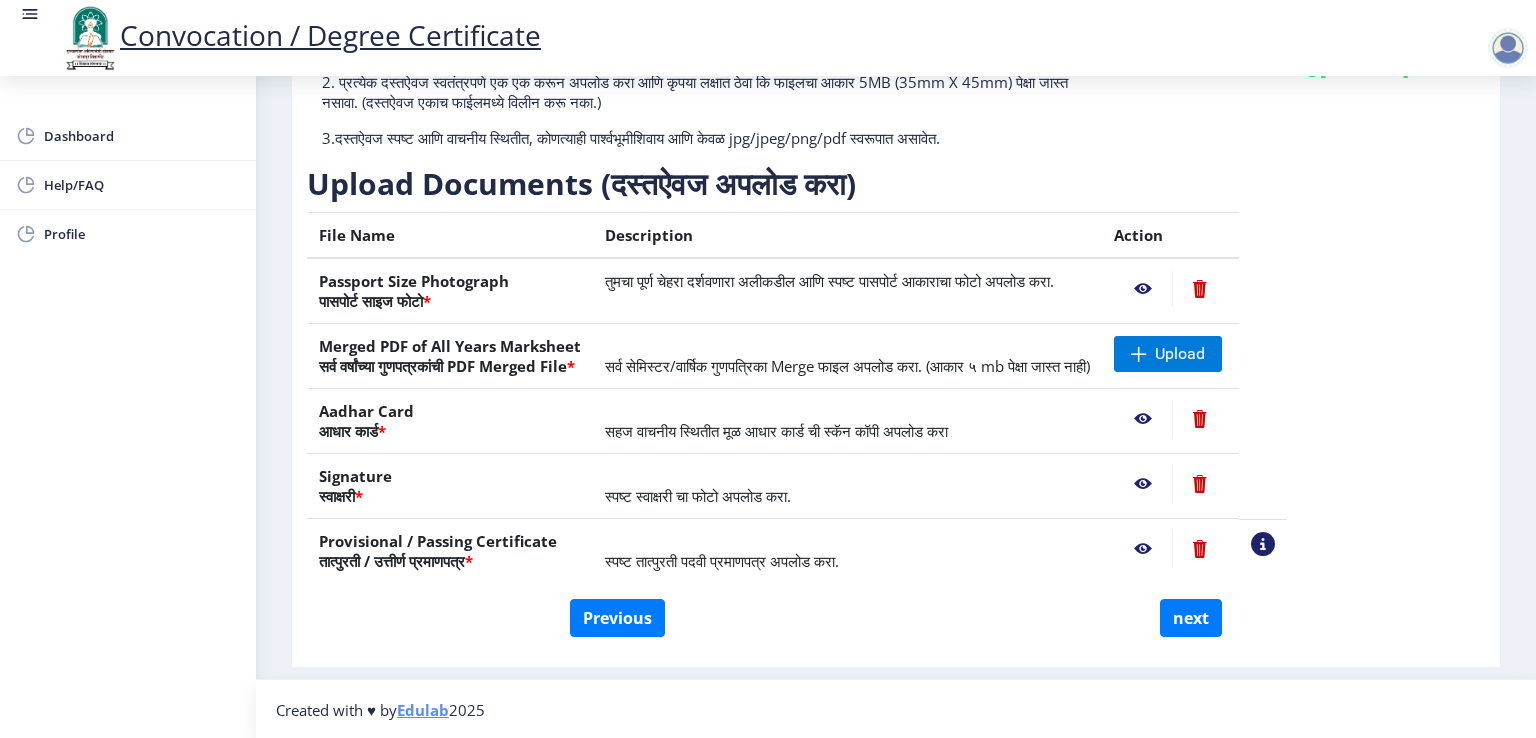 click on "सर्व सेमिस्टर/वार्षिक गुणपत्रिका Merge फाइल अपलोड करा. (आकार ५ mb पेक्षा जास्त नाही)" 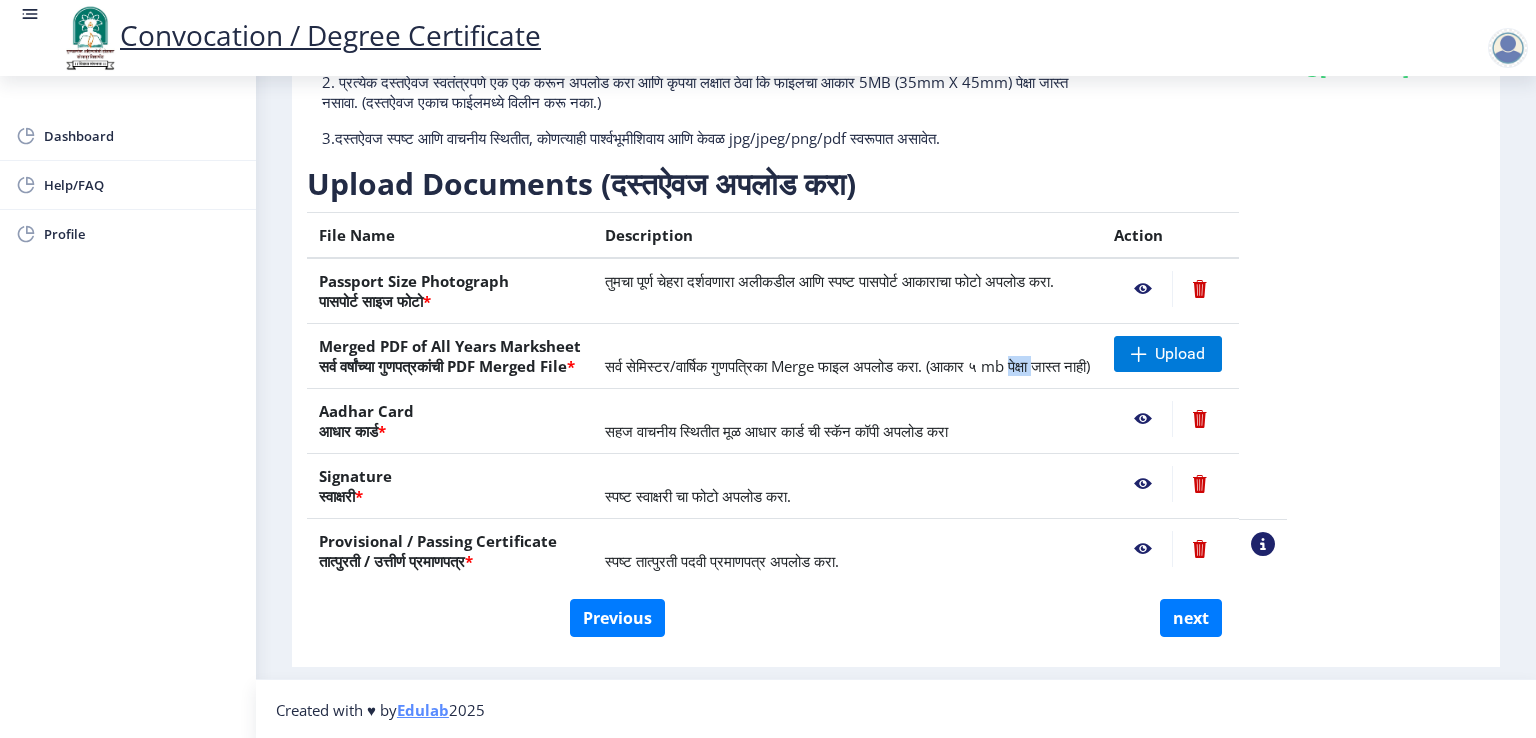 click on "सर्व सेमिस्टर/वार्षिक गुणपत्रिका Merge फाइल अपलोड करा. (आकार ५ mb पेक्षा जास्त नाही)" 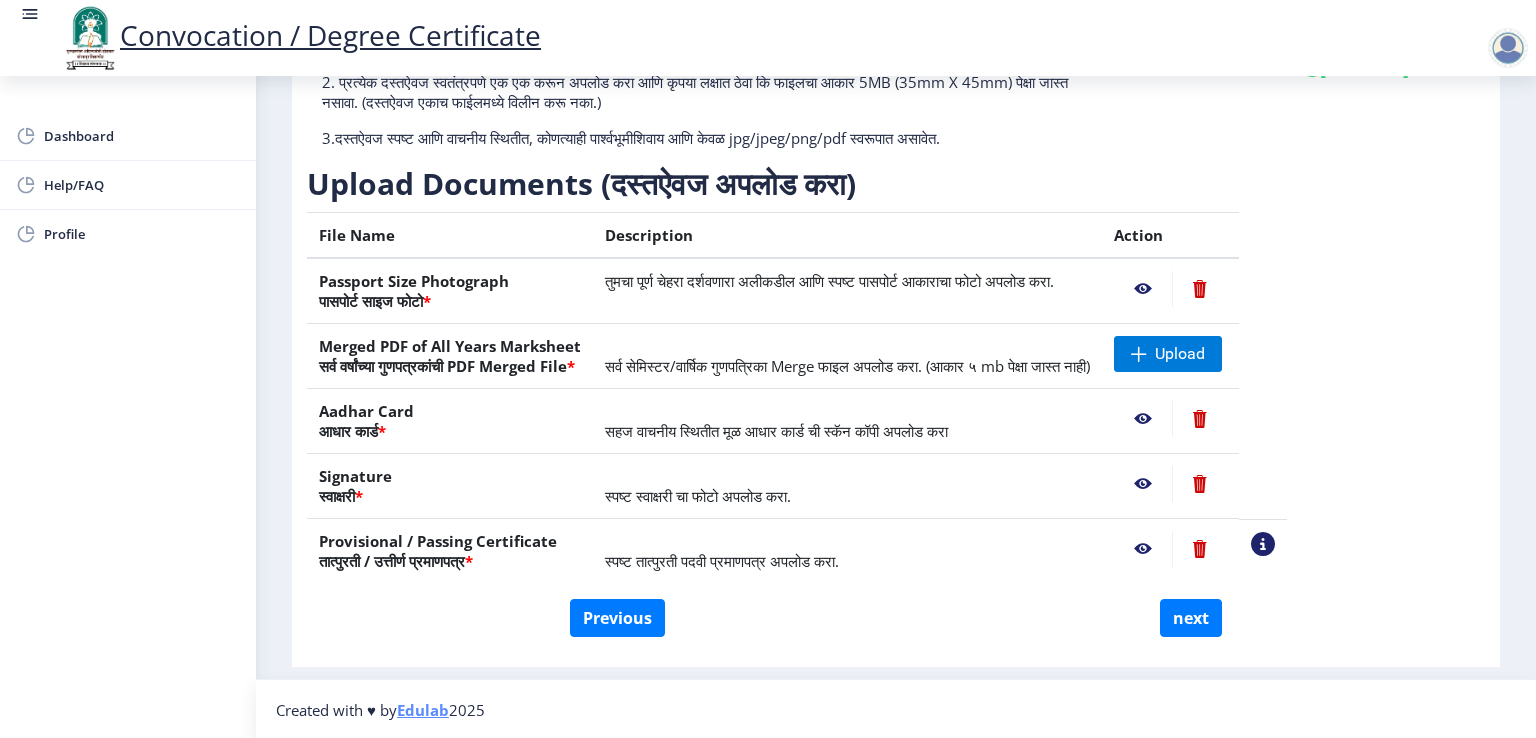 click on "सर्व सेमिस्टर/वार्षिक गुणपत्रिका Merge फाइल अपलोड करा. (आकार ५ mb पेक्षा जास्त नाही)" 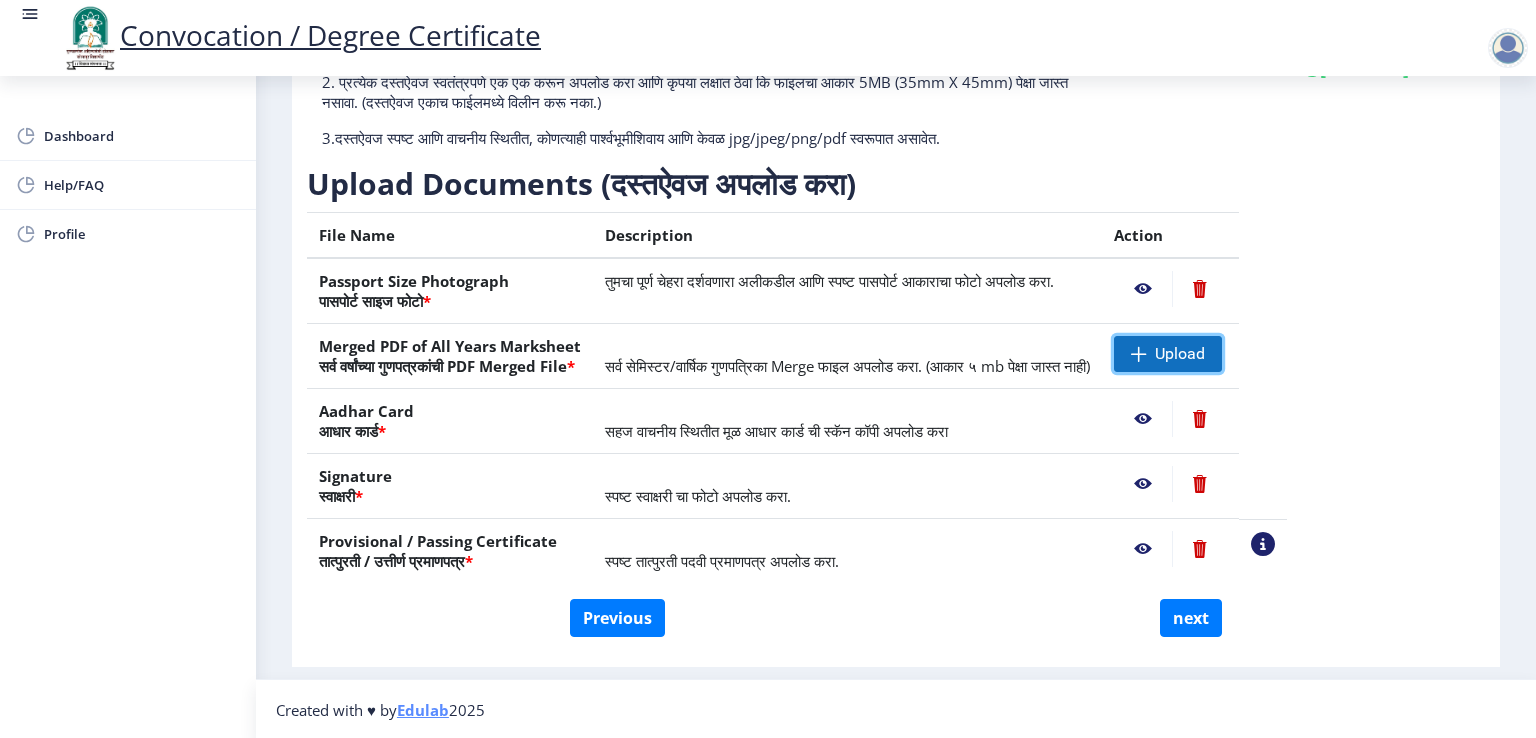 click 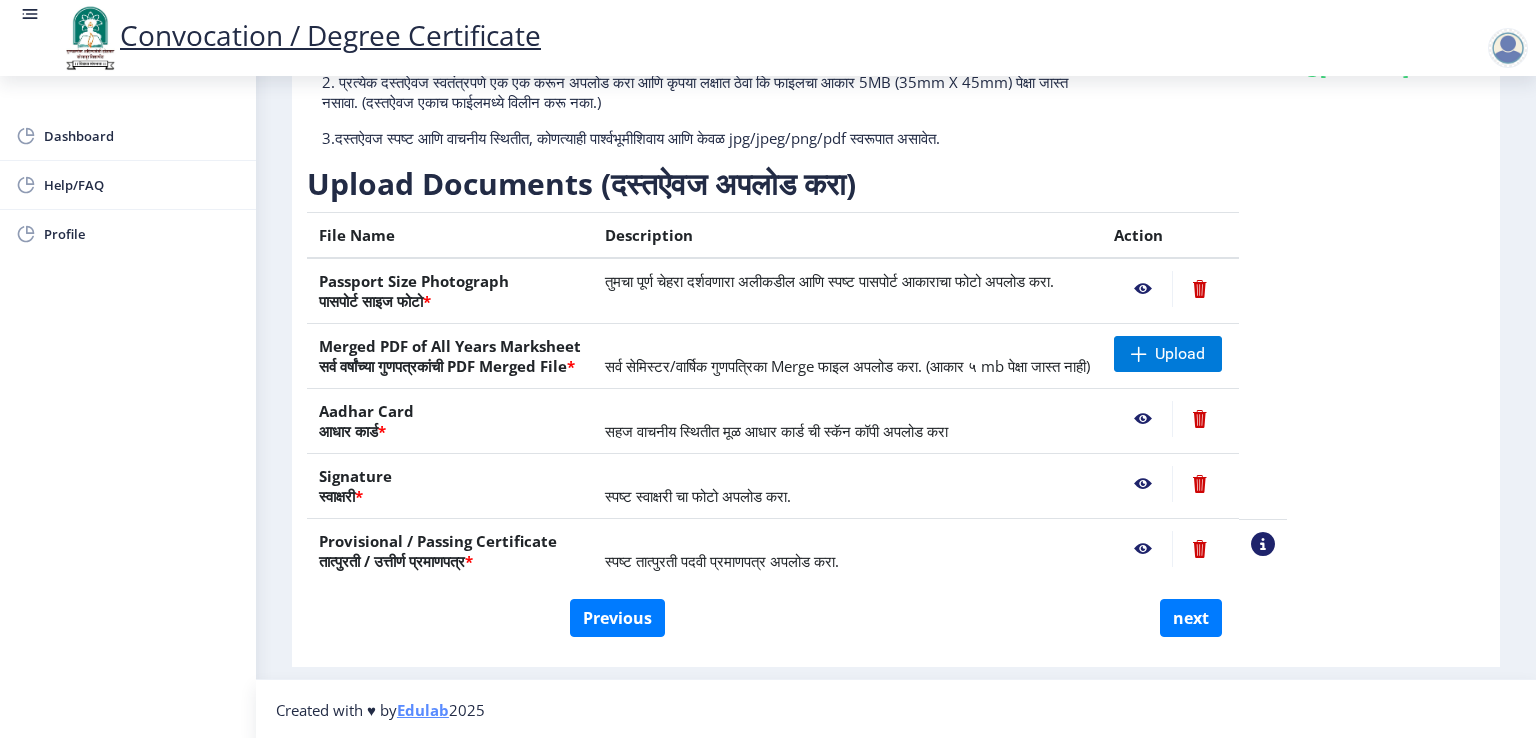 drag, startPoint x: 1091, startPoint y: 286, endPoint x: 1018, endPoint y: 293, distance: 73.33485 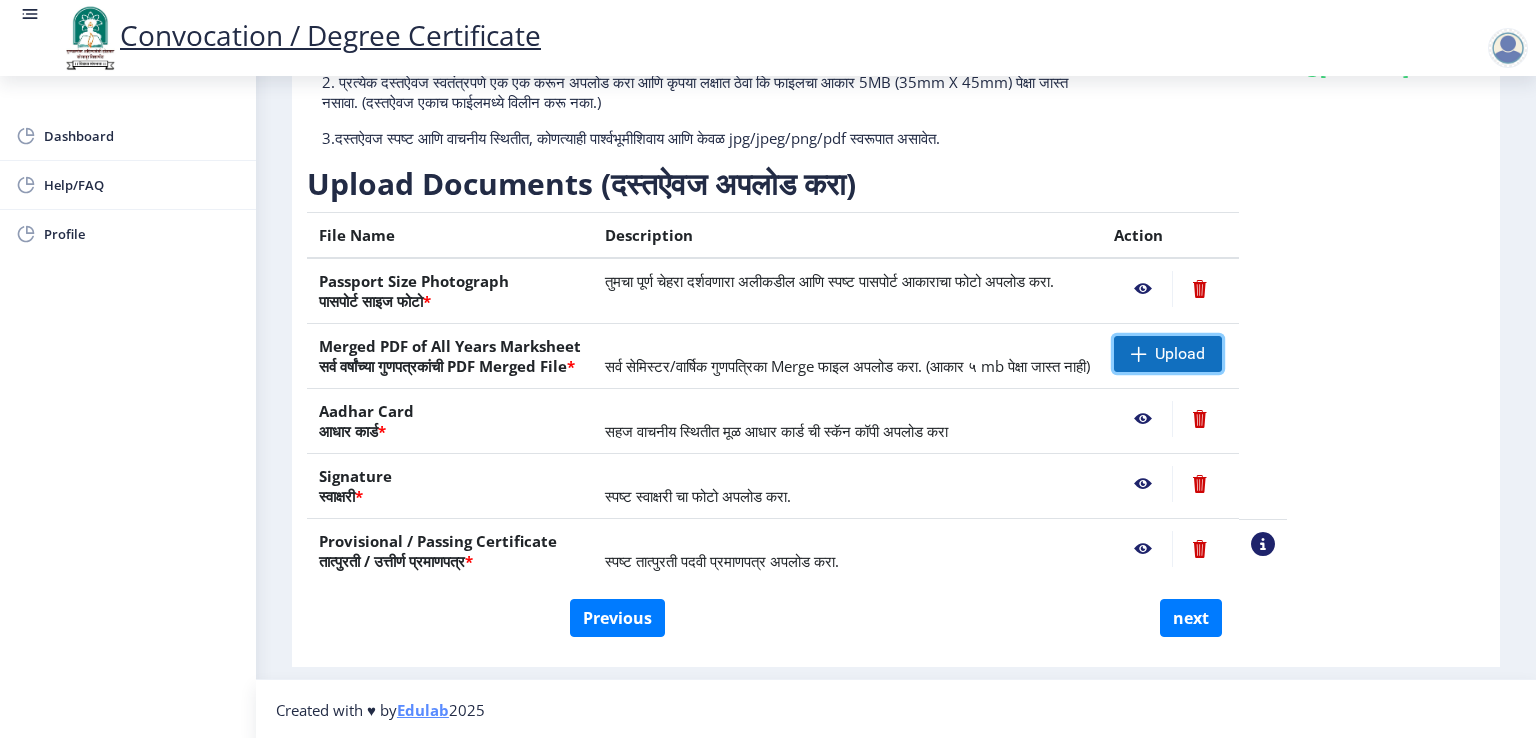 click on "Upload" 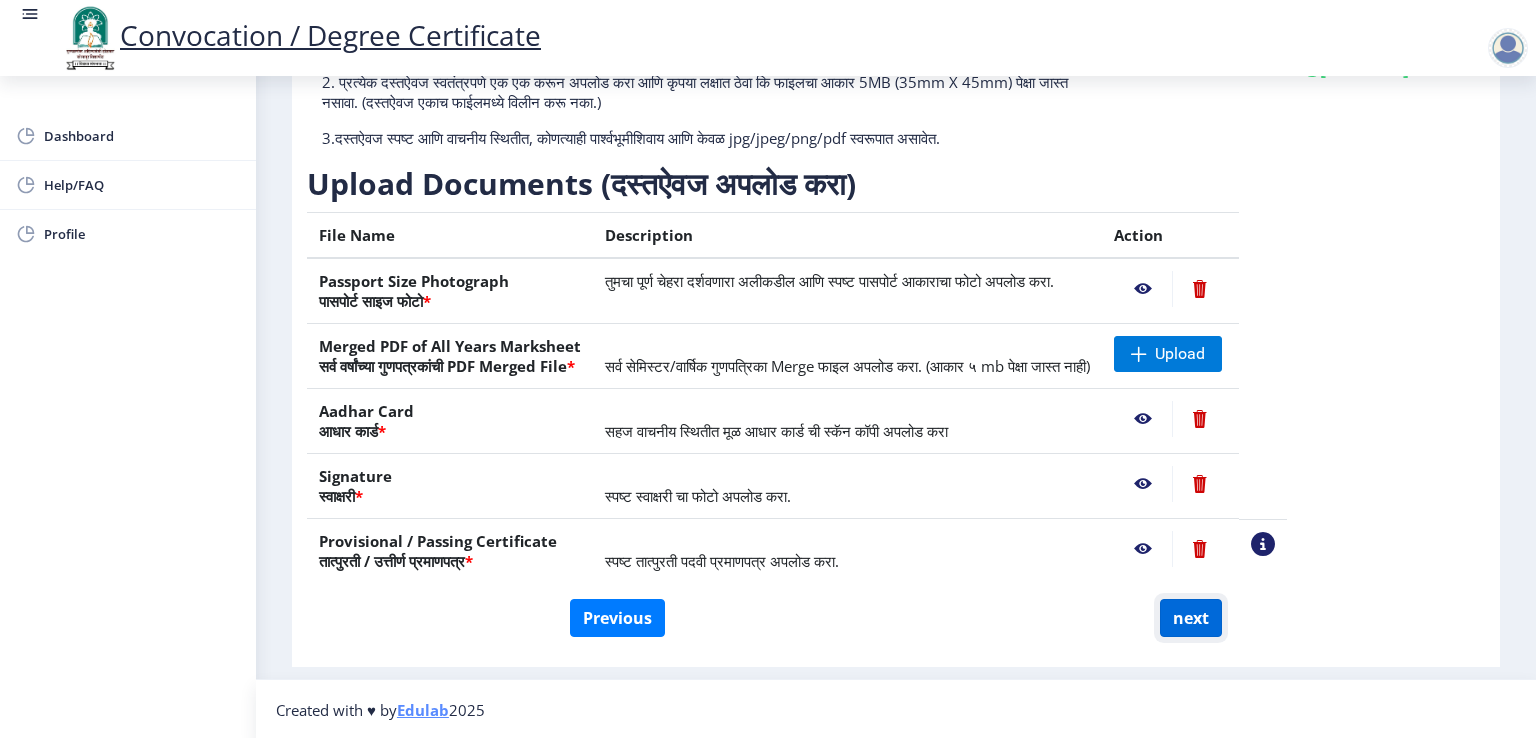 click on "next" 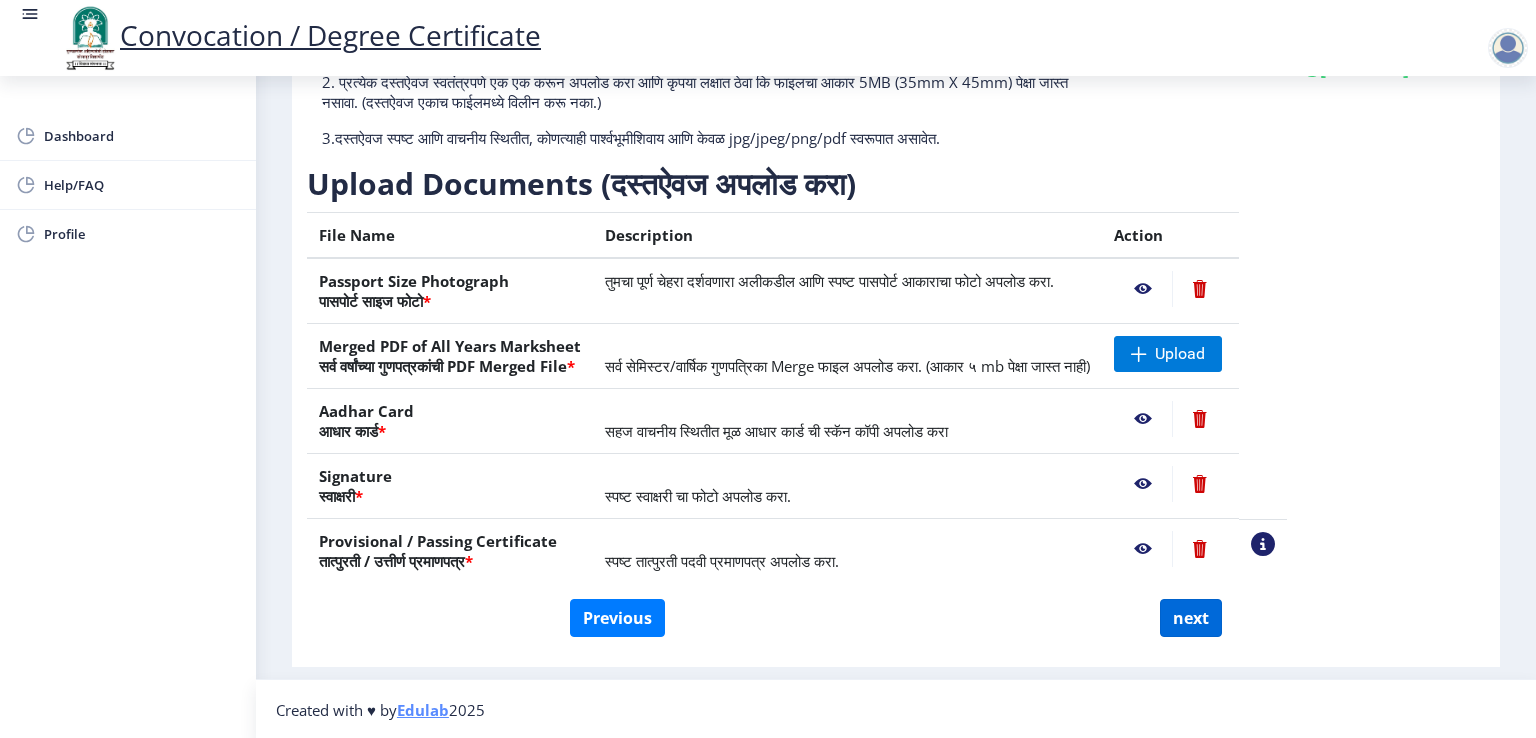 select 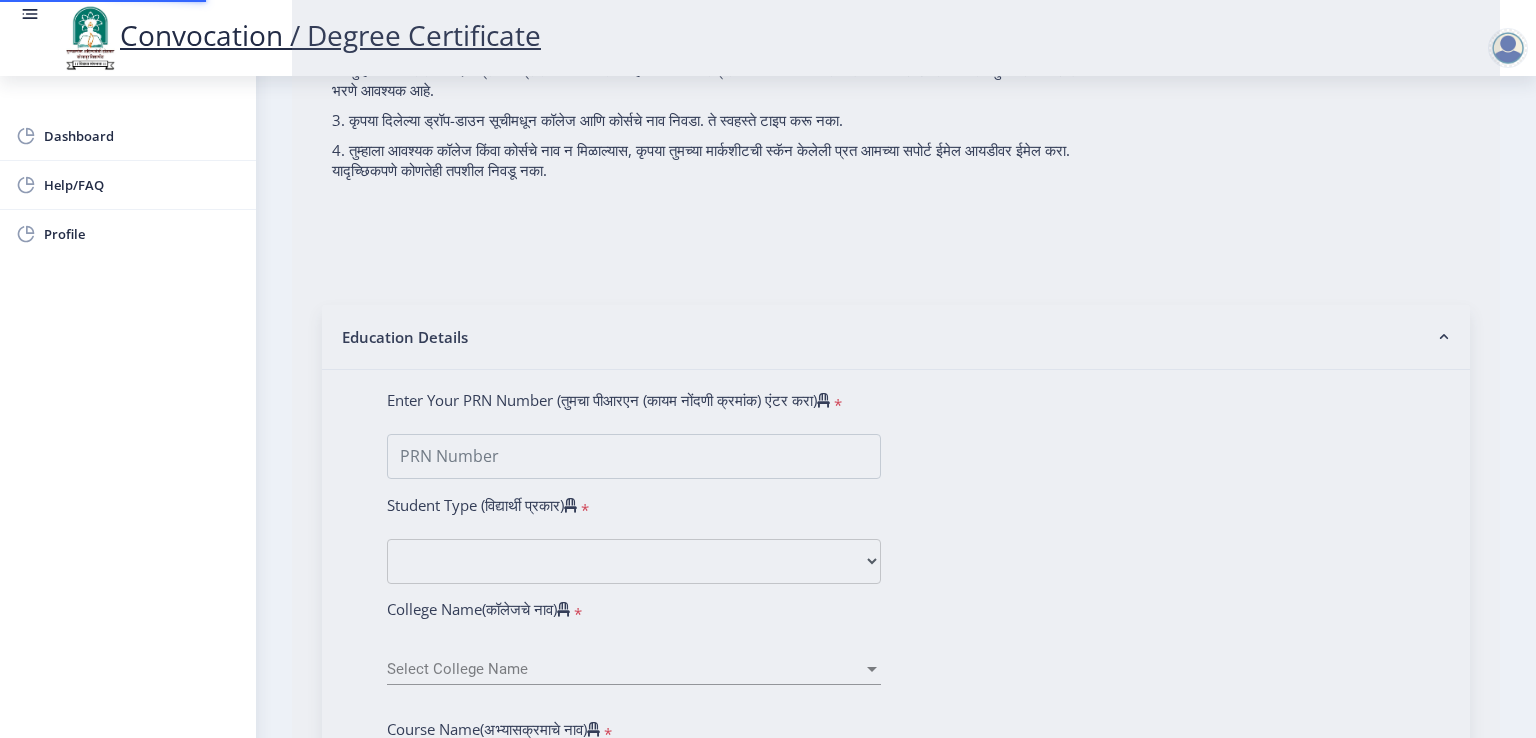 scroll, scrollTop: 0, scrollLeft: 0, axis: both 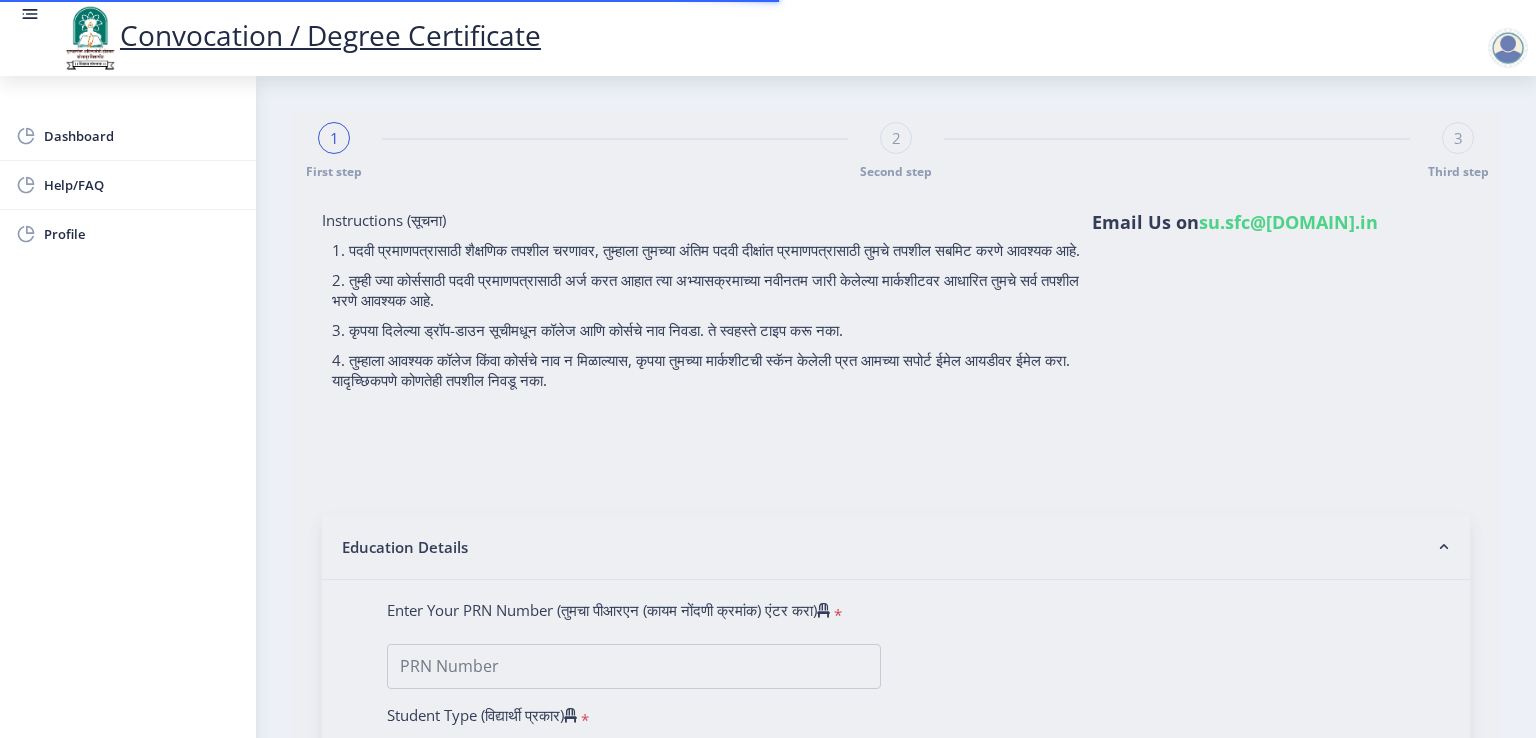 type on "[NAME] [NAME] [NAME]" 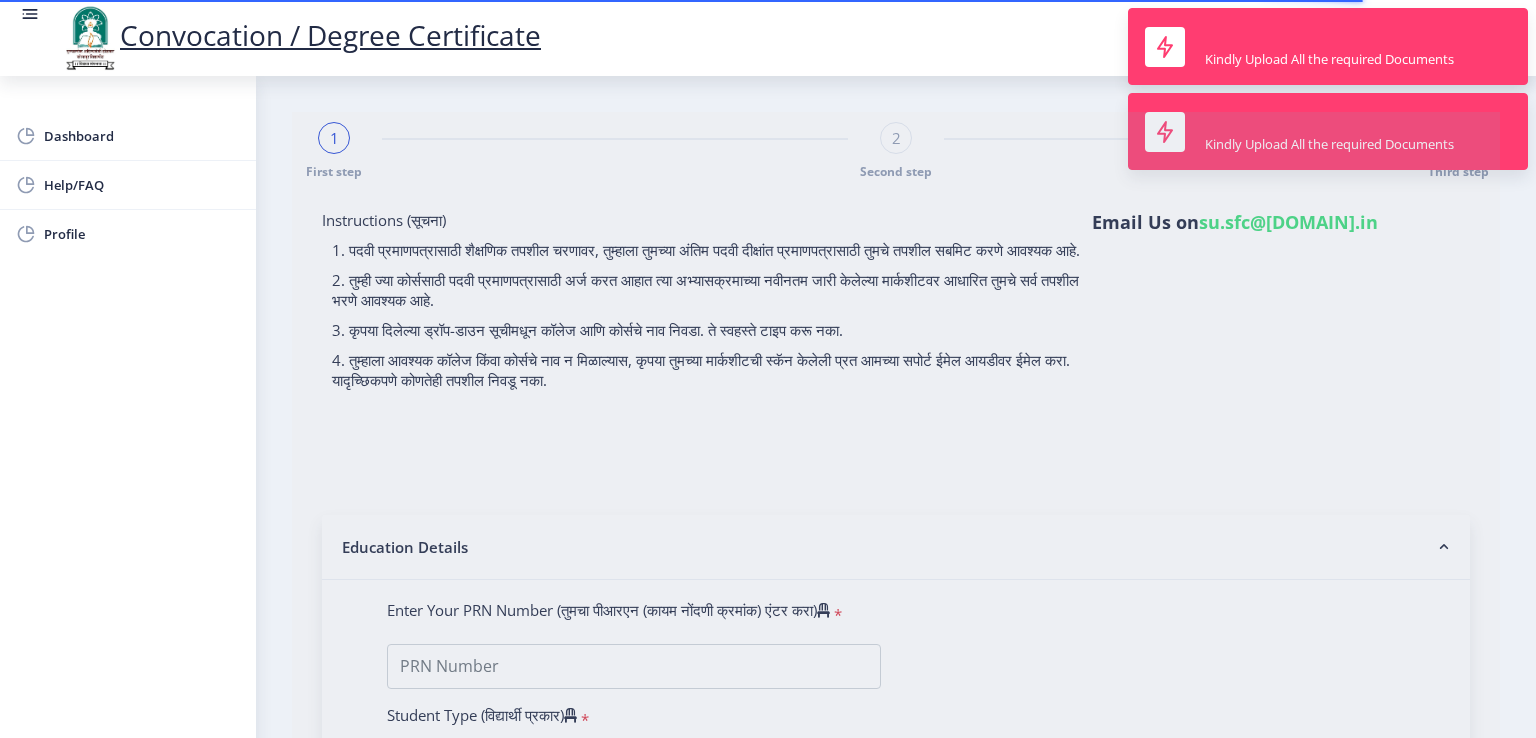 type on "[NUMBER]" 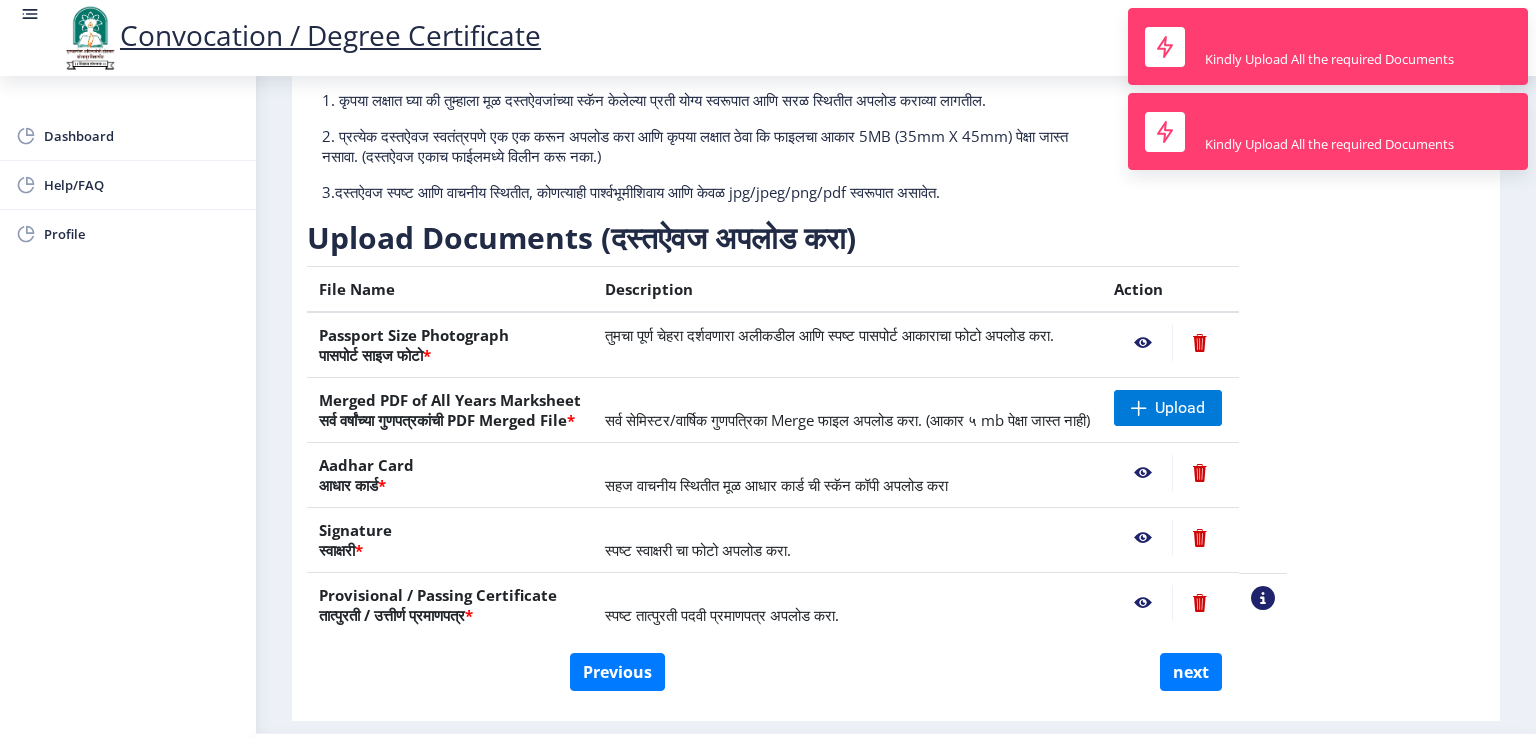scroll, scrollTop: 210, scrollLeft: 0, axis: vertical 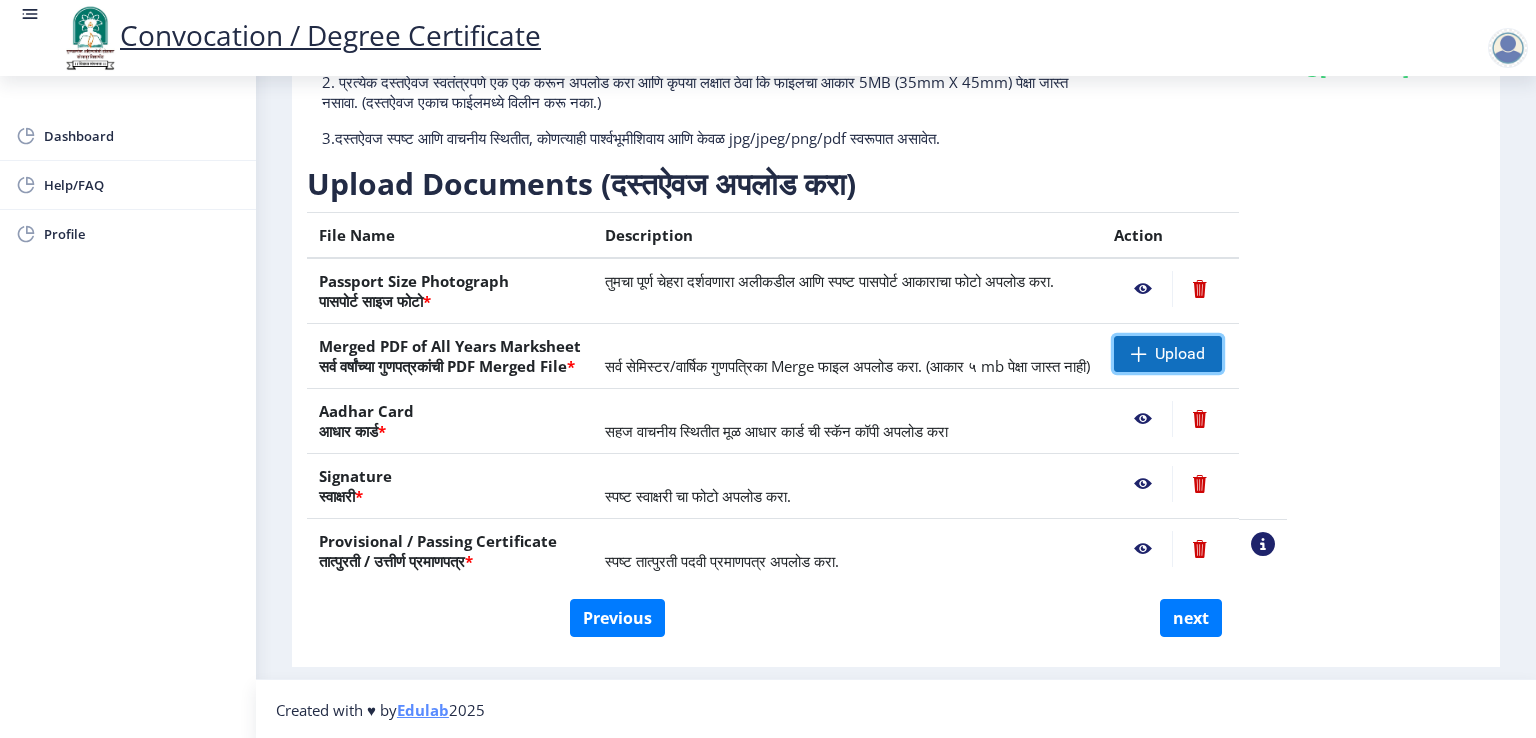 click 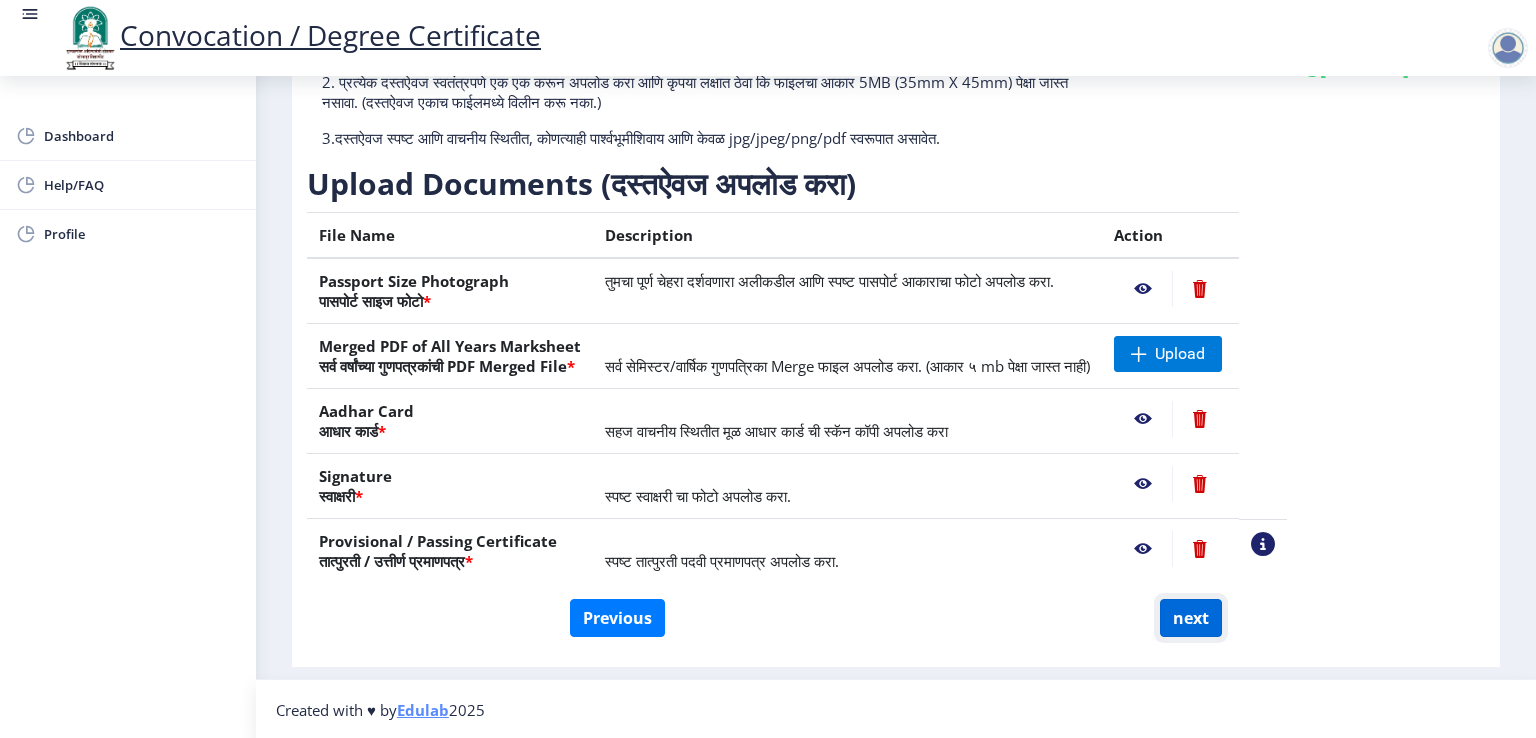 click on "next" 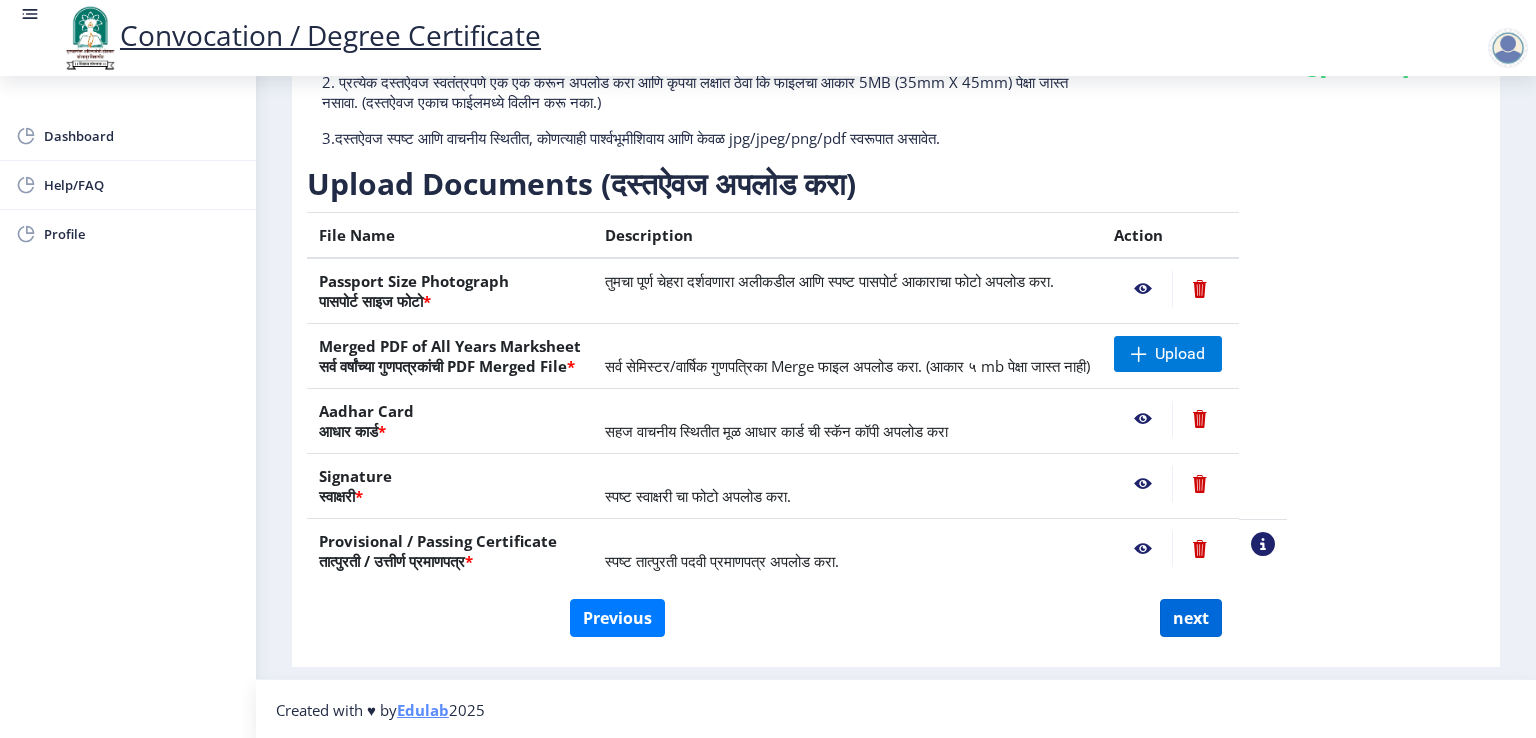 select 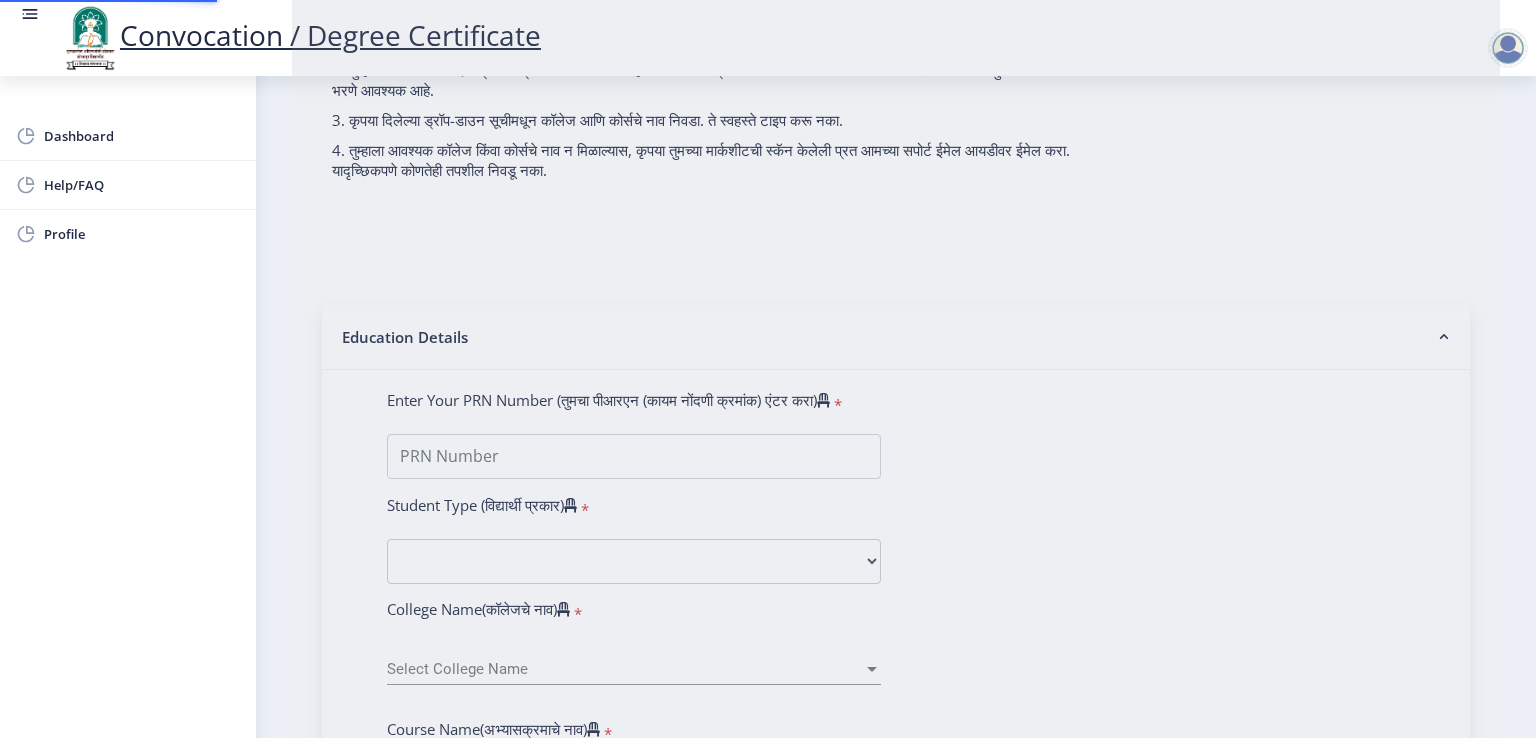 scroll, scrollTop: 0, scrollLeft: 0, axis: both 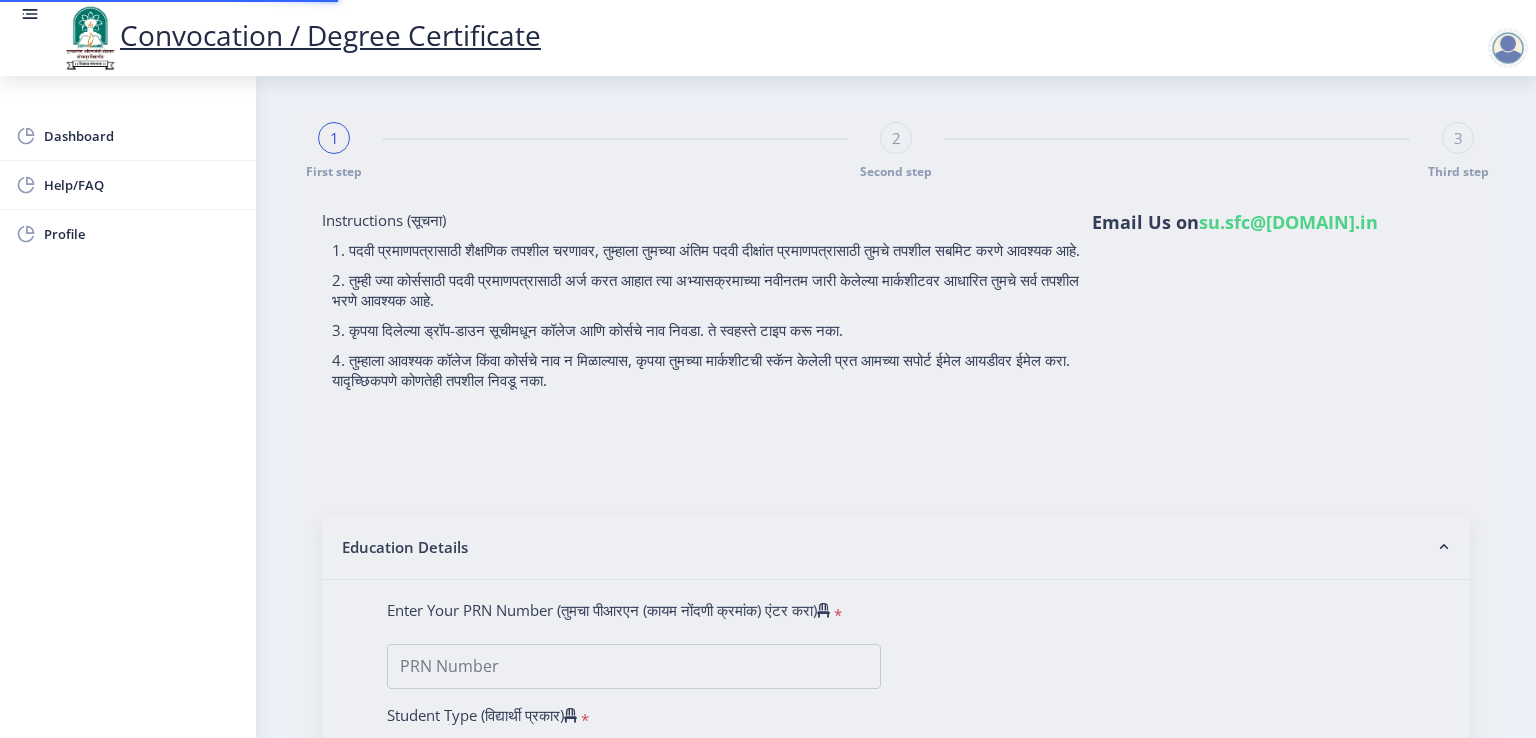 select 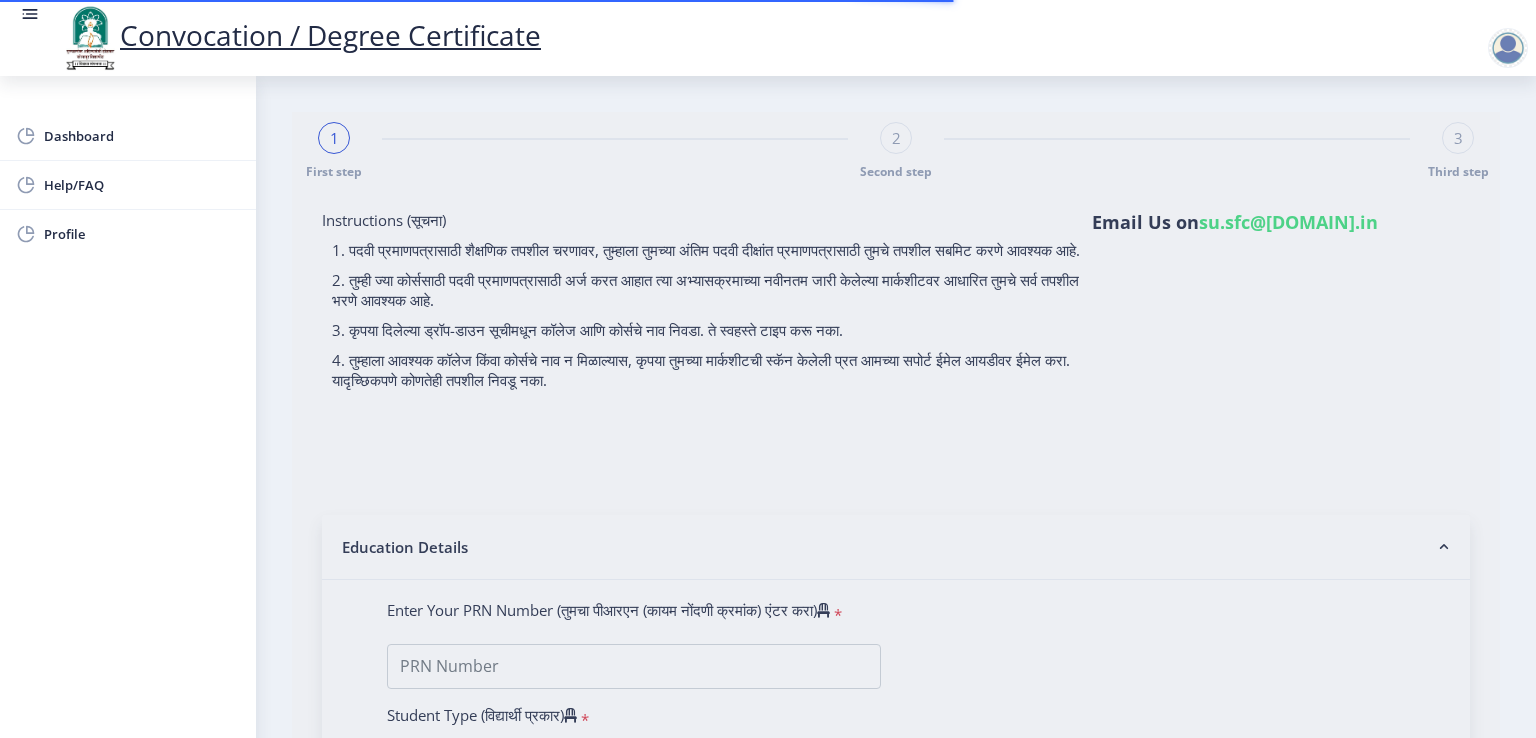 select 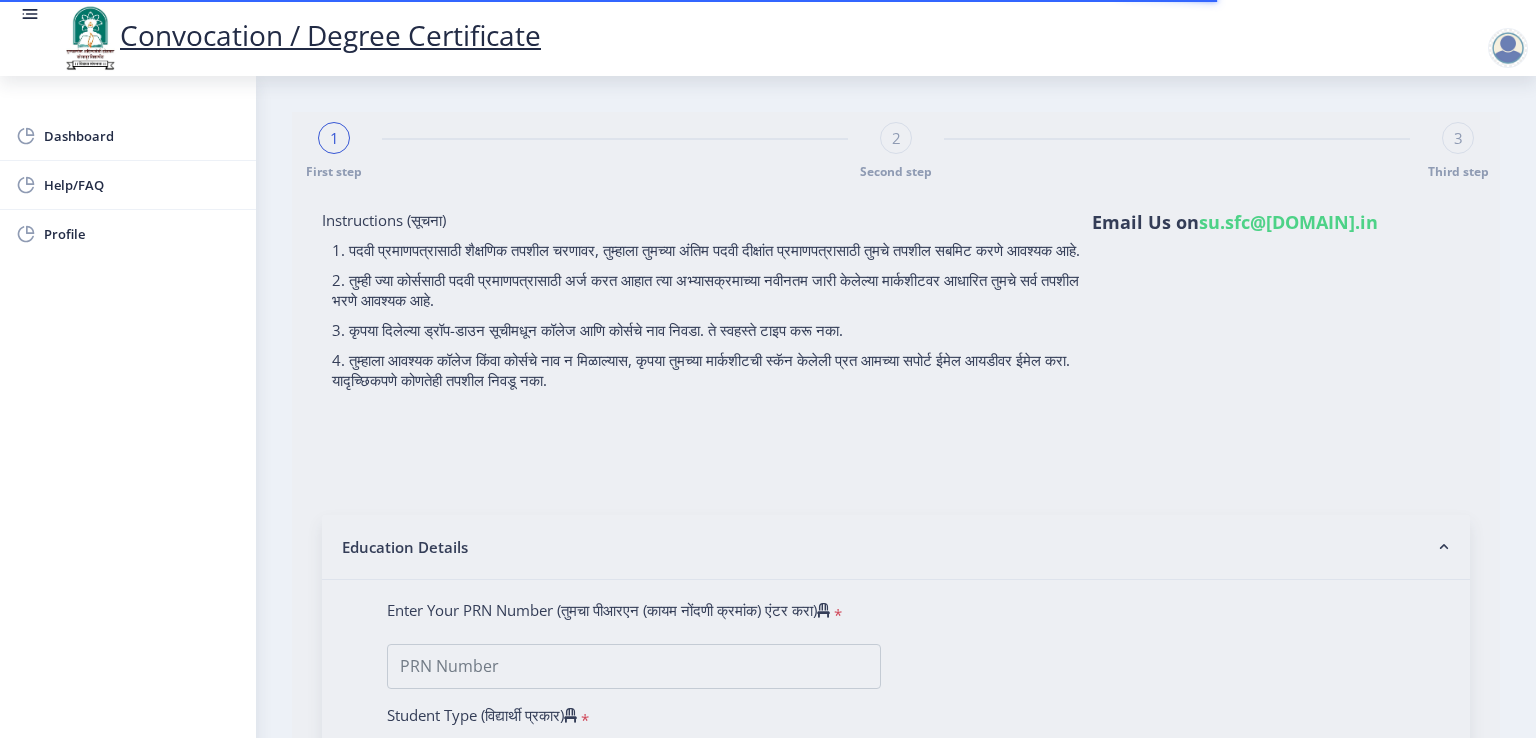 type on "[NAME] [NAME] [NAME]" 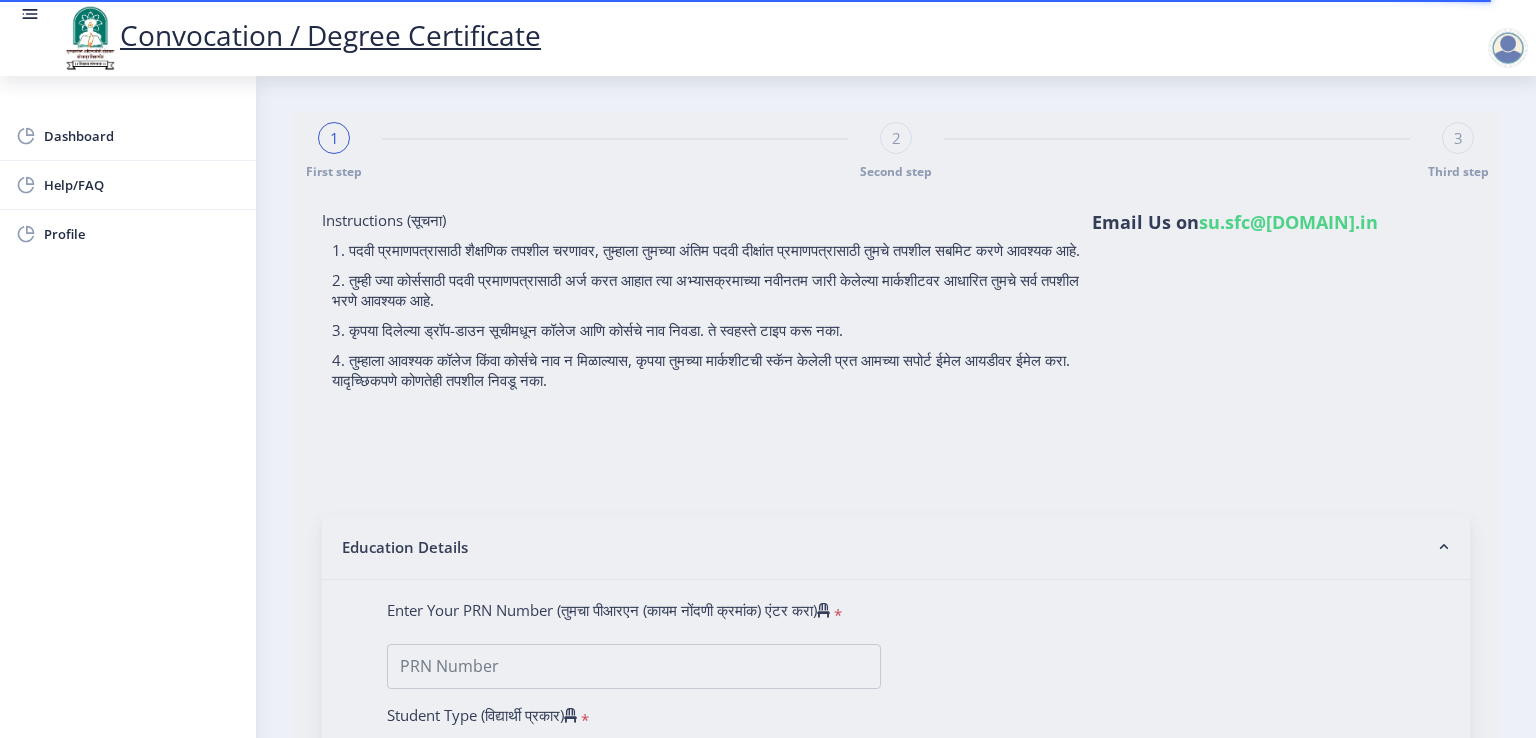 type on "[NUMBER]" 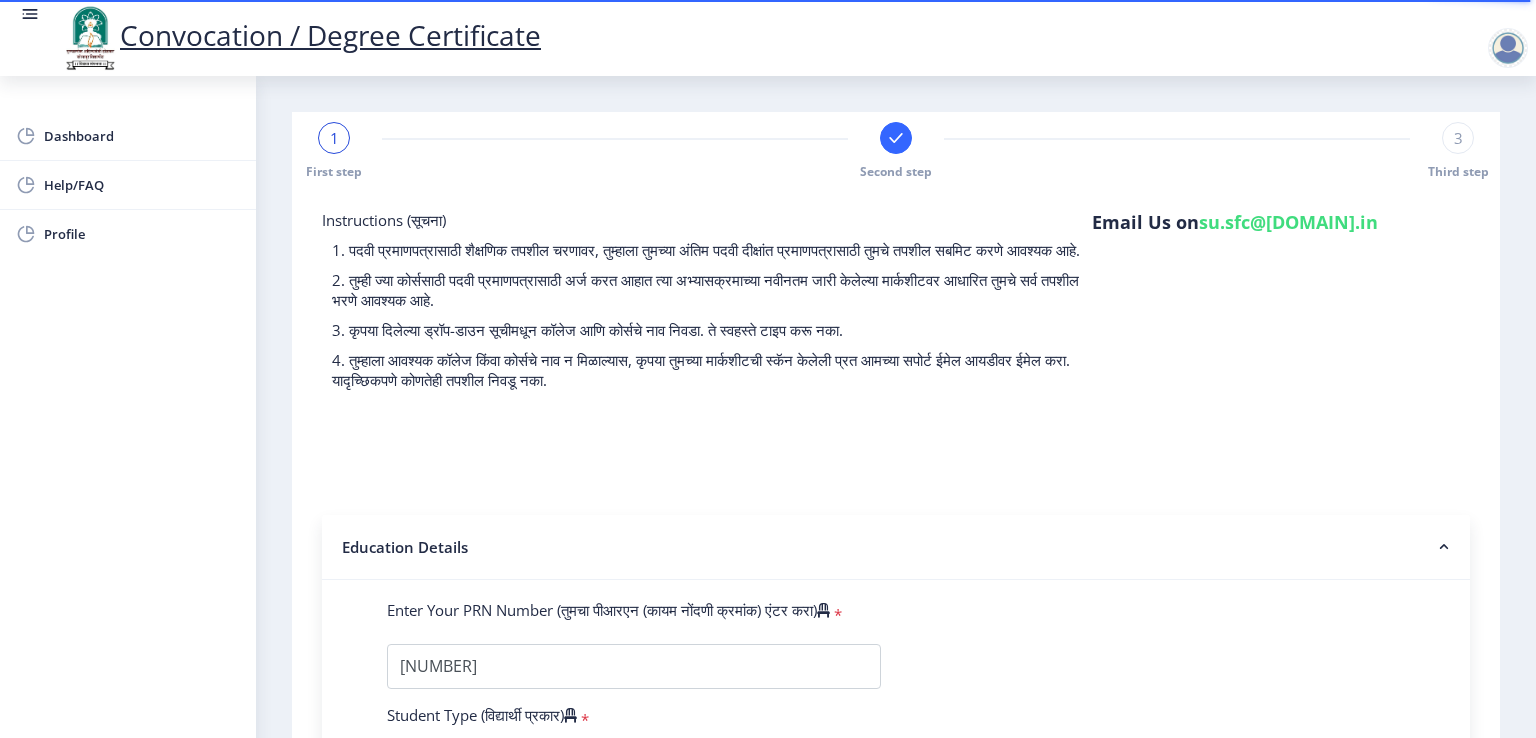 select 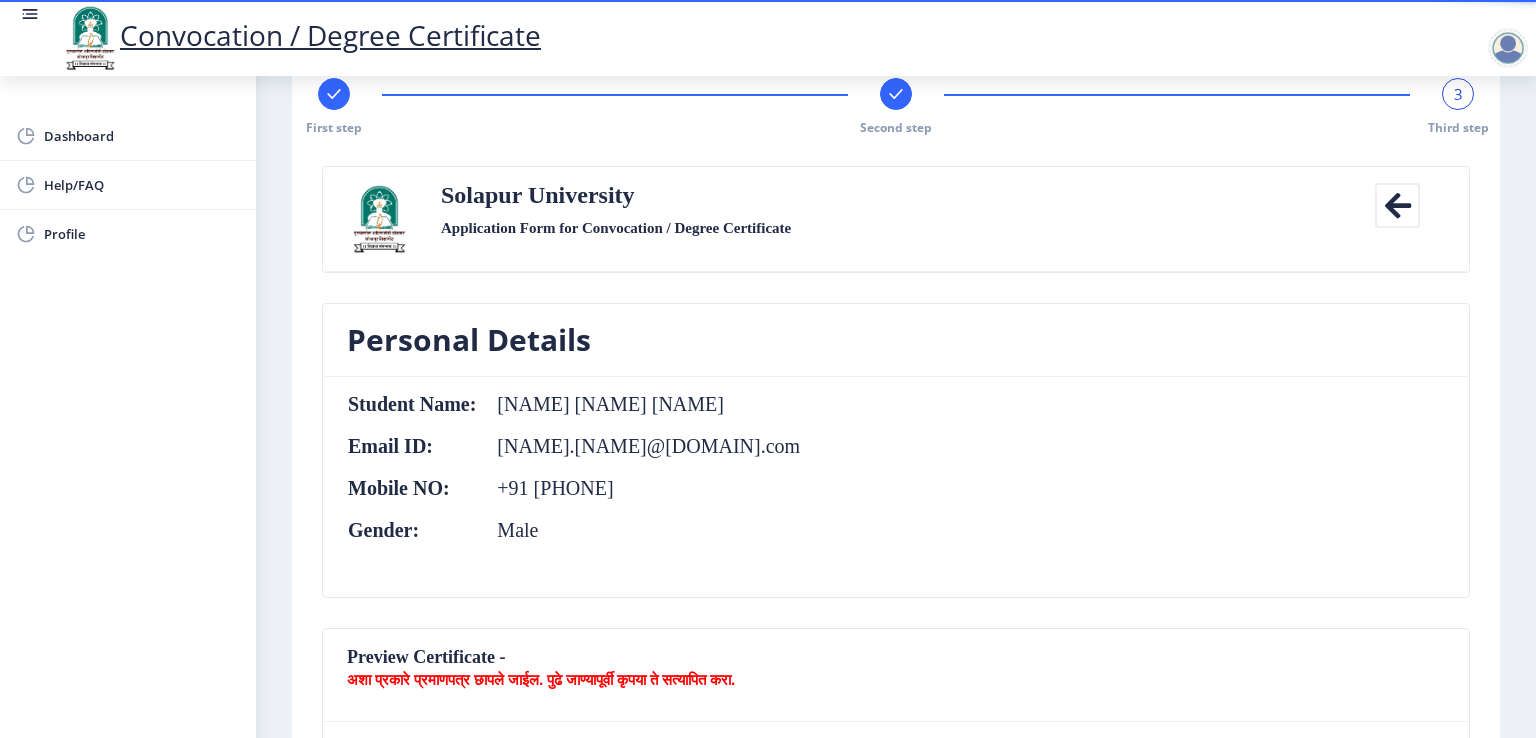 scroll, scrollTop: 0, scrollLeft: 0, axis: both 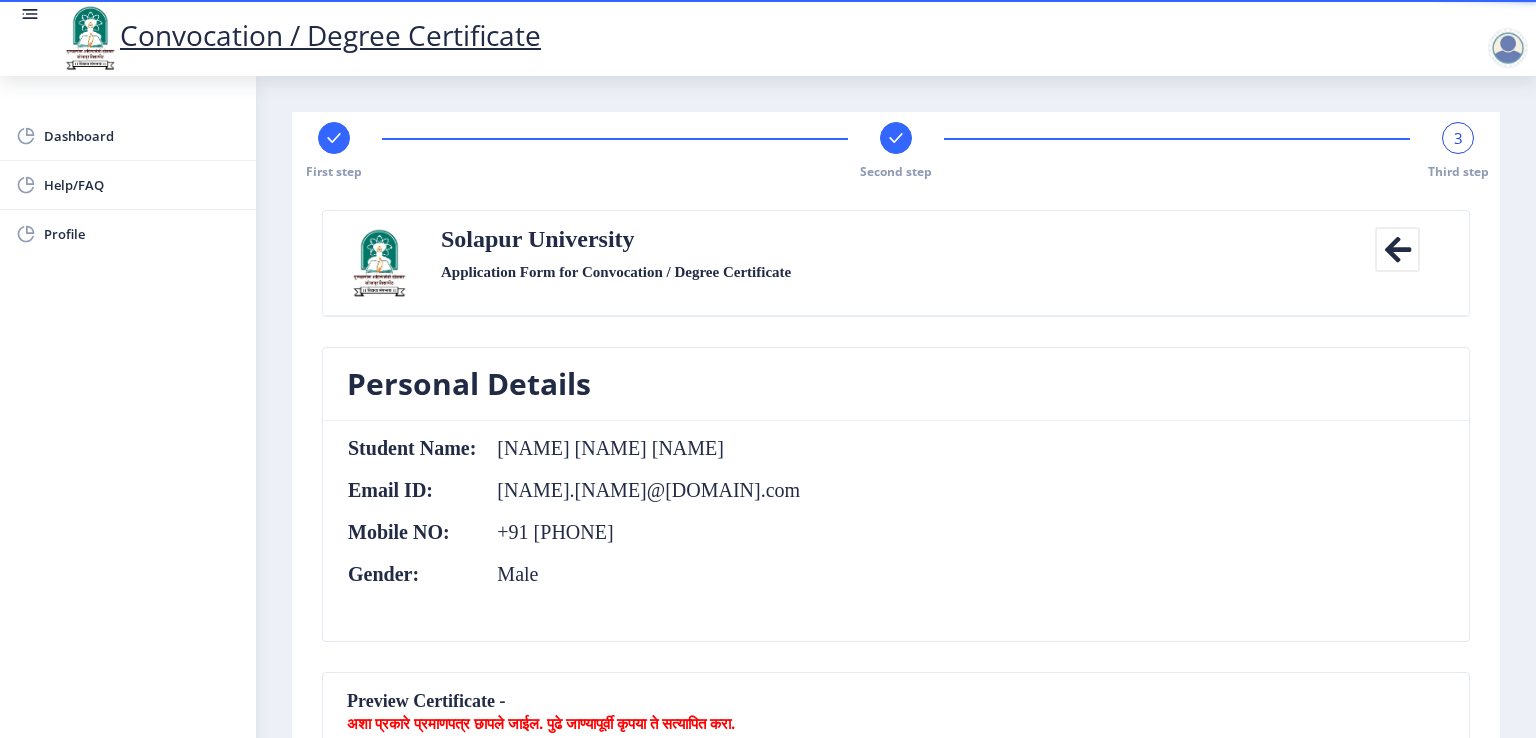 click 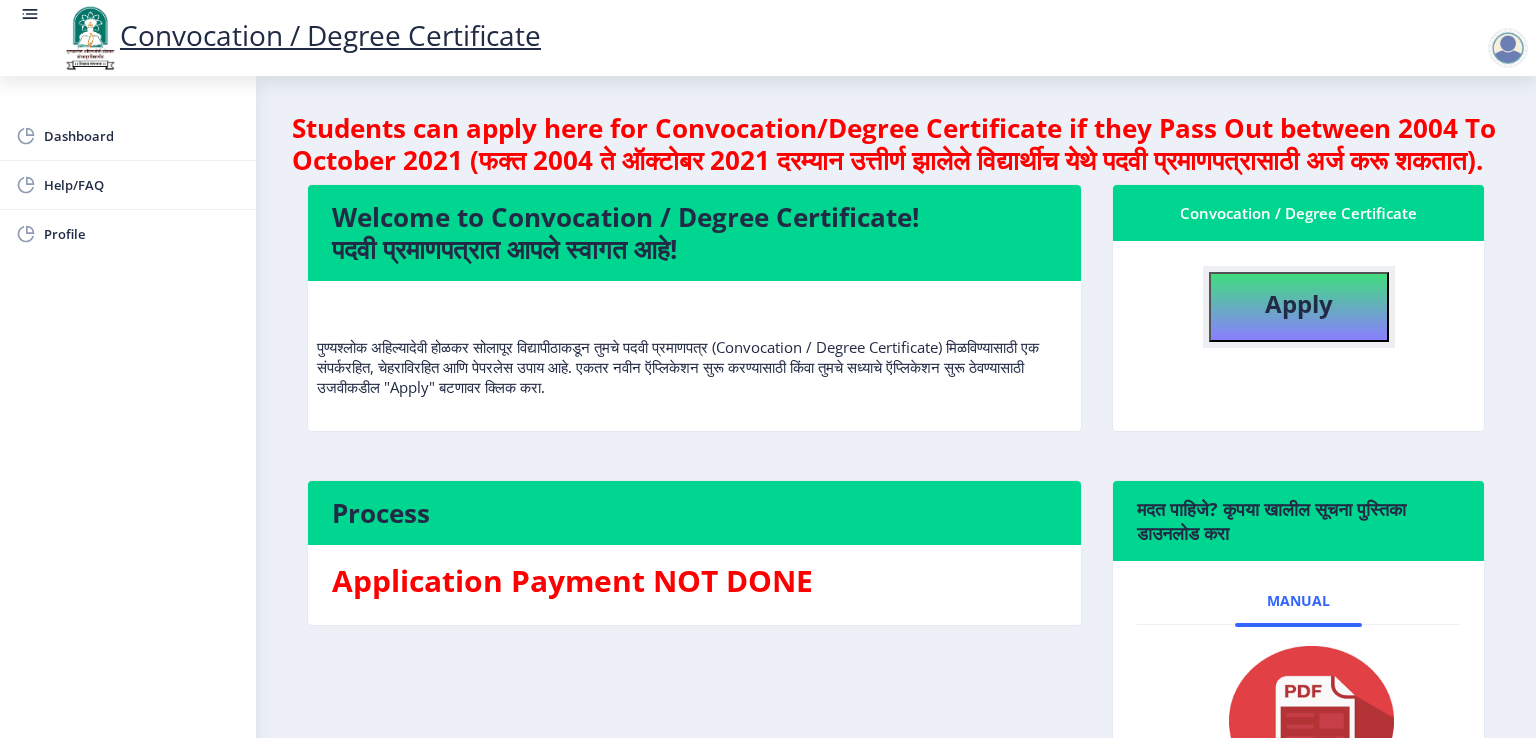 click on "Apply" 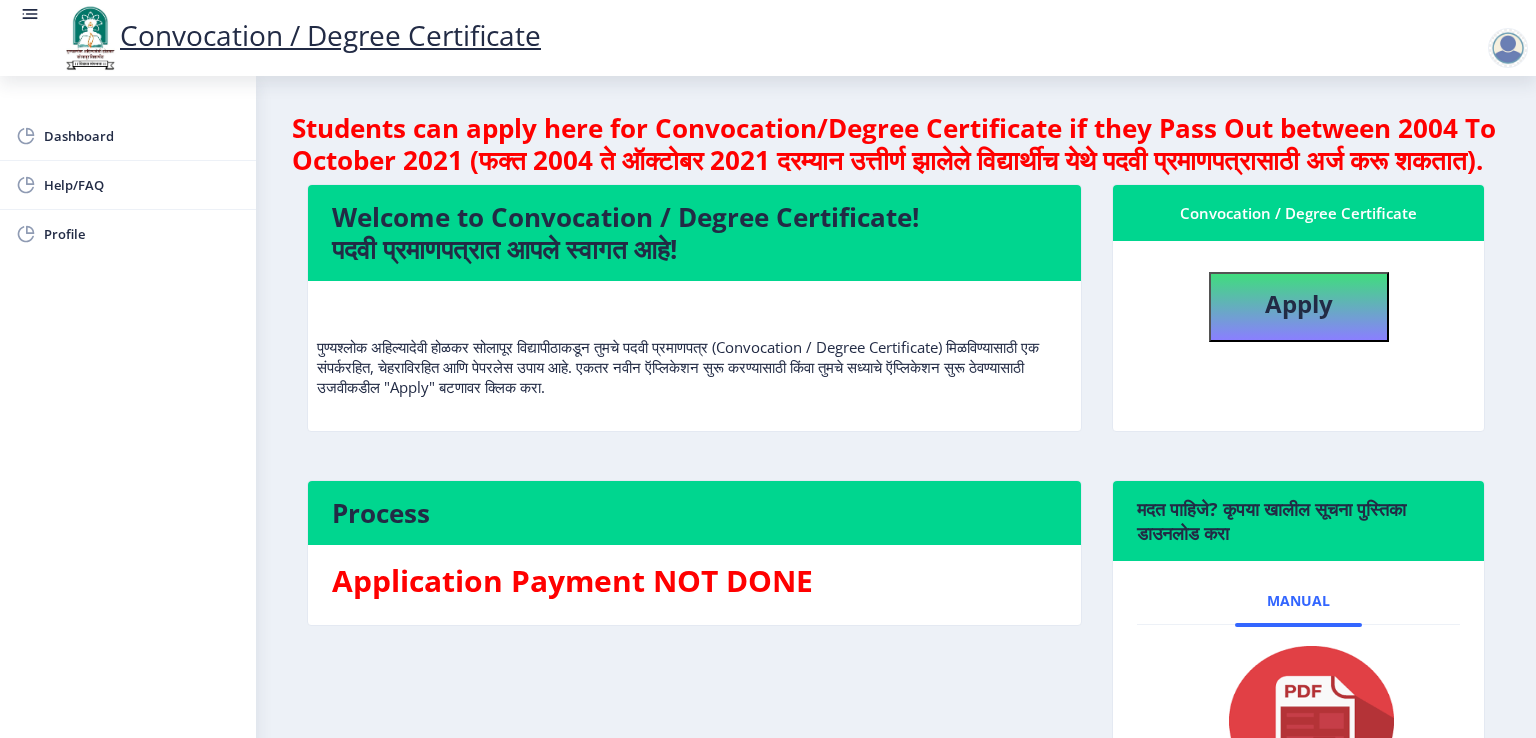select 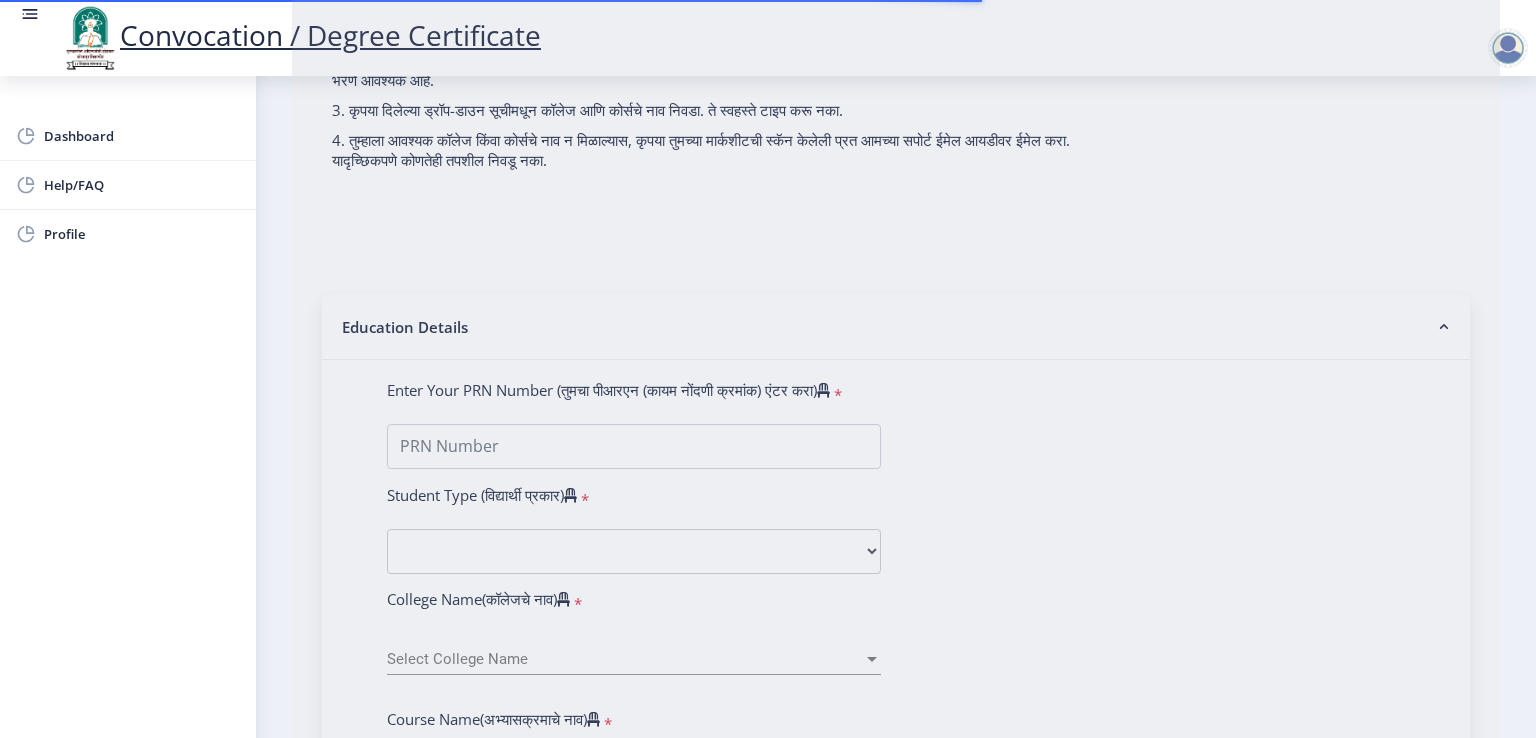 type on "[NAME] [NAME] [NAME]" 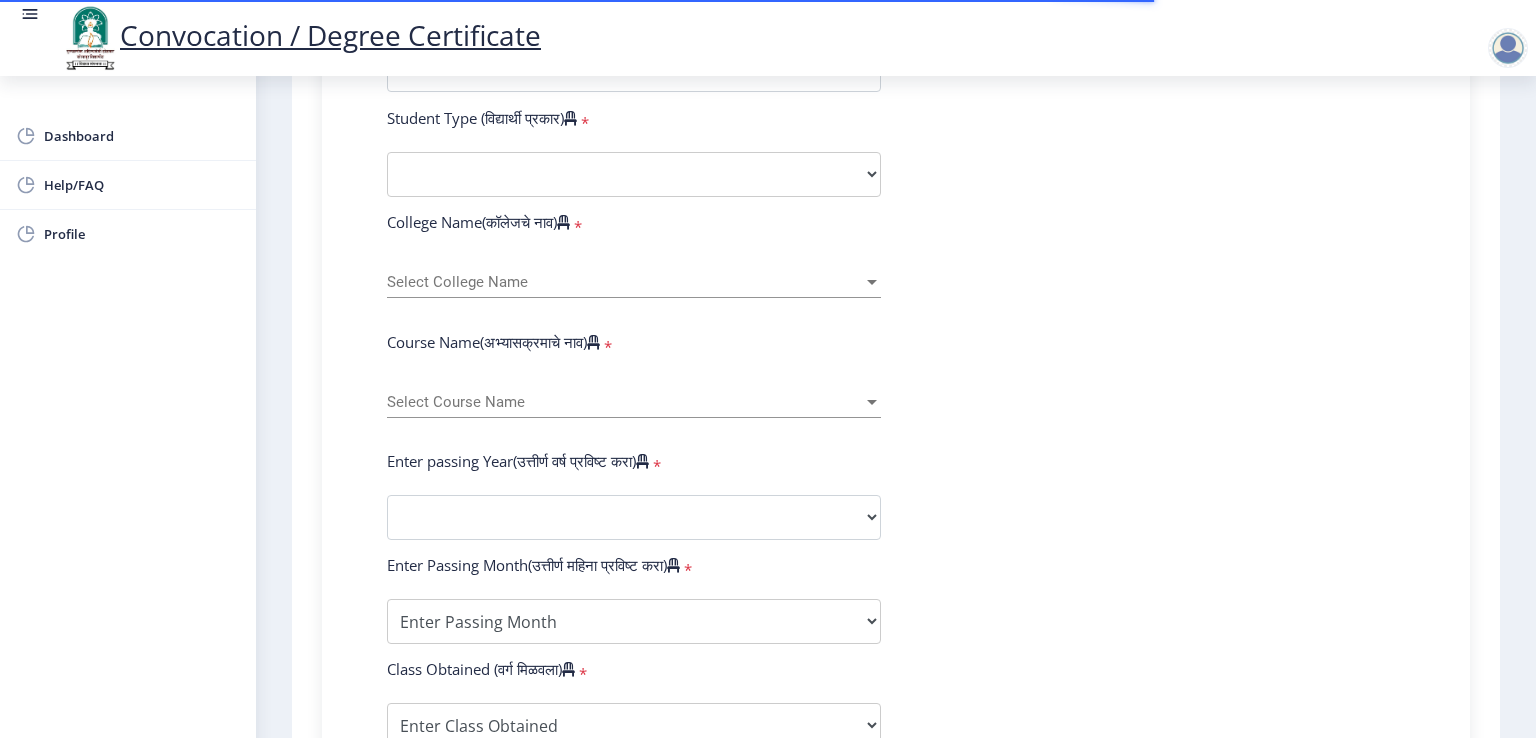 select 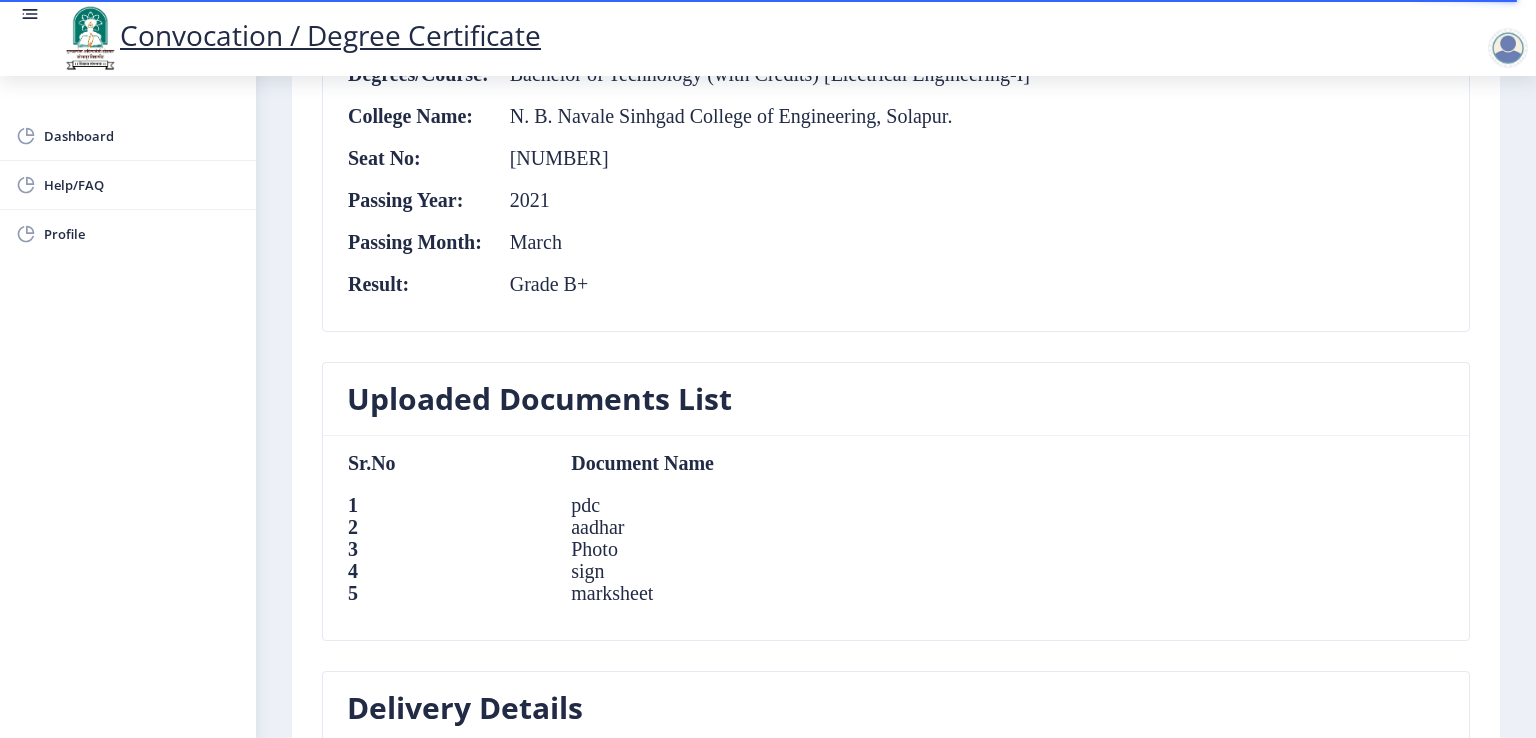 scroll, scrollTop: 1007, scrollLeft: 0, axis: vertical 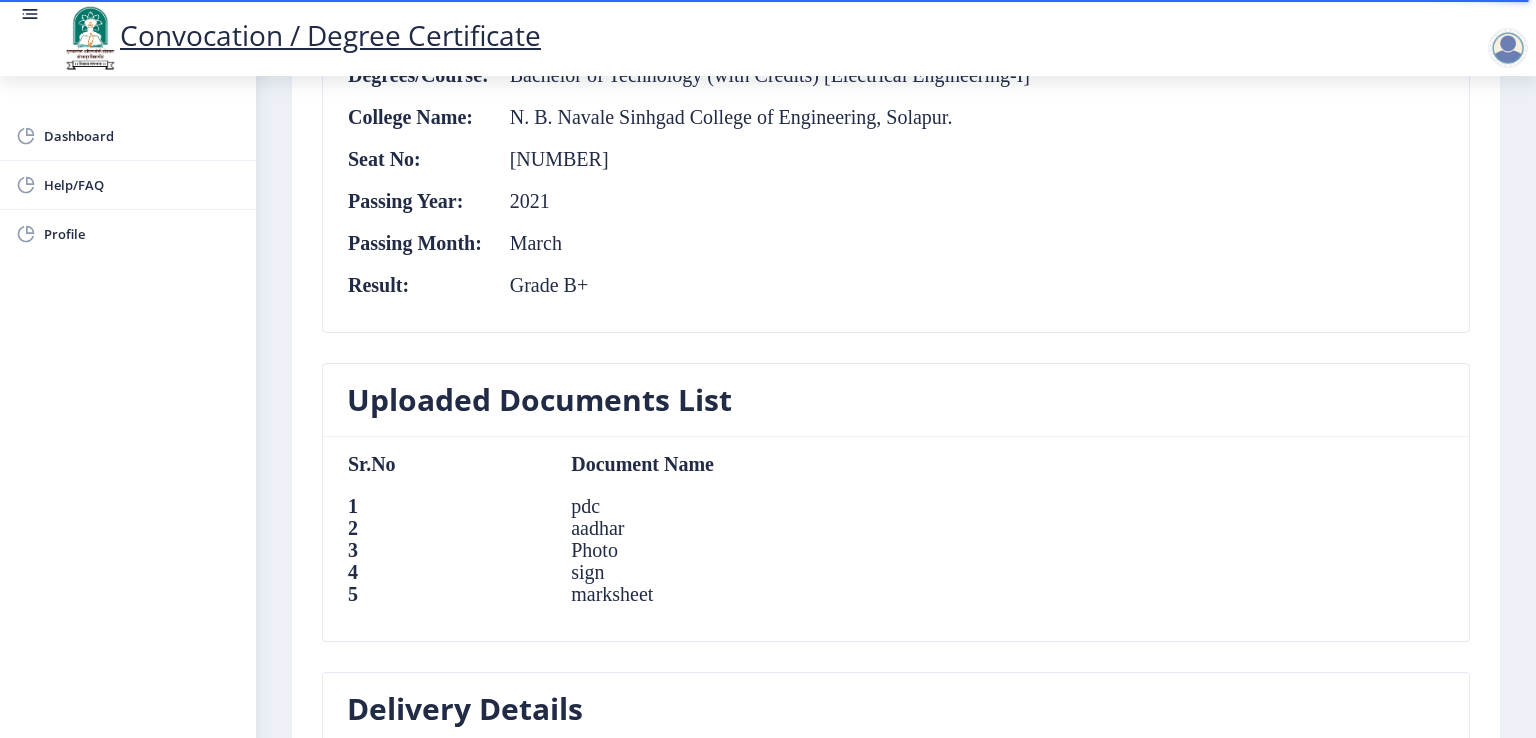 click on "pdc" 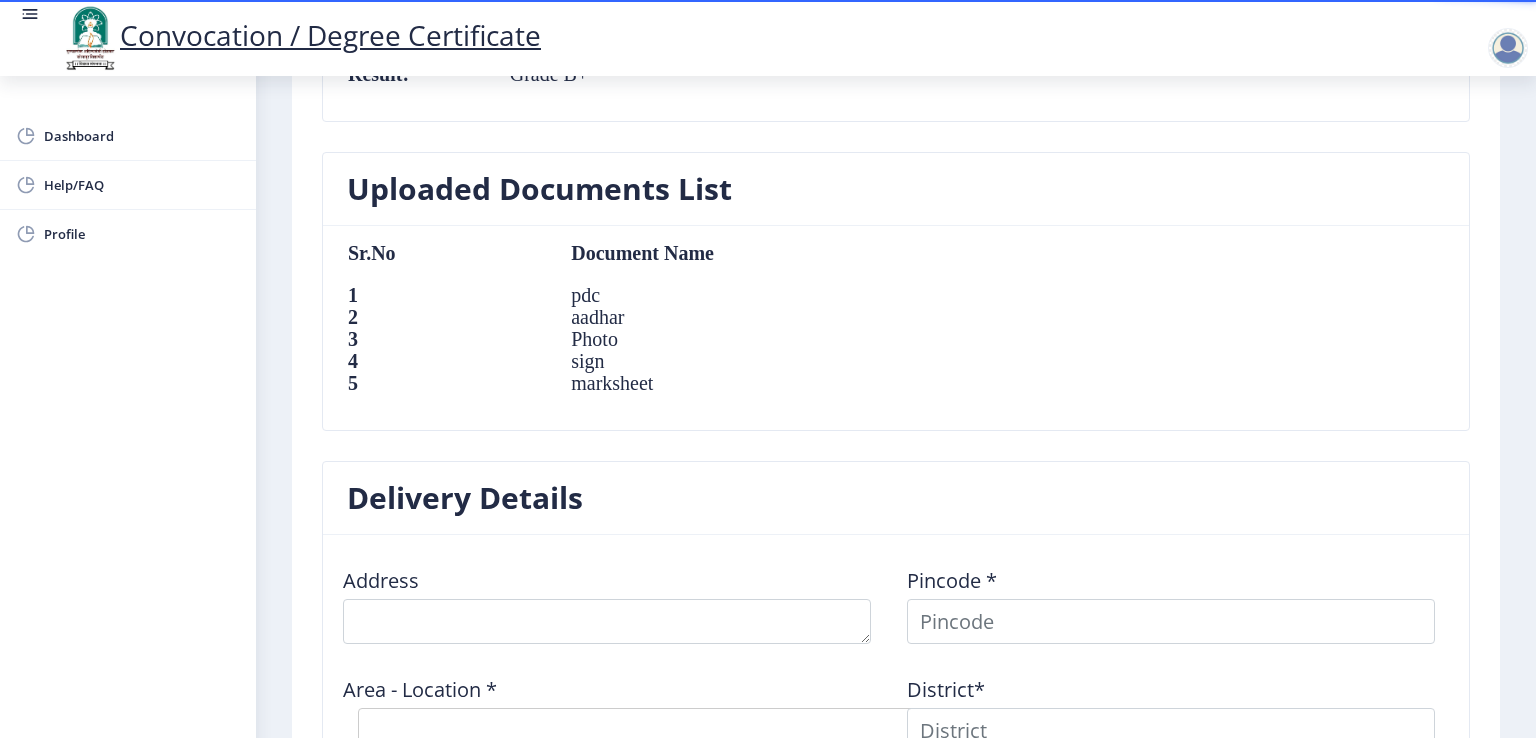 scroll, scrollTop: 1229, scrollLeft: 0, axis: vertical 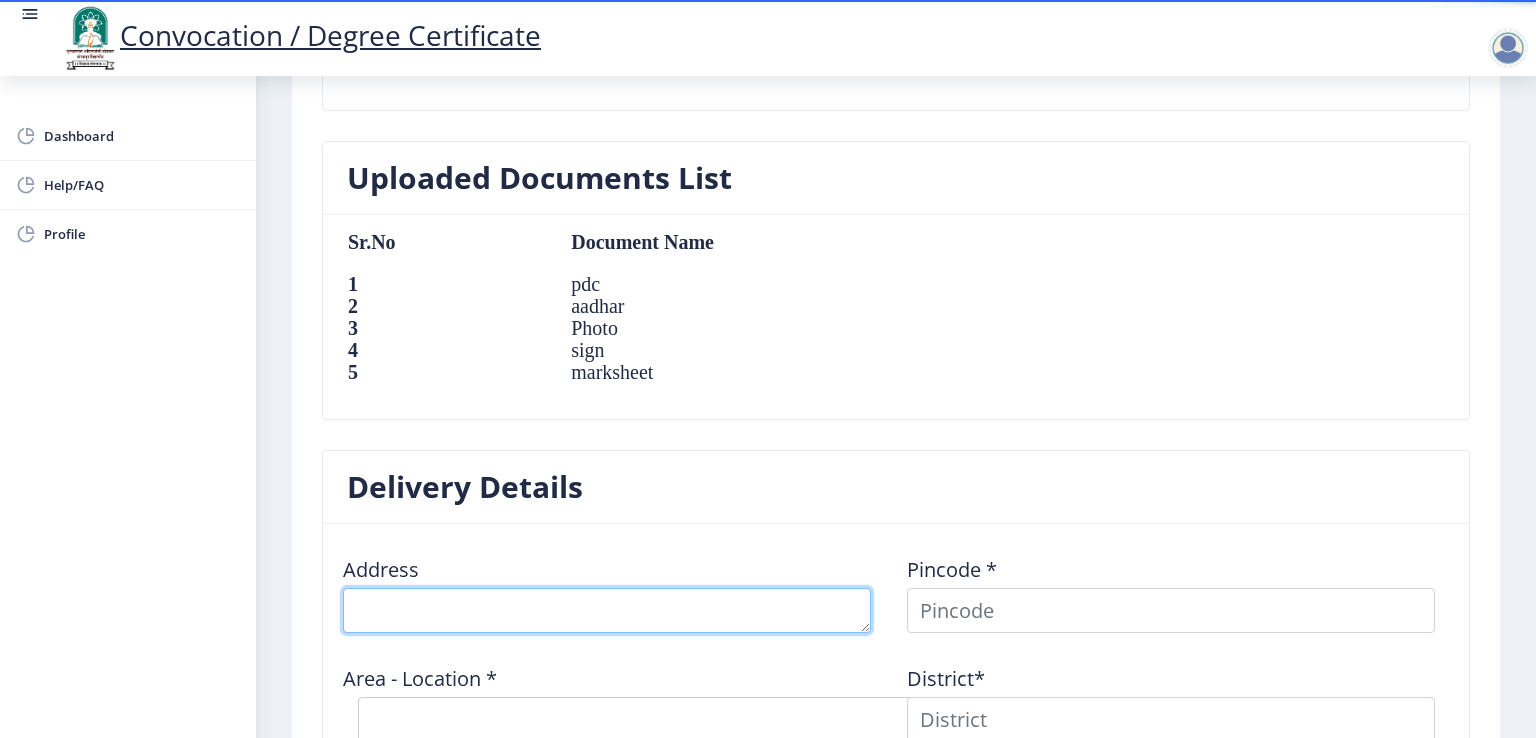 click at bounding box center [607, 610] 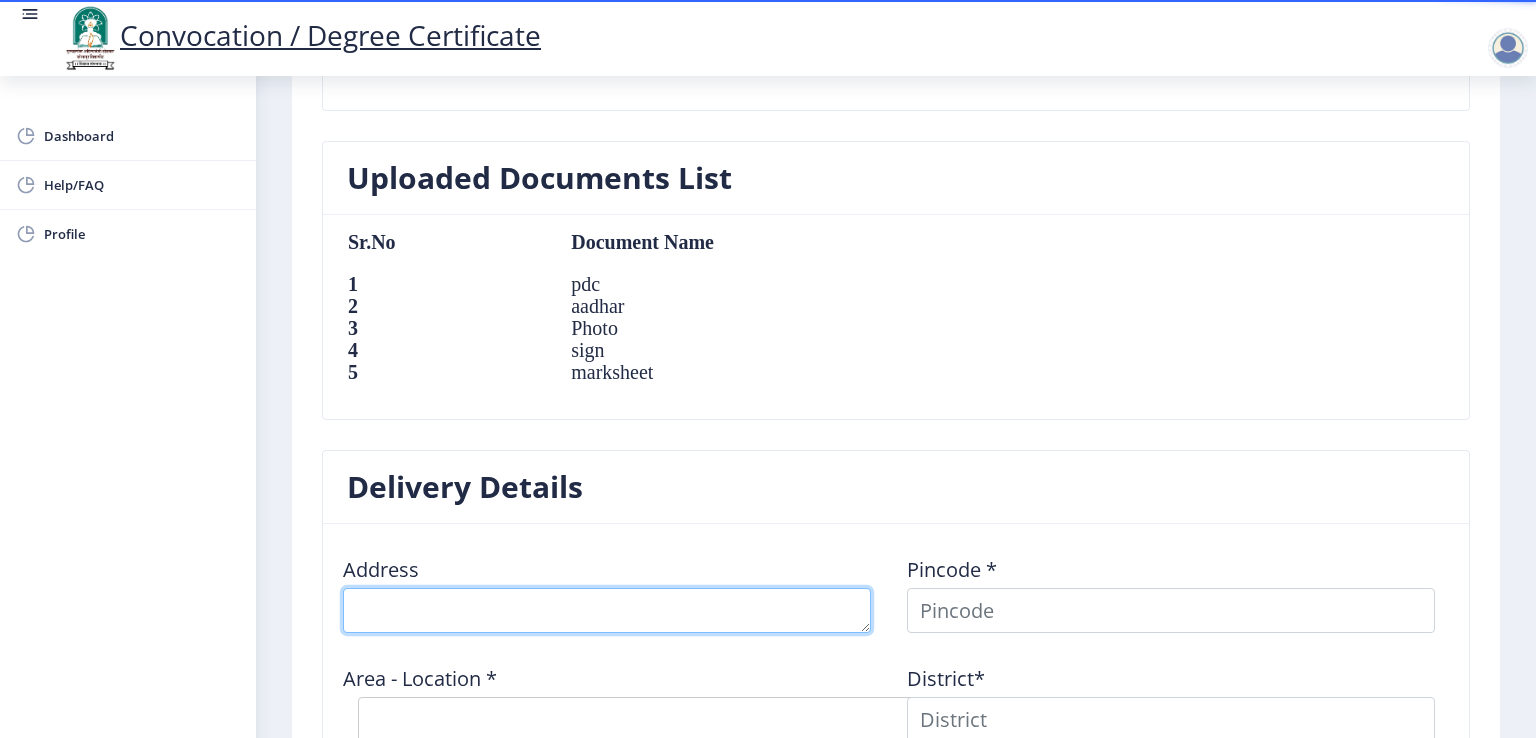 type on "[NAME] [NAME] Mill Chal" 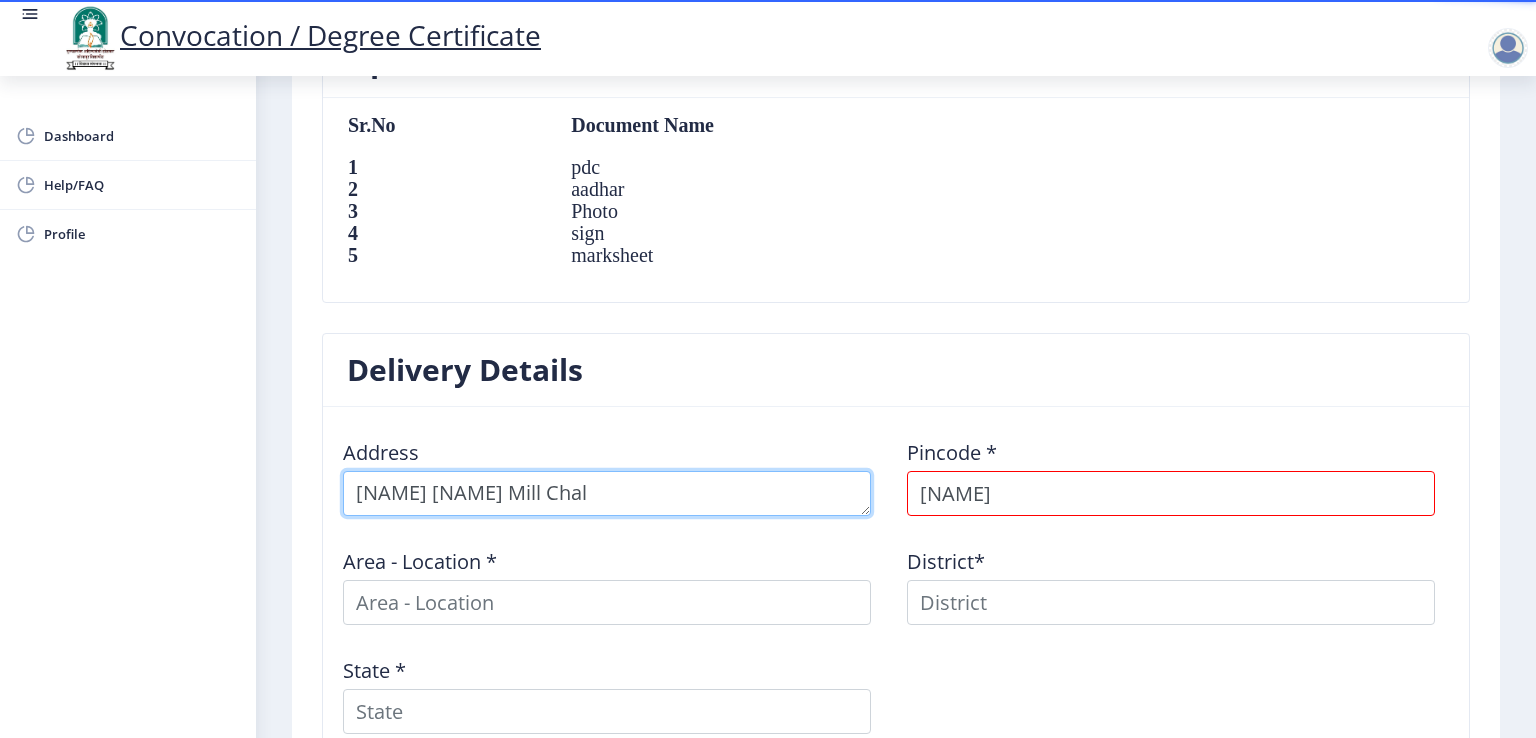 scroll, scrollTop: 1356, scrollLeft: 0, axis: vertical 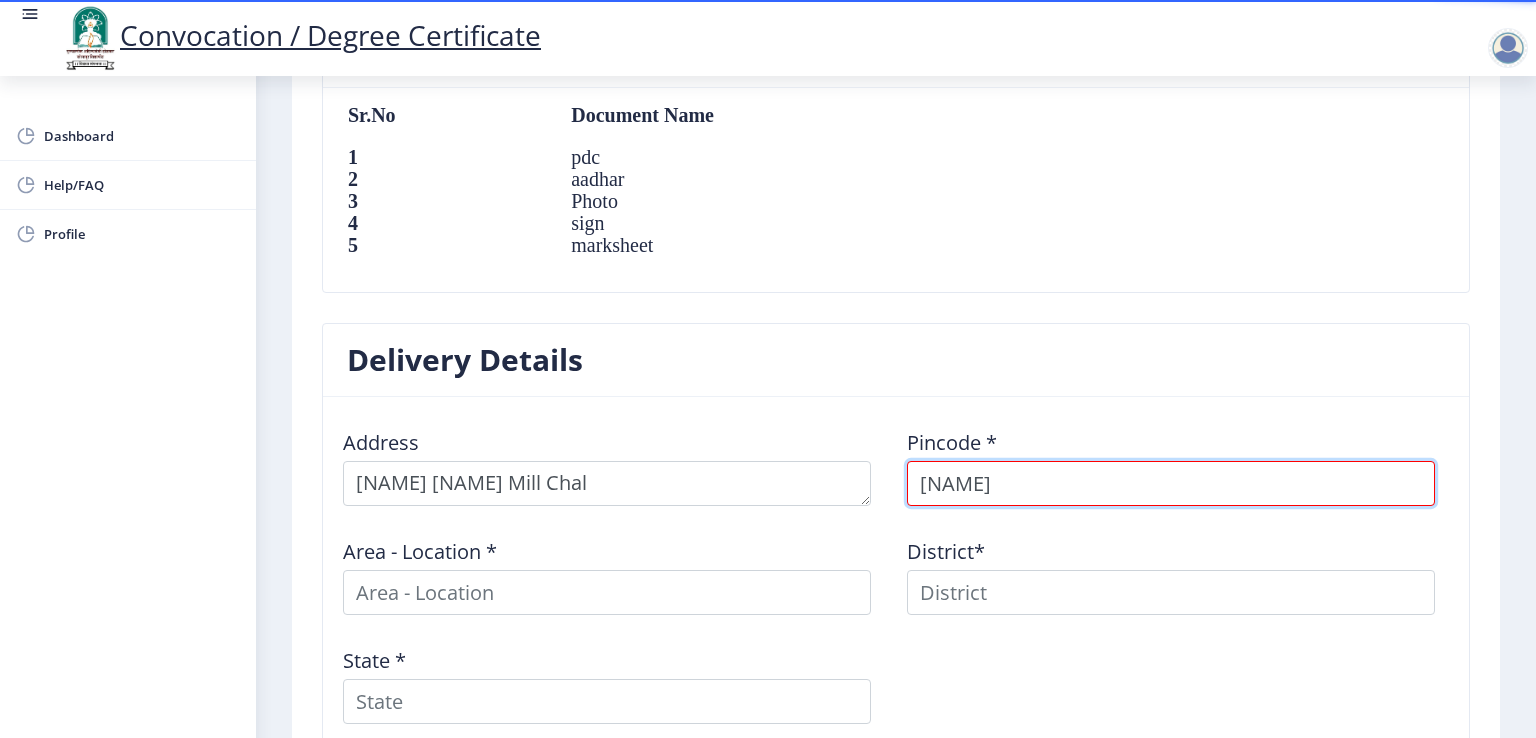 click on "[NAME]" at bounding box center [1171, 483] 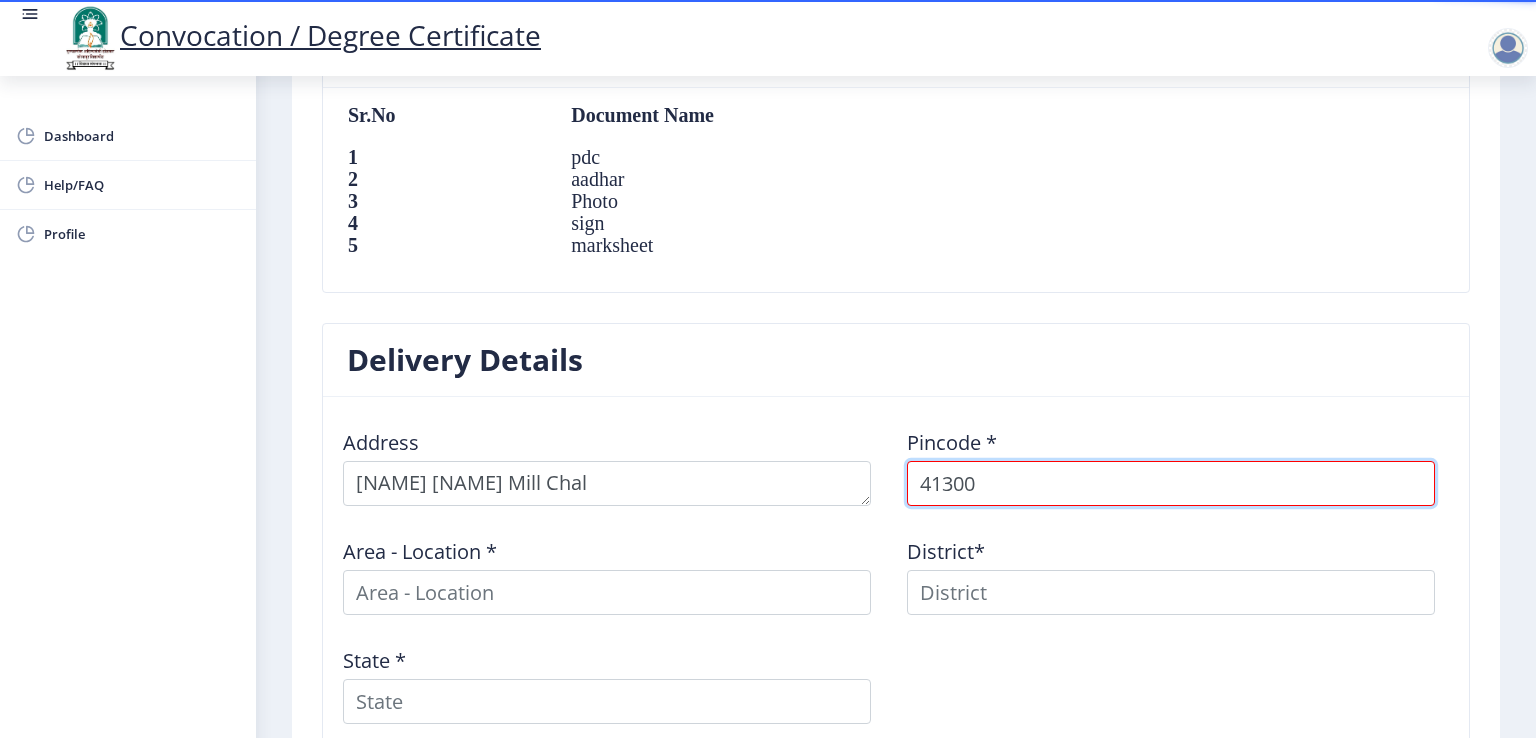 type on "[POSTAL CODE]" 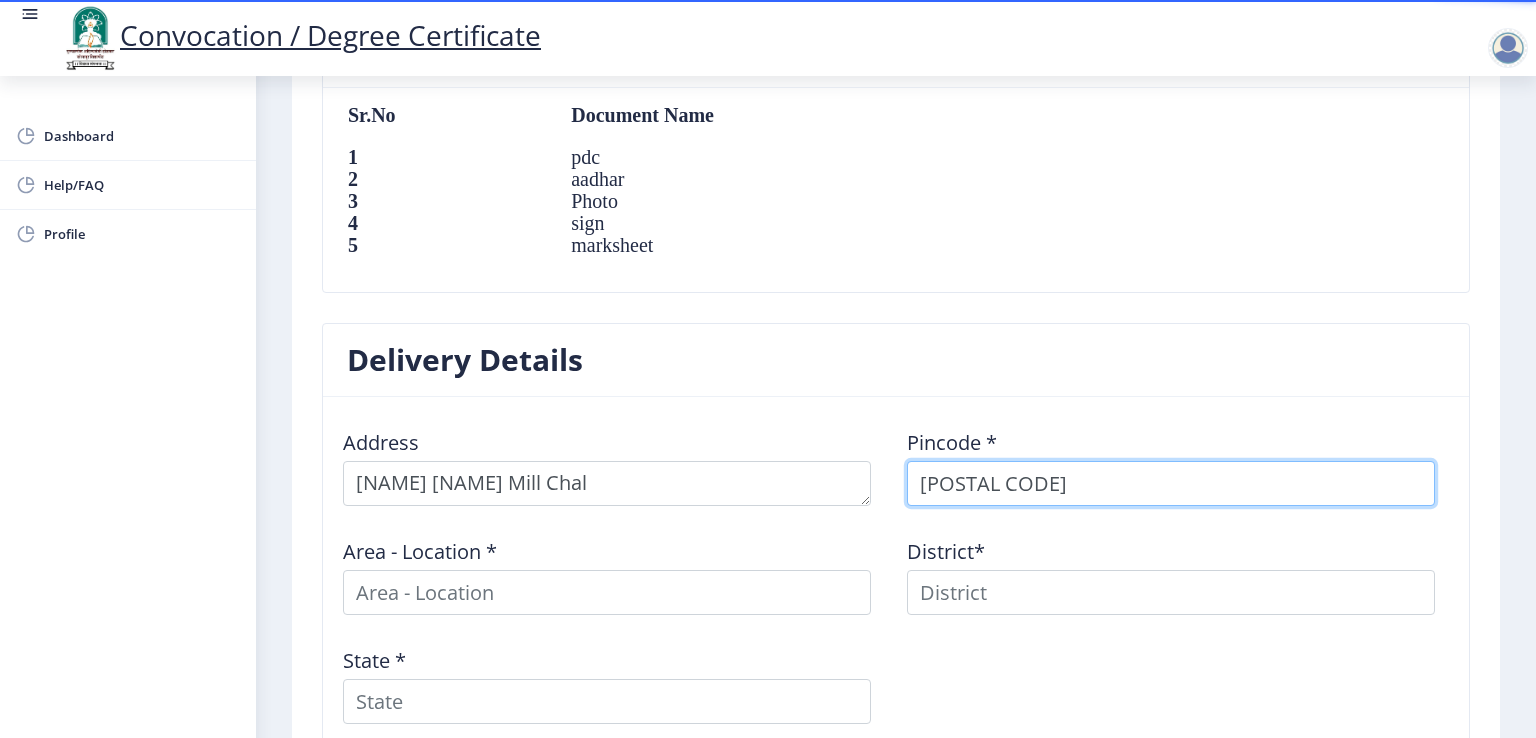 select 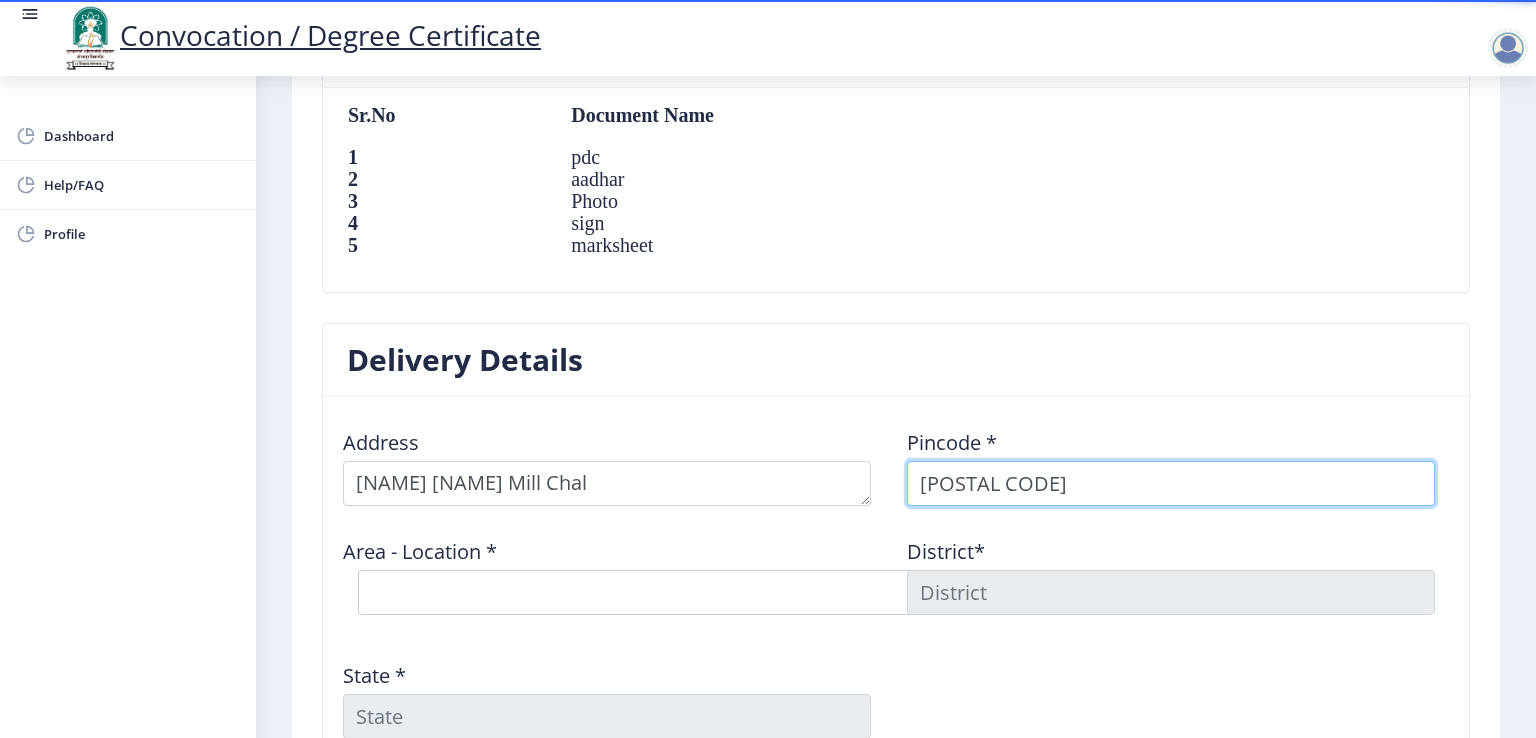 type on "[POSTAL CODE]" 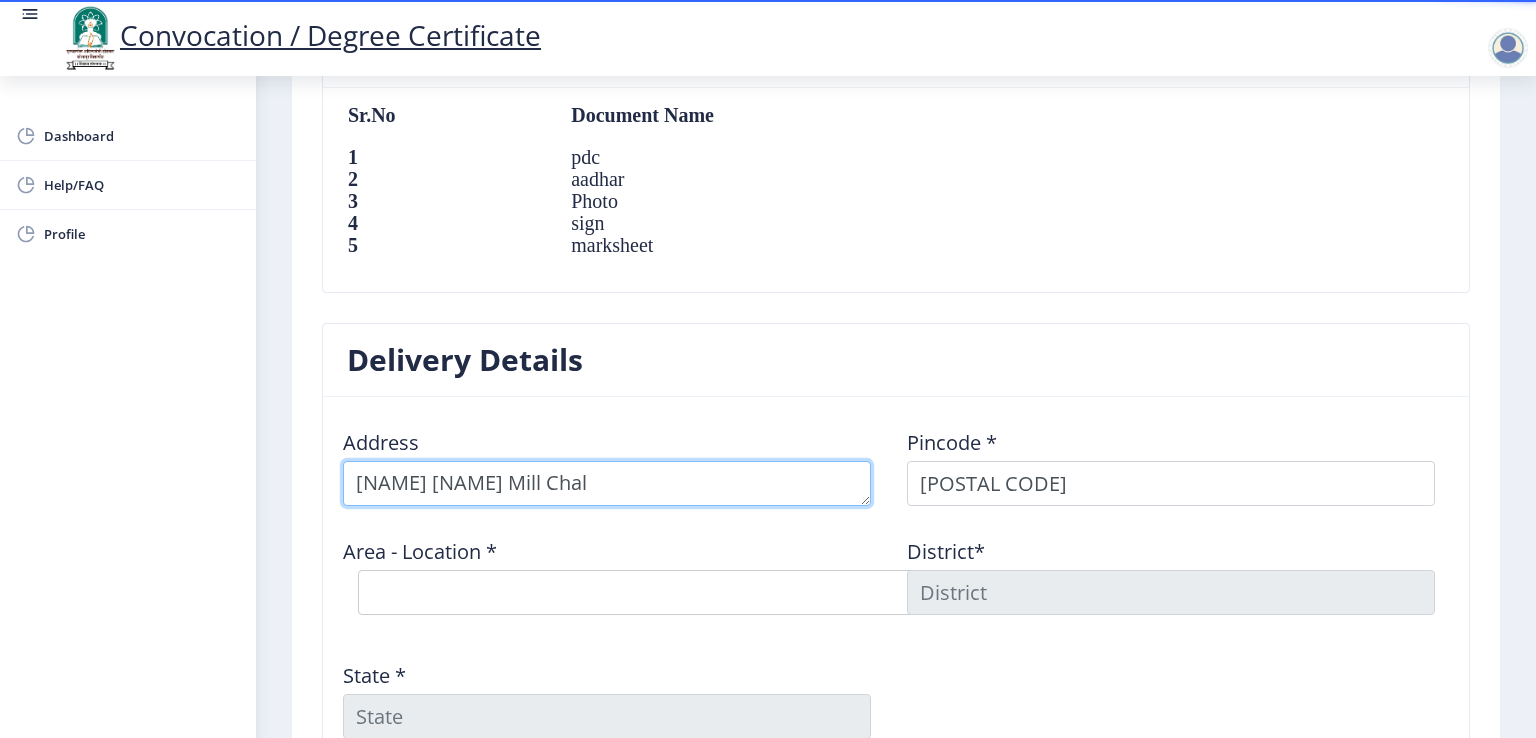 click at bounding box center [607, 483] 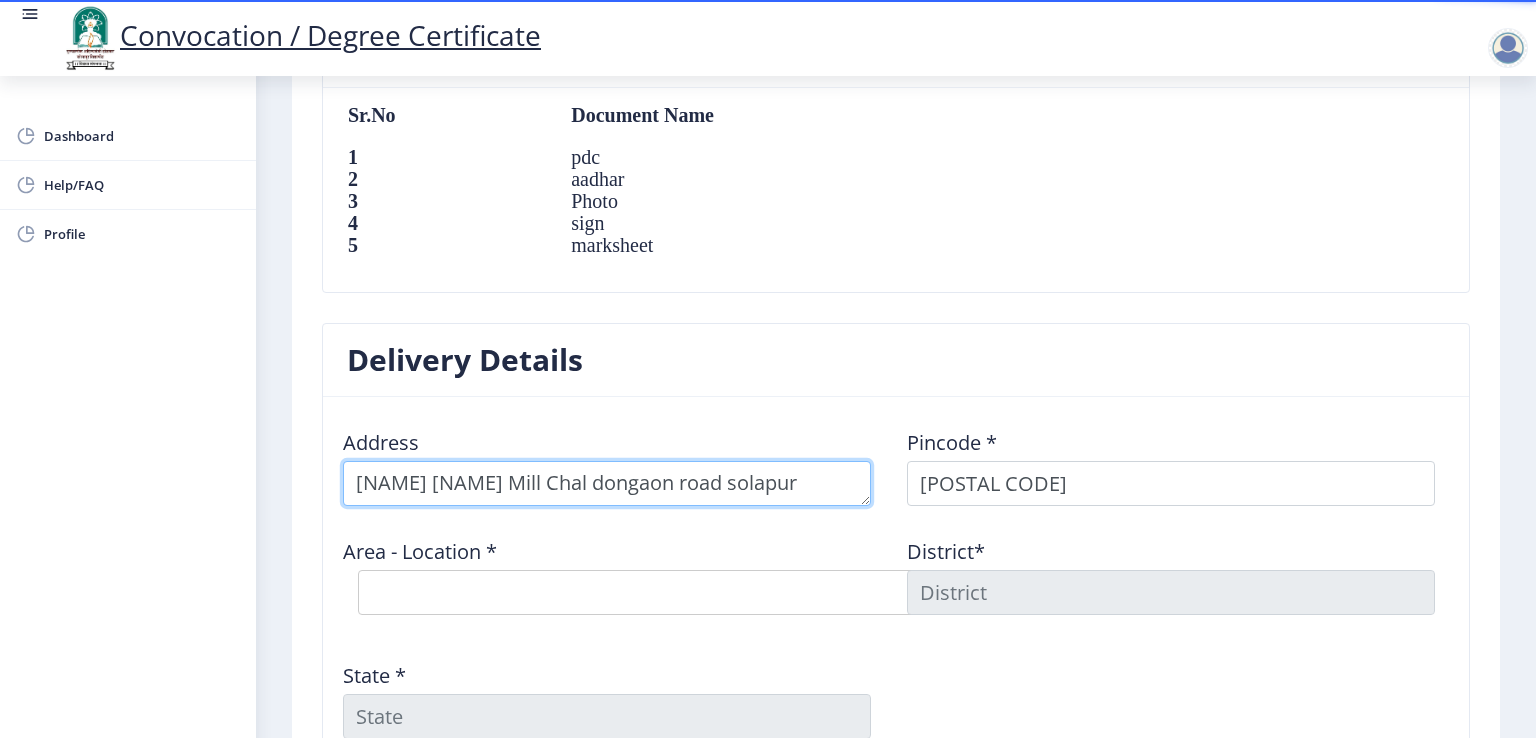 type on "[NAME] [NAME] Mill Chal dongaon road solapur" 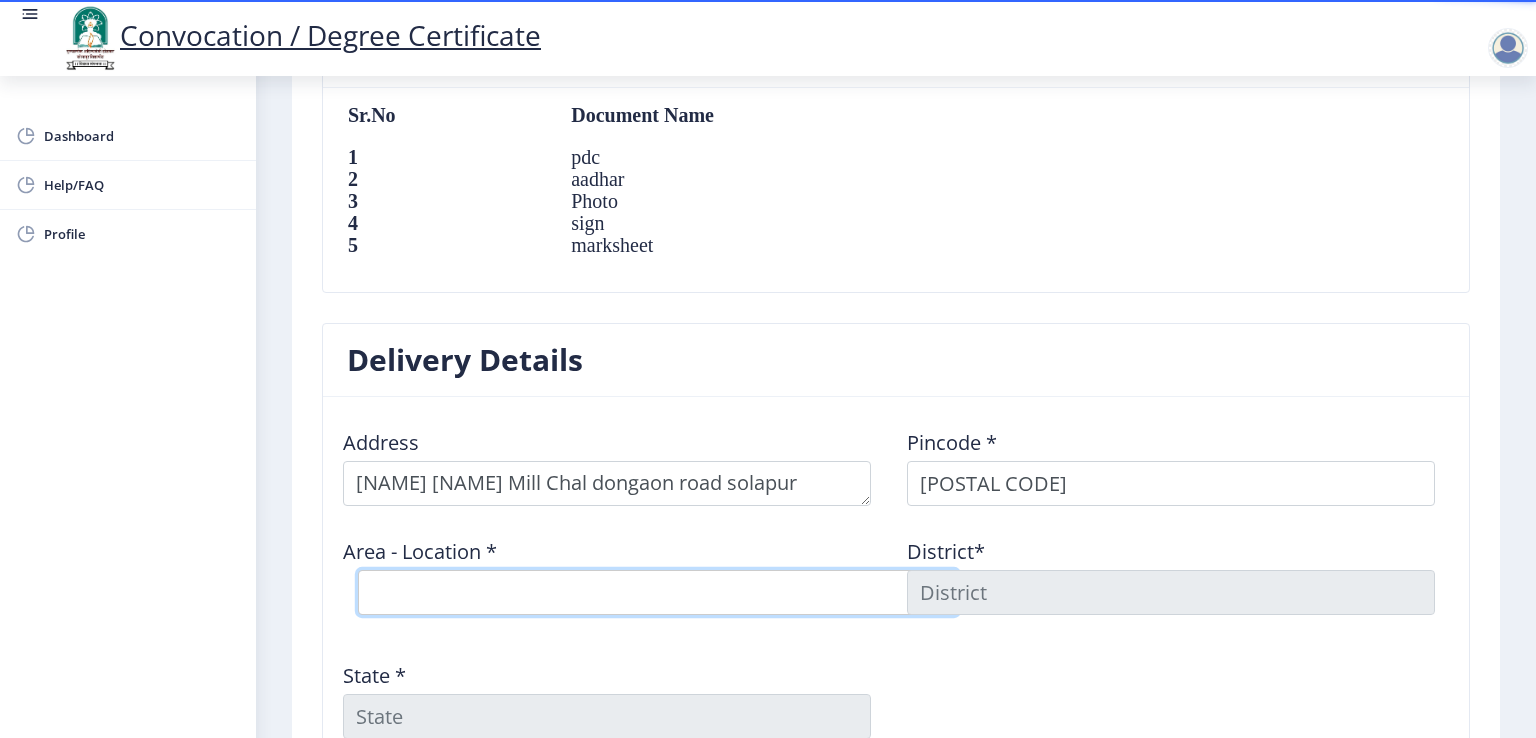 click on "Select Area Location [NAME] [NAME] S.O [NAME] [NAME] [NAME] S.O [NAME] H.O" at bounding box center (658, 592) 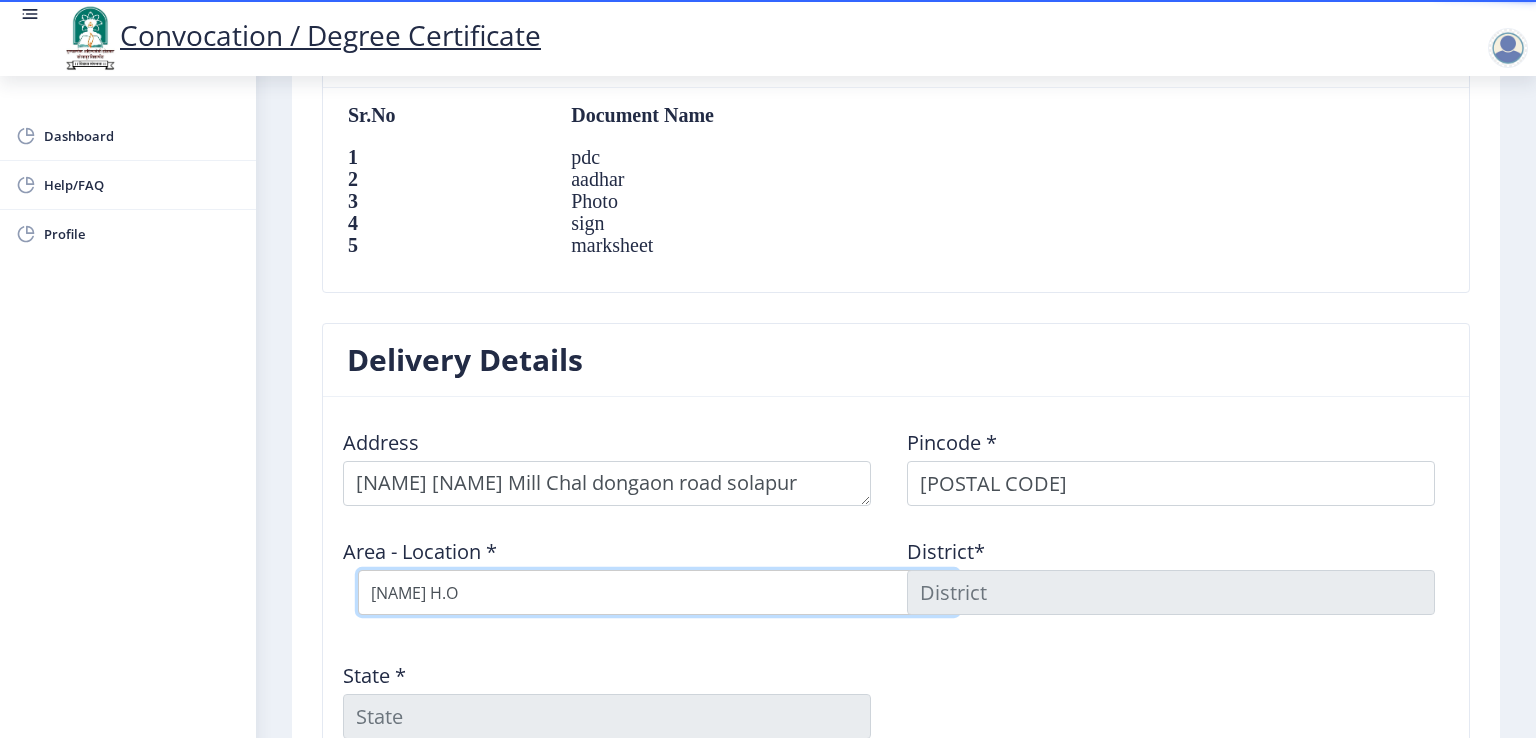 click on "Select Area Location [NAME] [NAME] S.O [NAME] [NAME] [NAME] S.O [NAME] H.O" at bounding box center [658, 592] 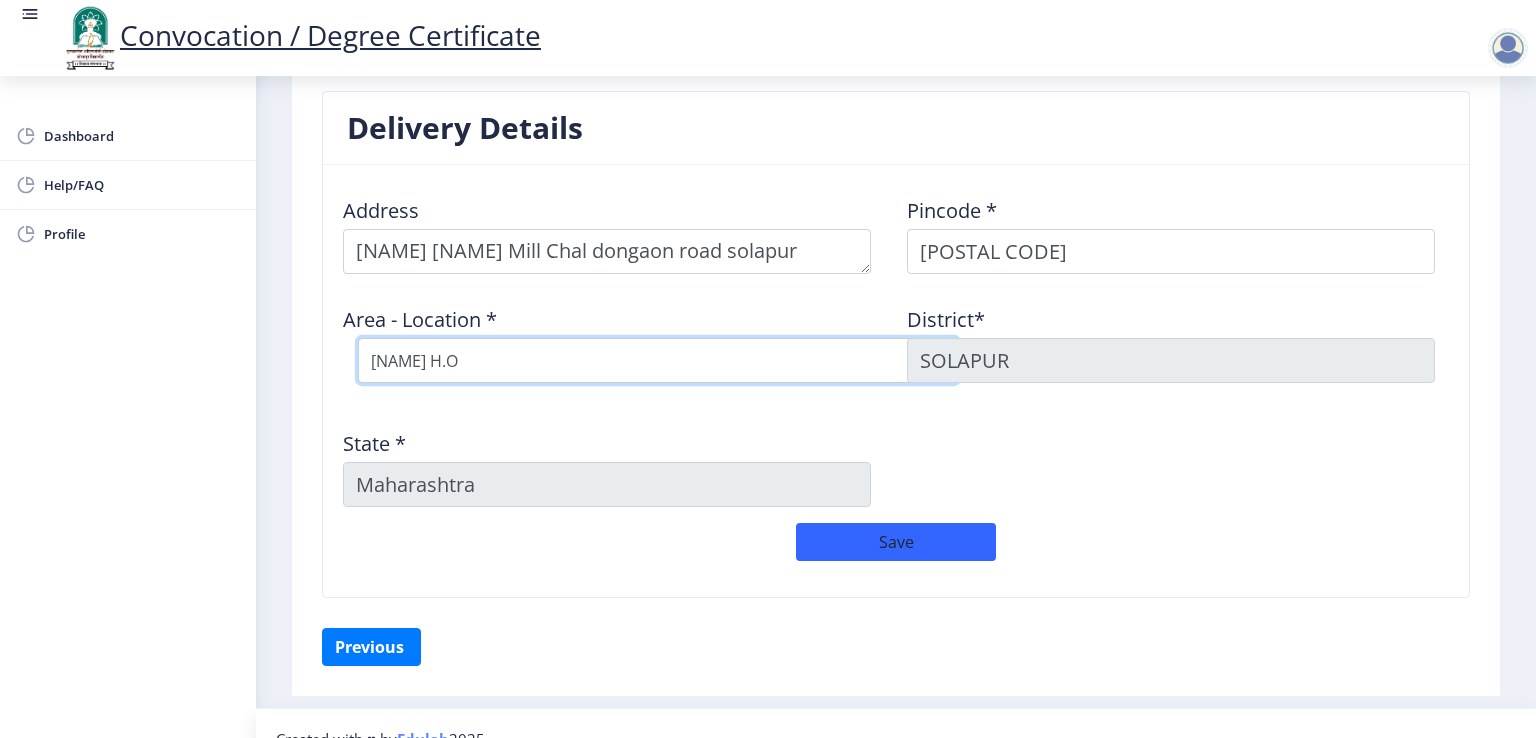 scroll, scrollTop: 1614, scrollLeft: 0, axis: vertical 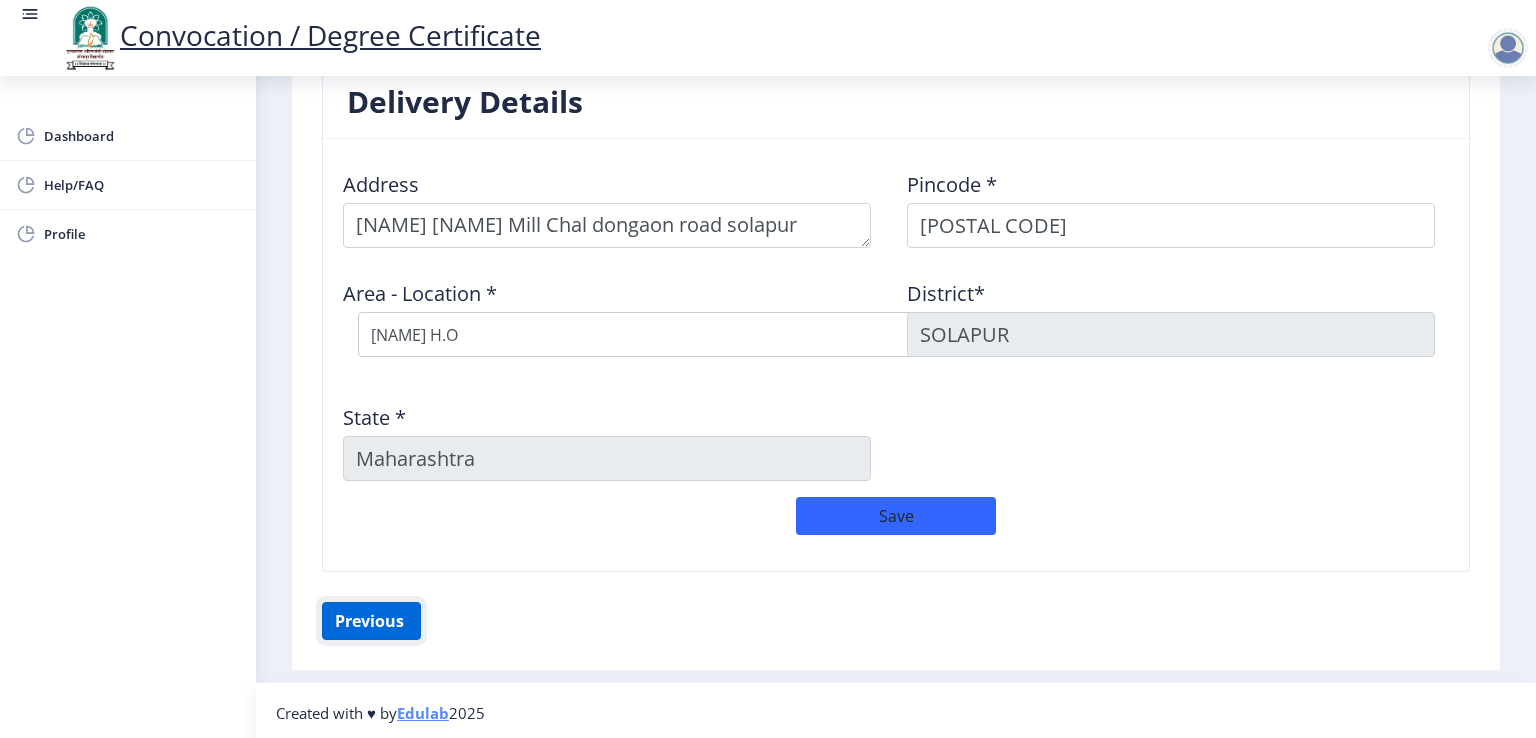 click on "Previous ‍" 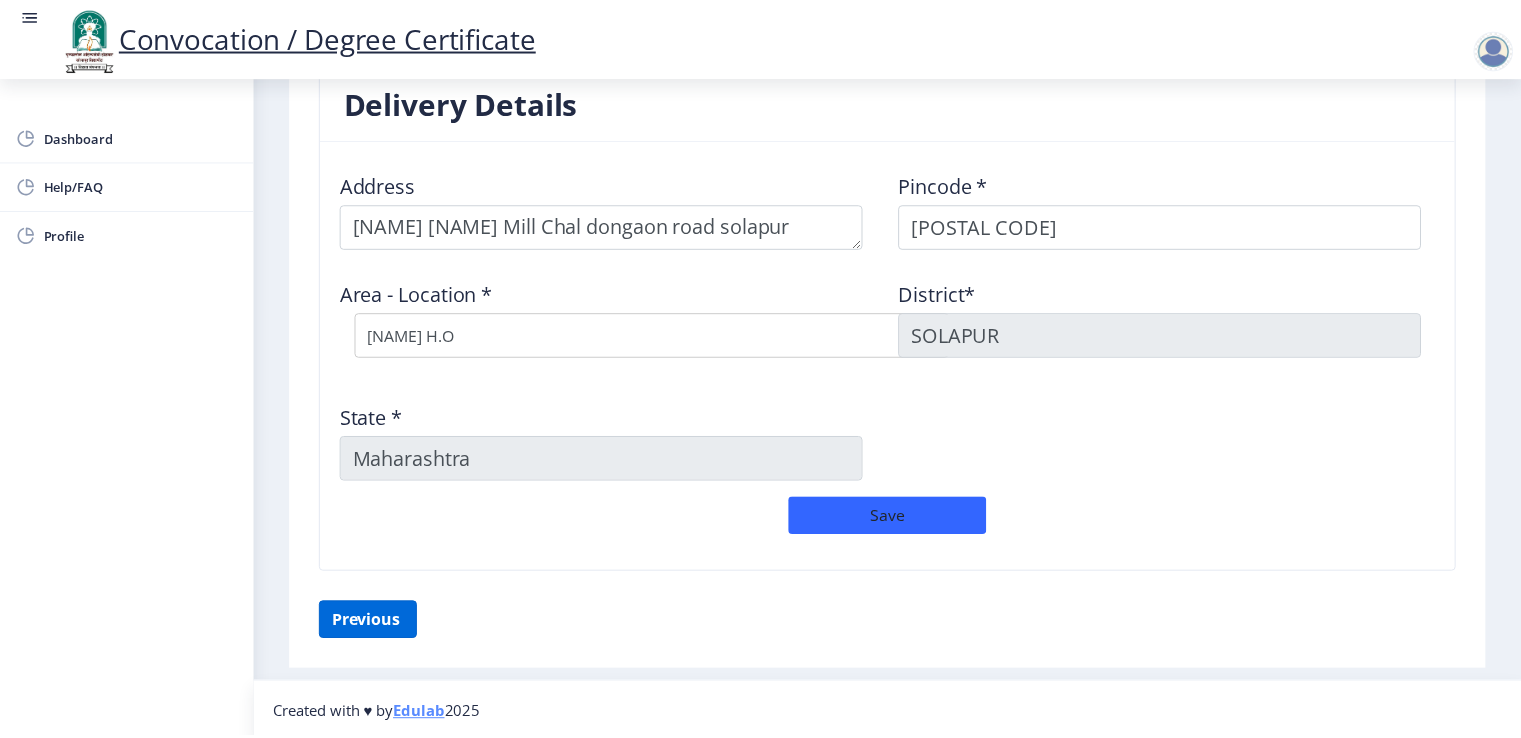 scroll, scrollTop: 210, scrollLeft: 0, axis: vertical 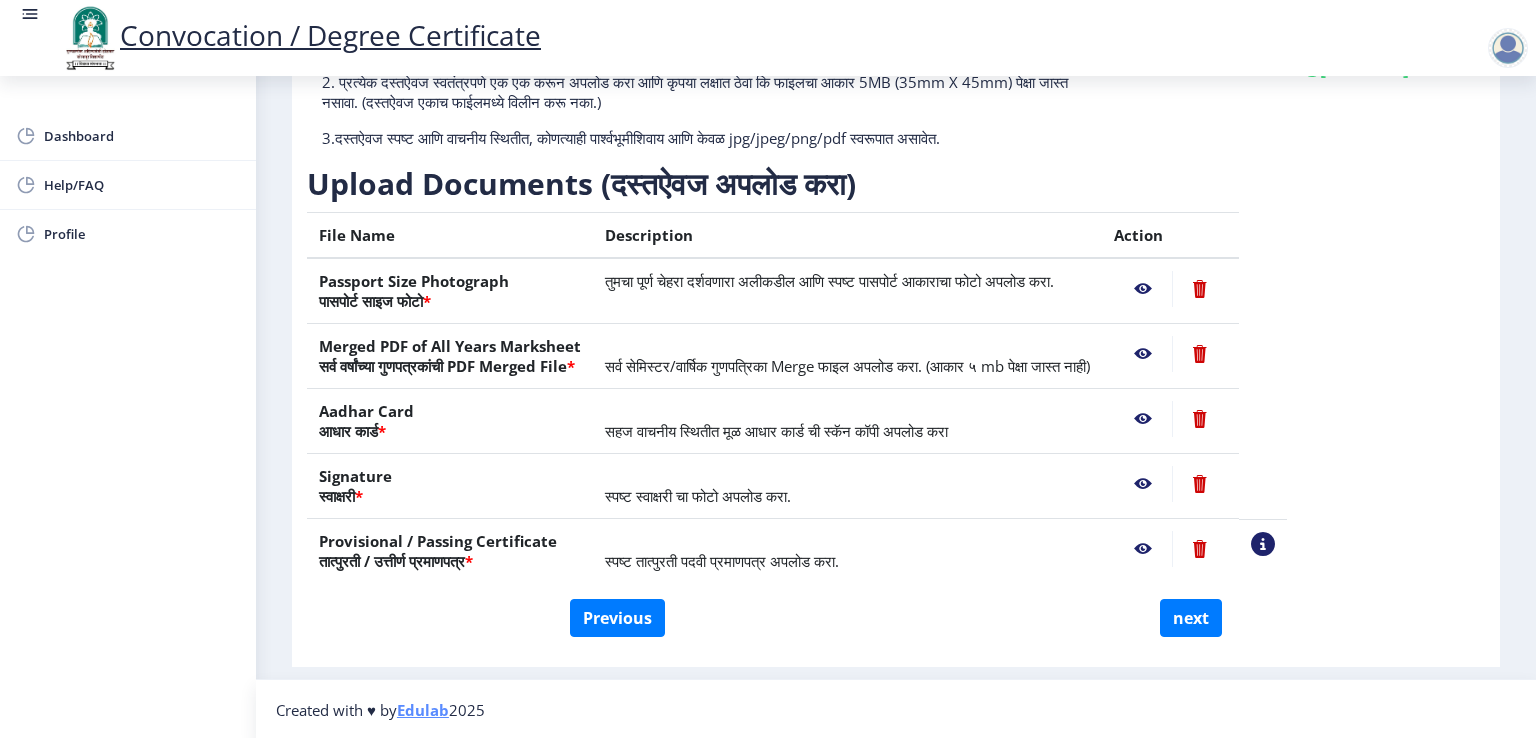 click 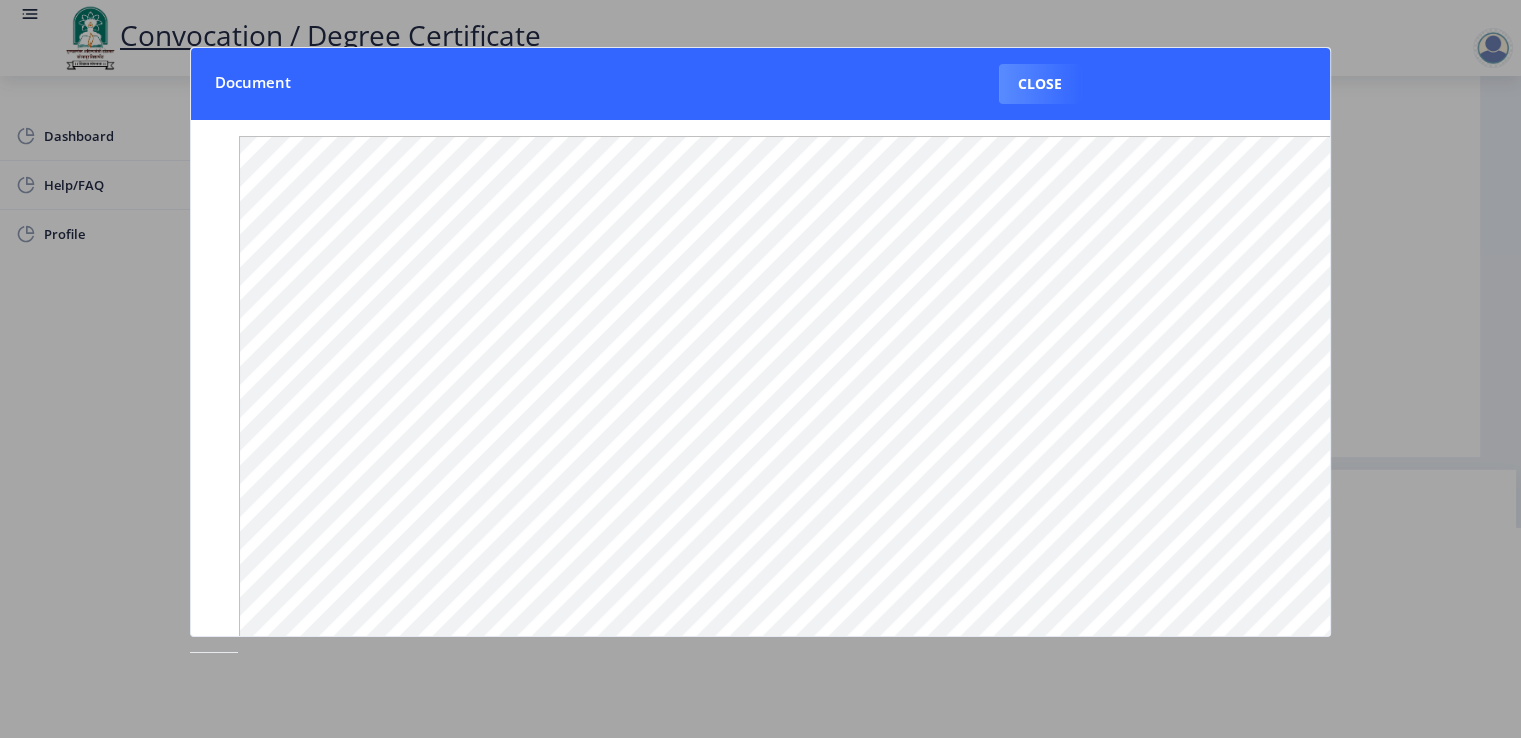 scroll, scrollTop: 230, scrollLeft: 0, axis: vertical 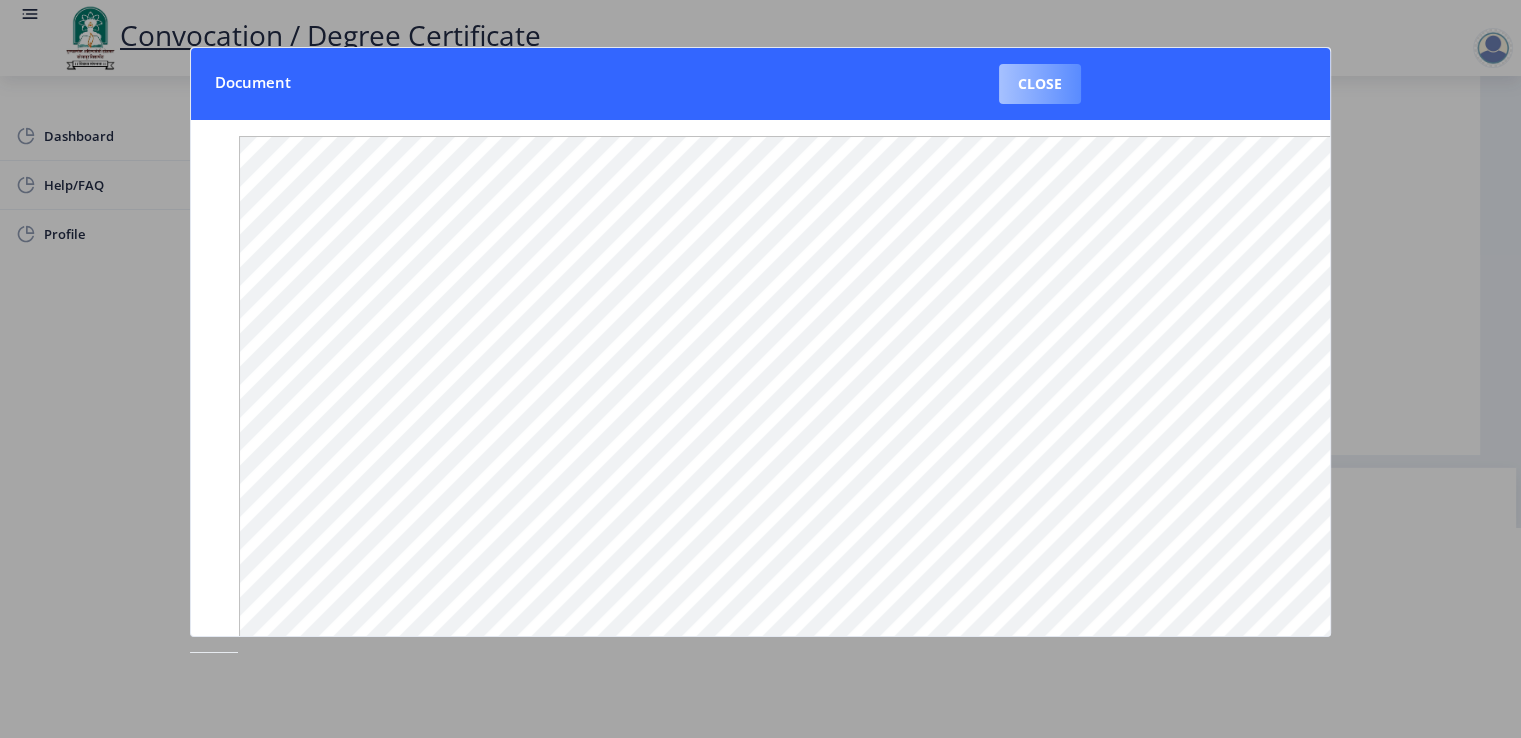 click on "Close" at bounding box center (1040, 84) 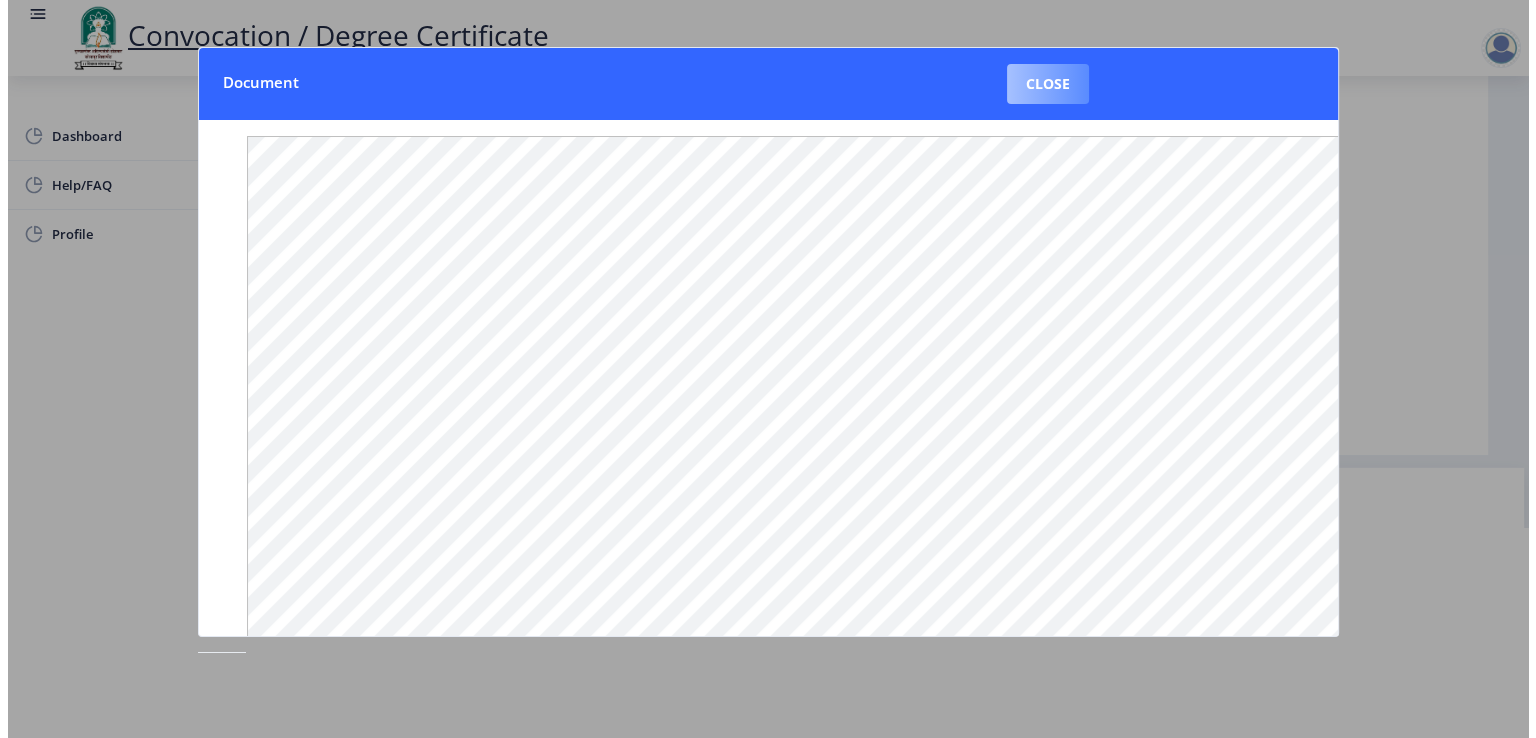 scroll, scrollTop: 15, scrollLeft: 0, axis: vertical 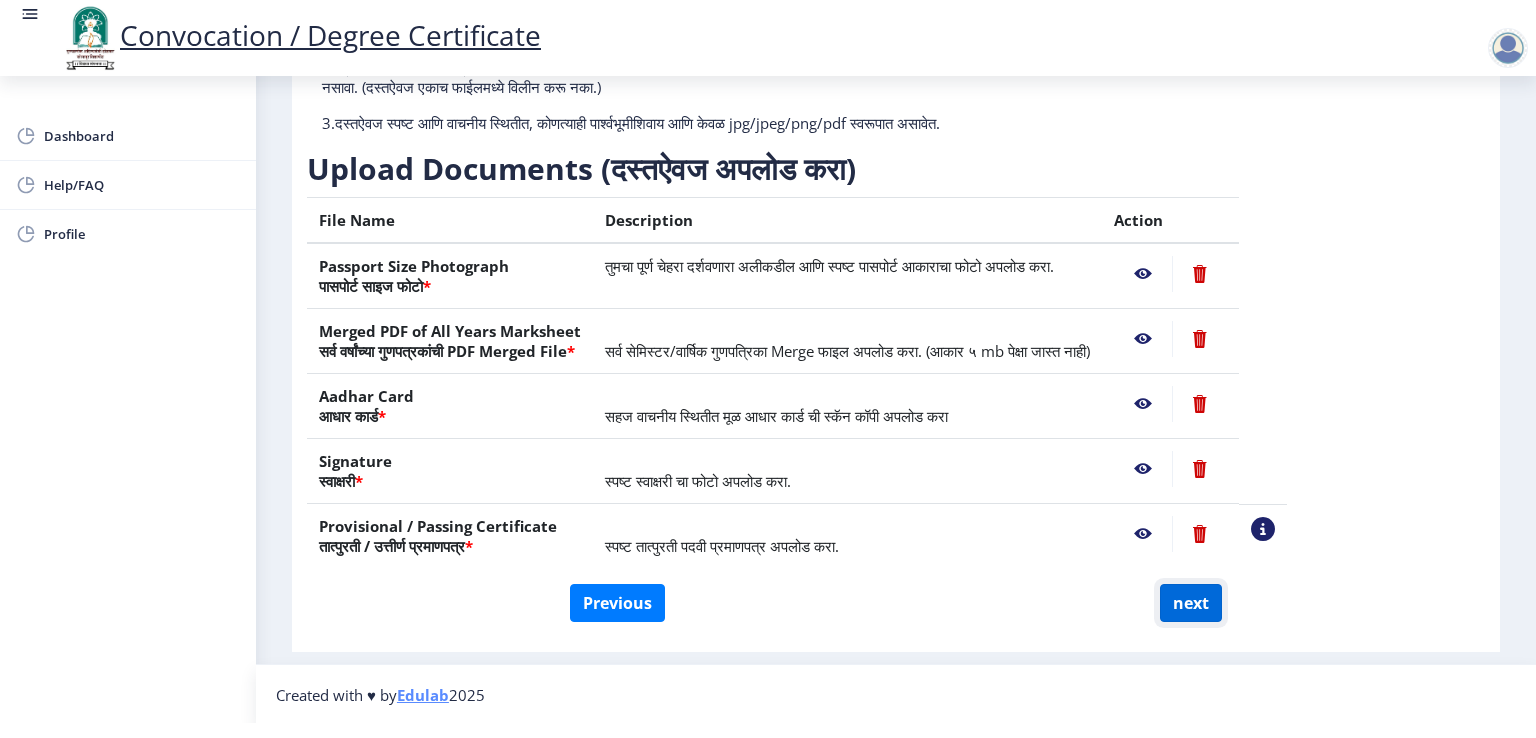 click on "next" 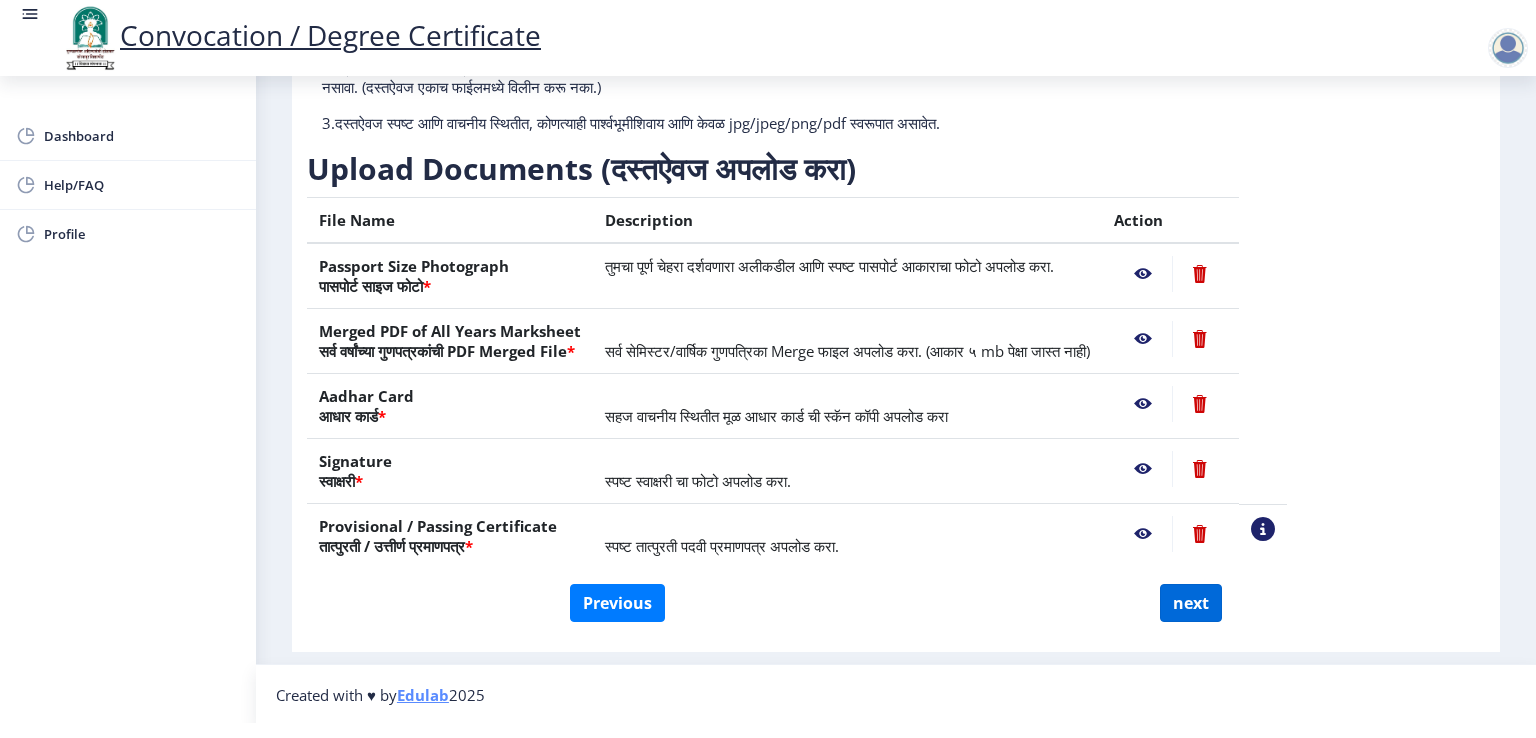 select 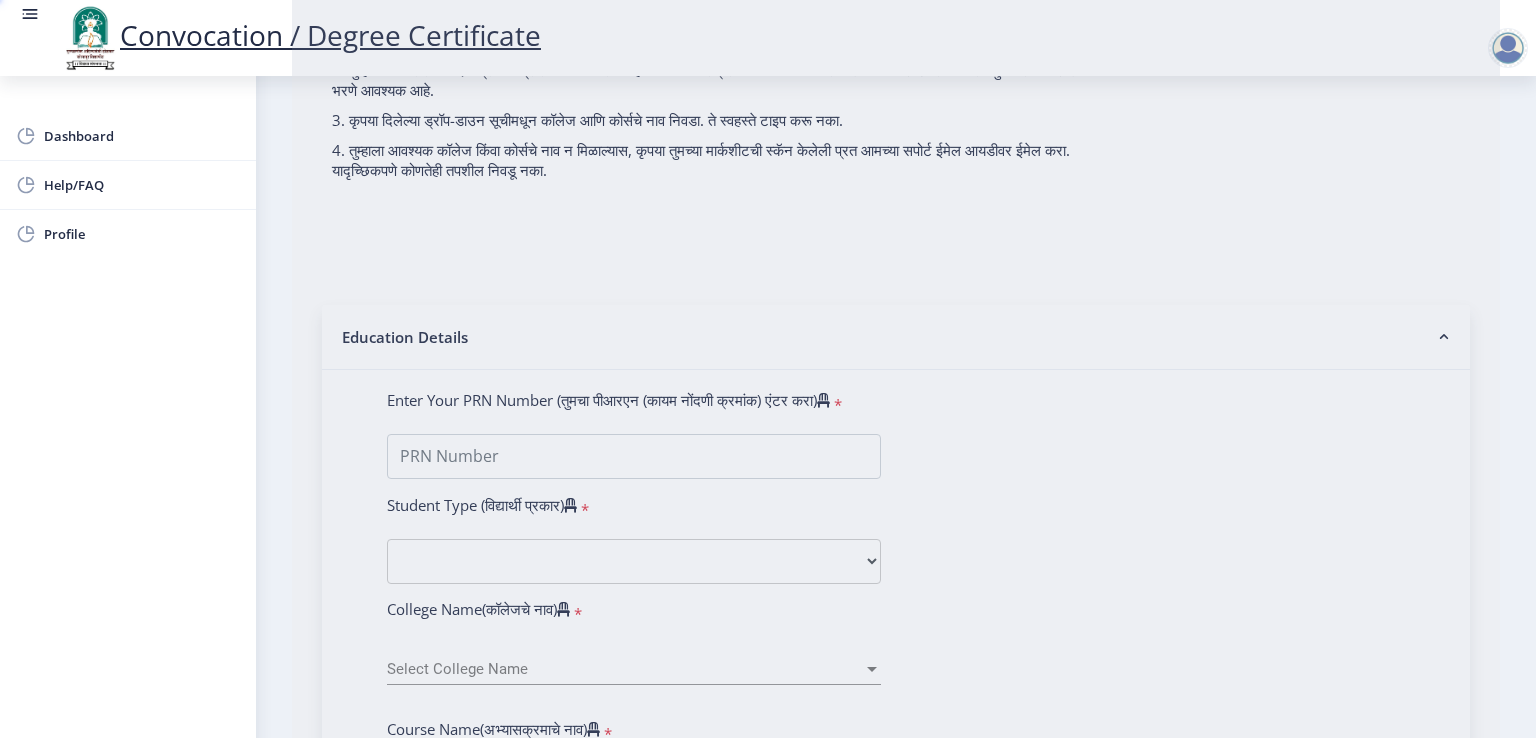 scroll, scrollTop: 0, scrollLeft: 0, axis: both 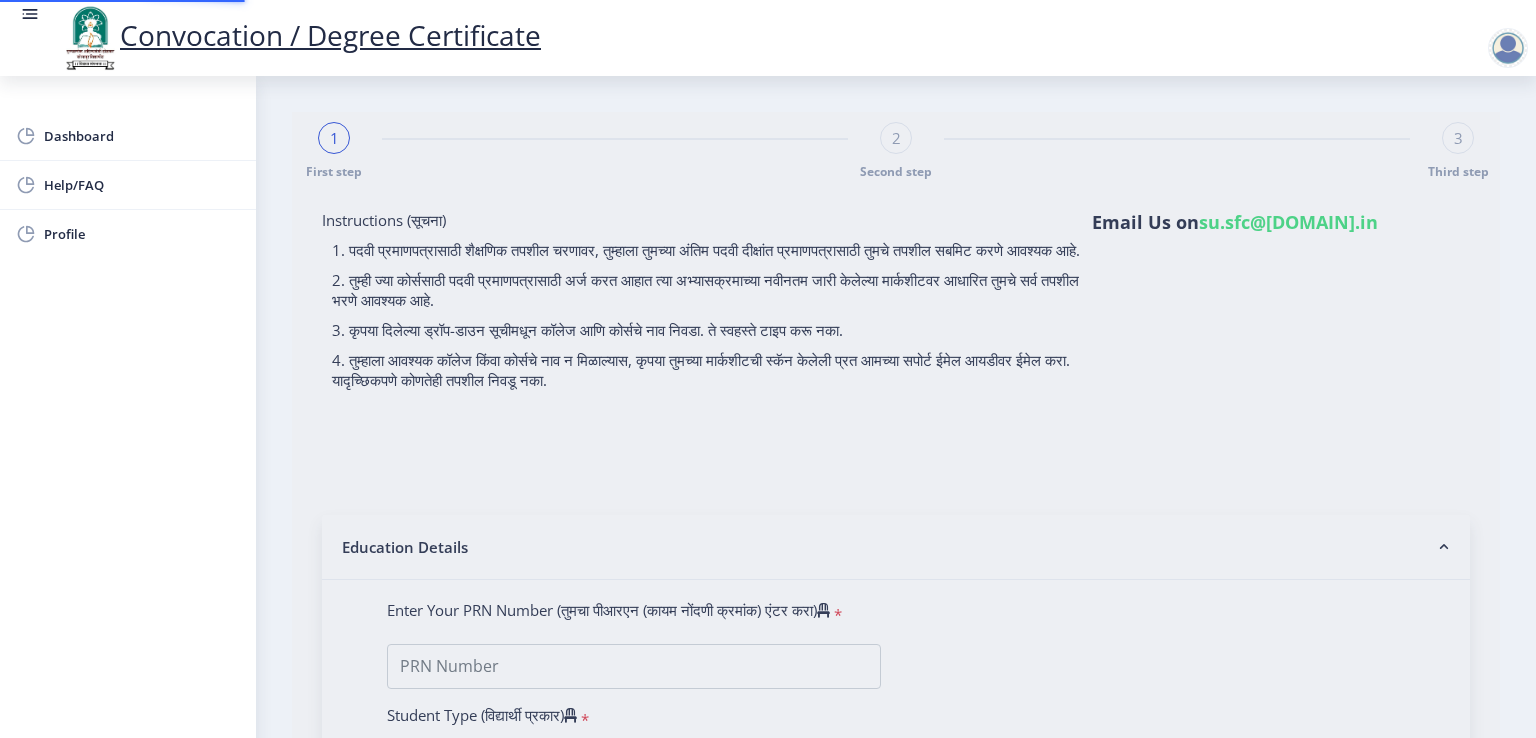 select 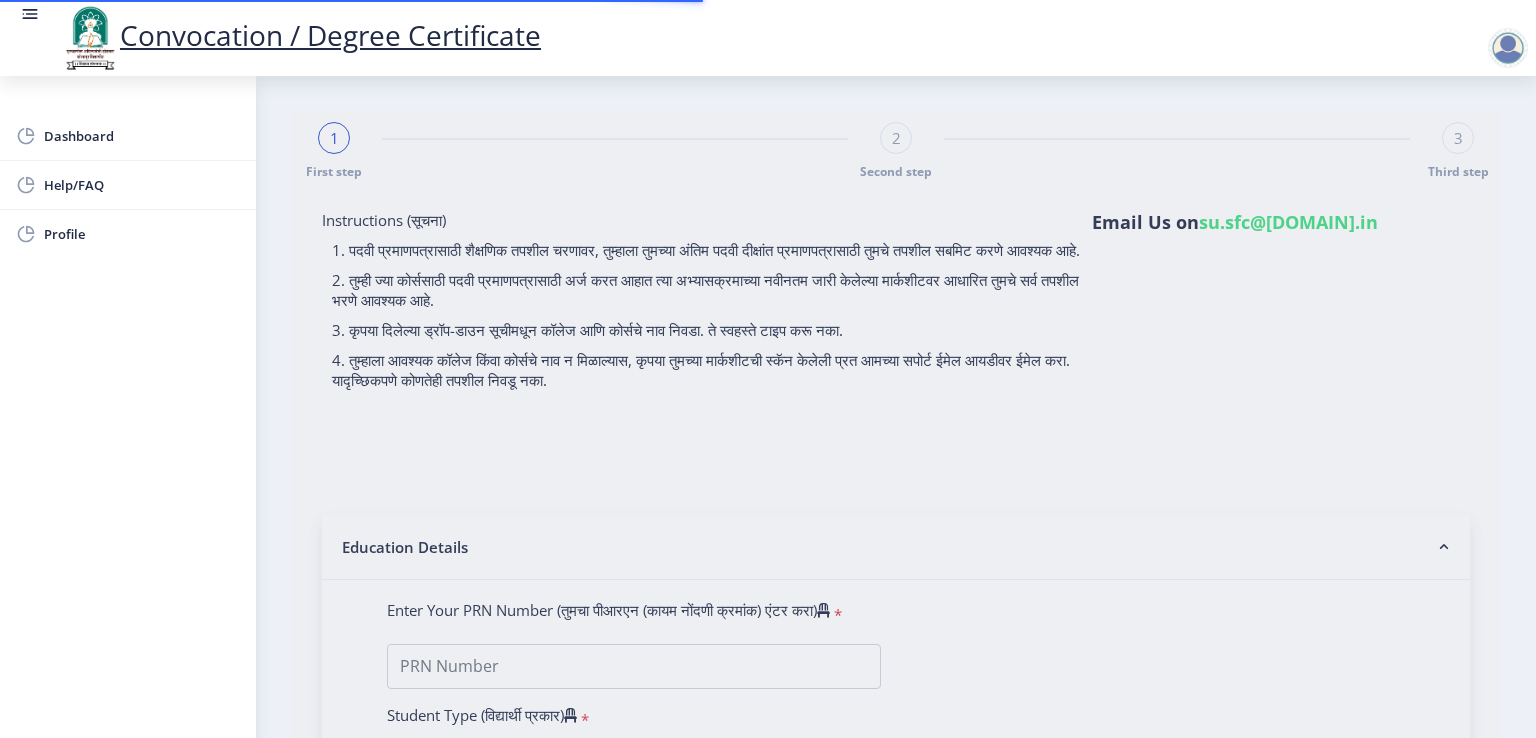 select 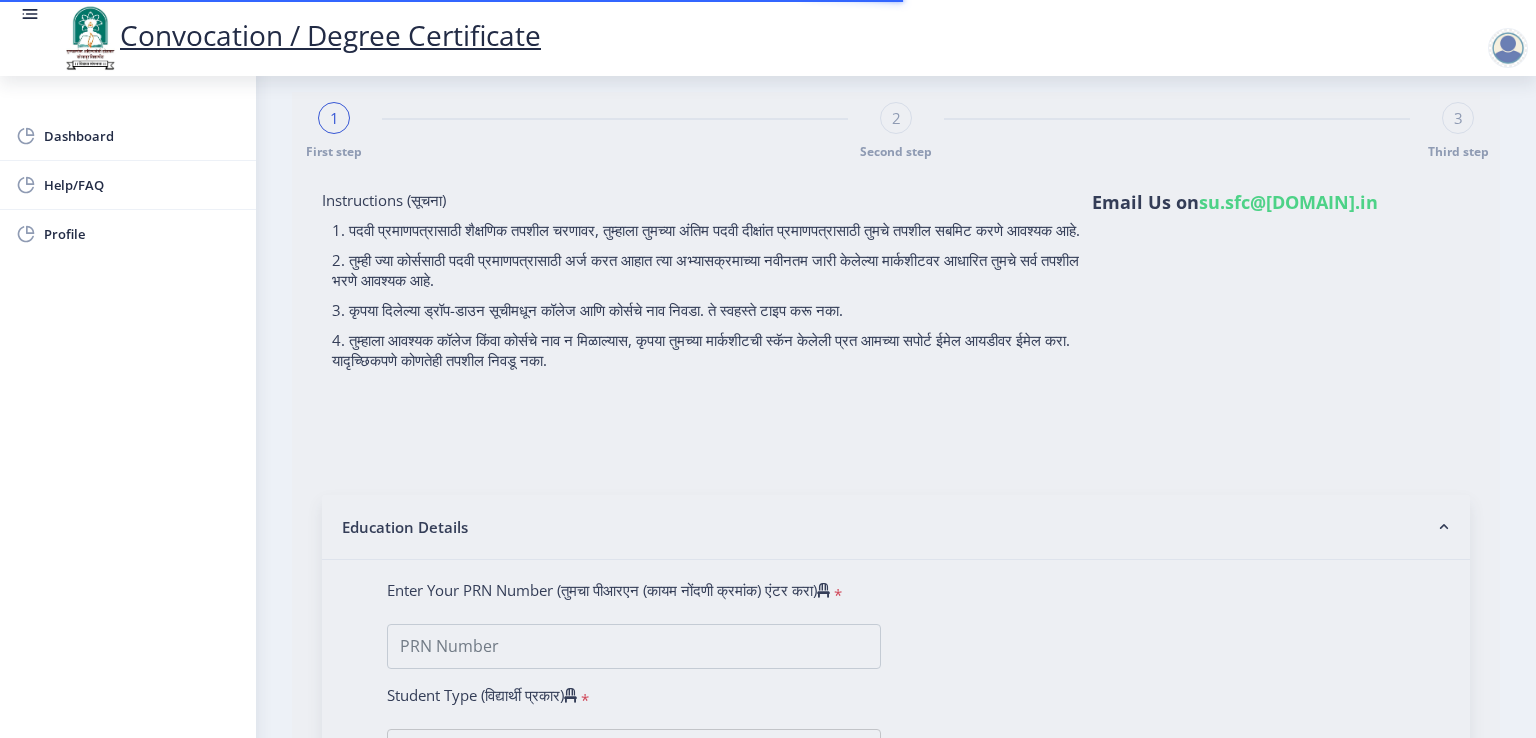 type on "[NAME] [NAME] [NAME]" 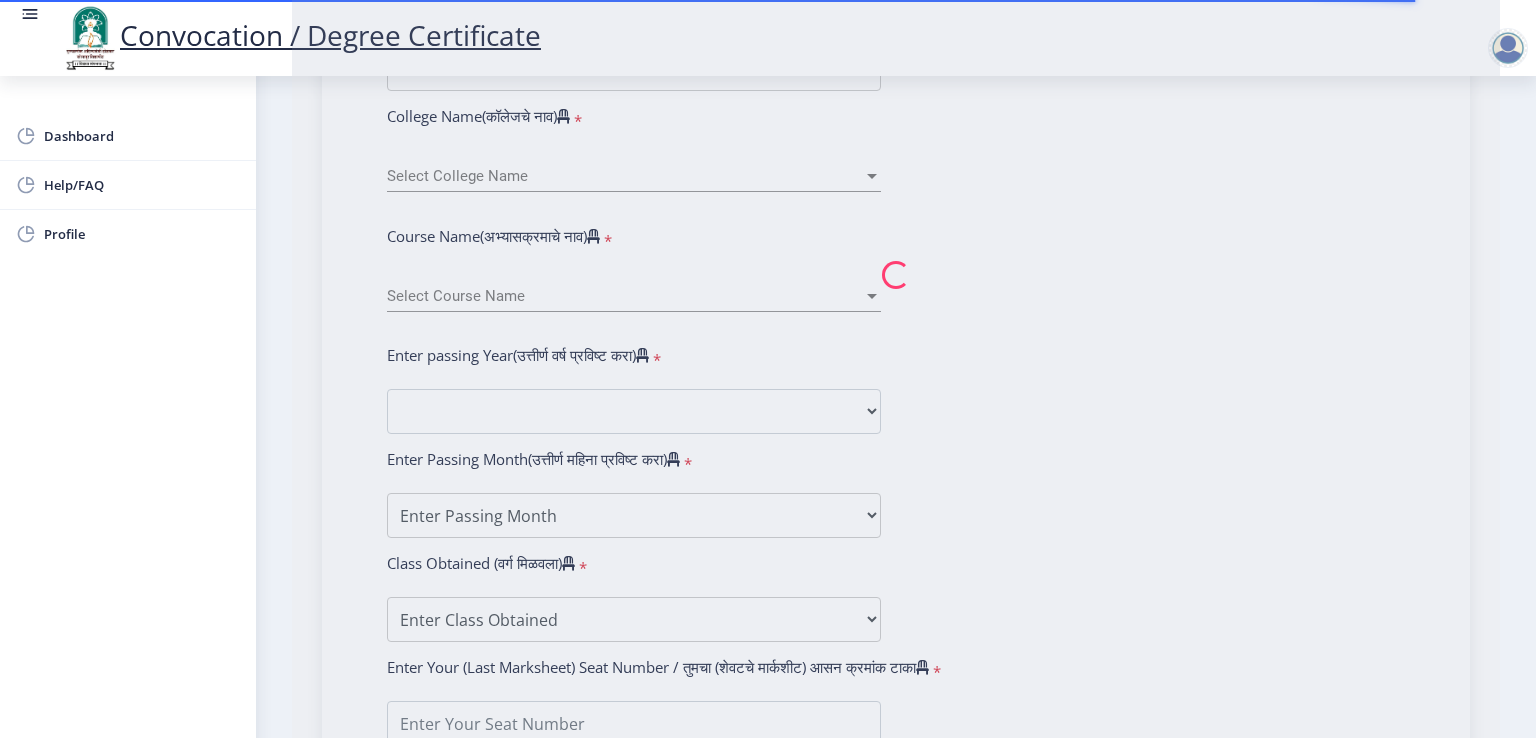 type on "[NUMBER]" 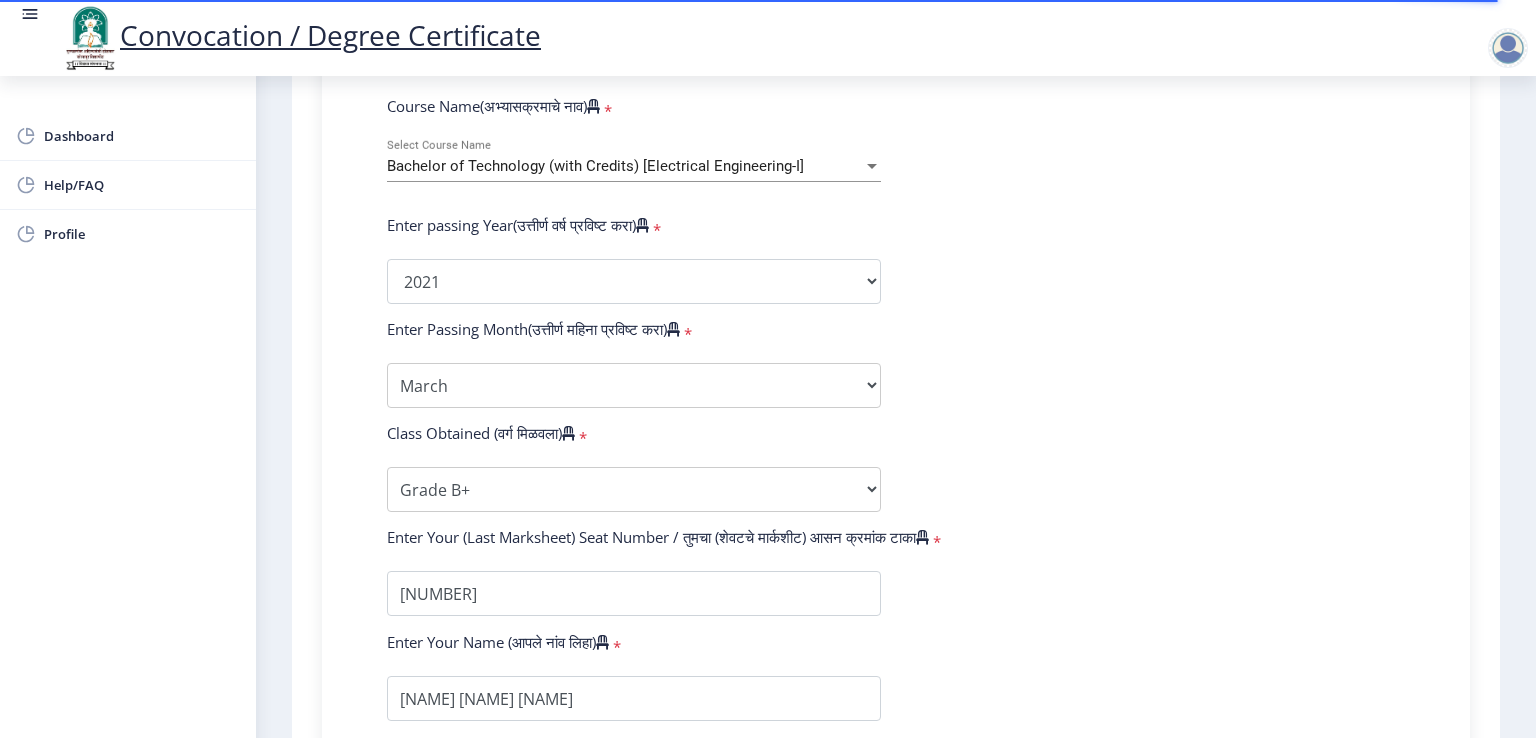 select 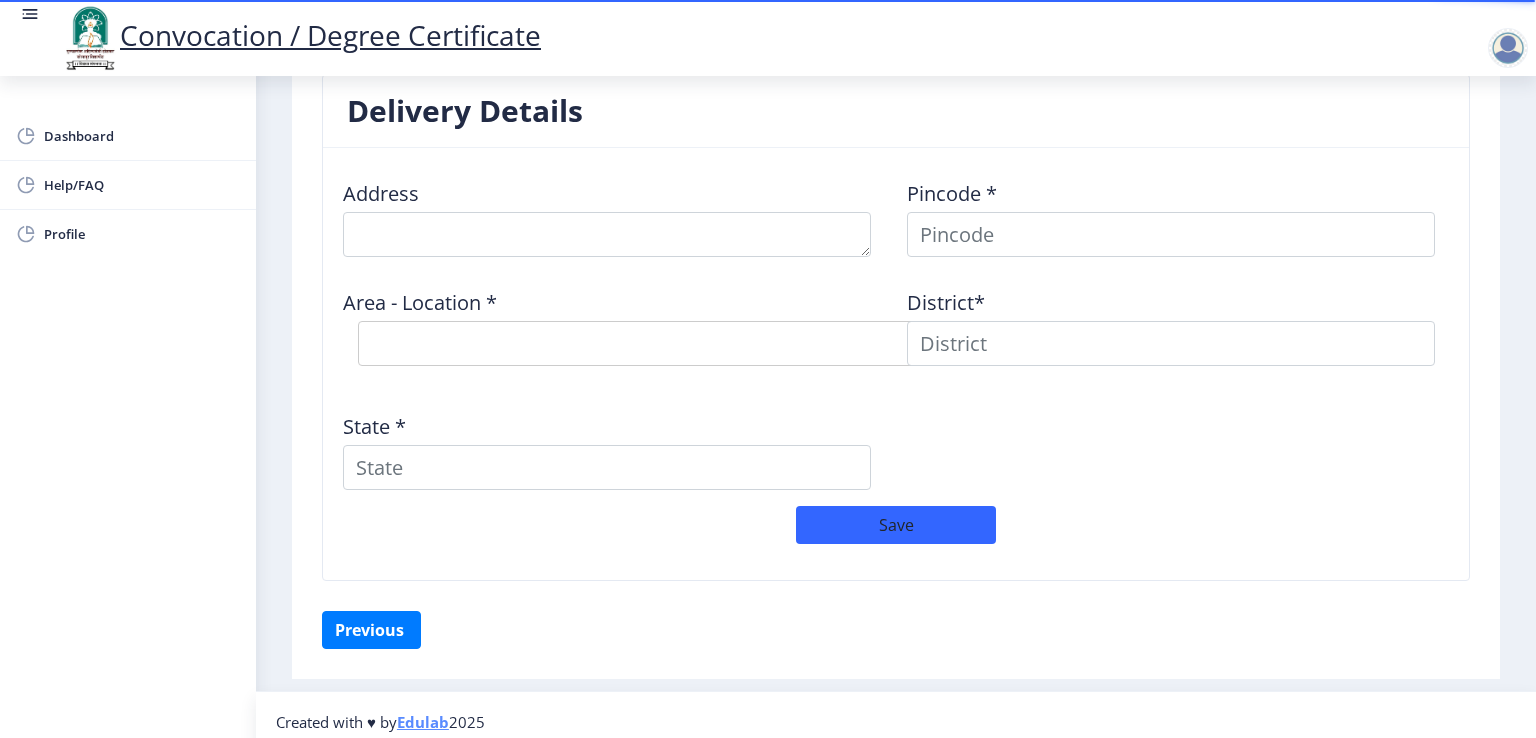 scroll, scrollTop: 1614, scrollLeft: 0, axis: vertical 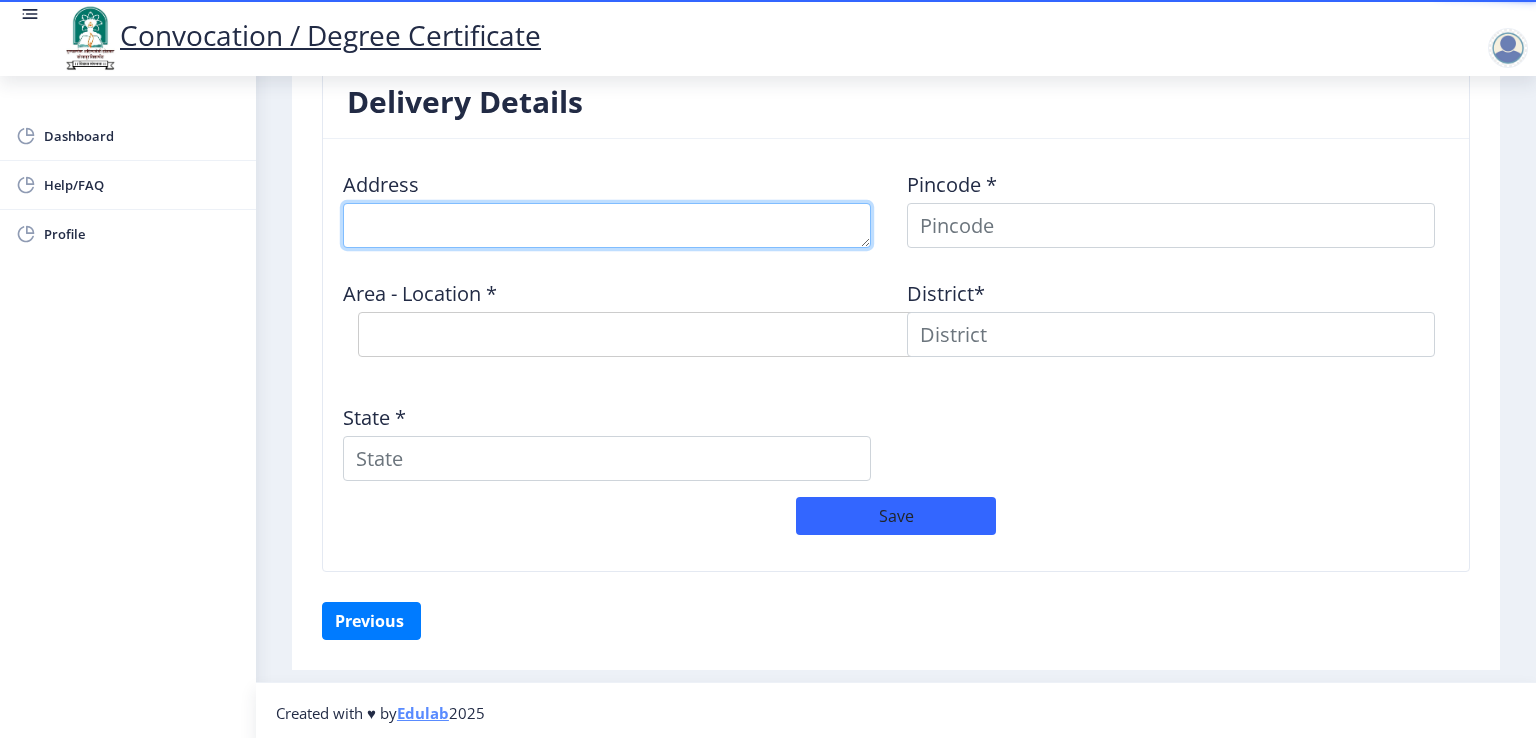 click at bounding box center [607, 225] 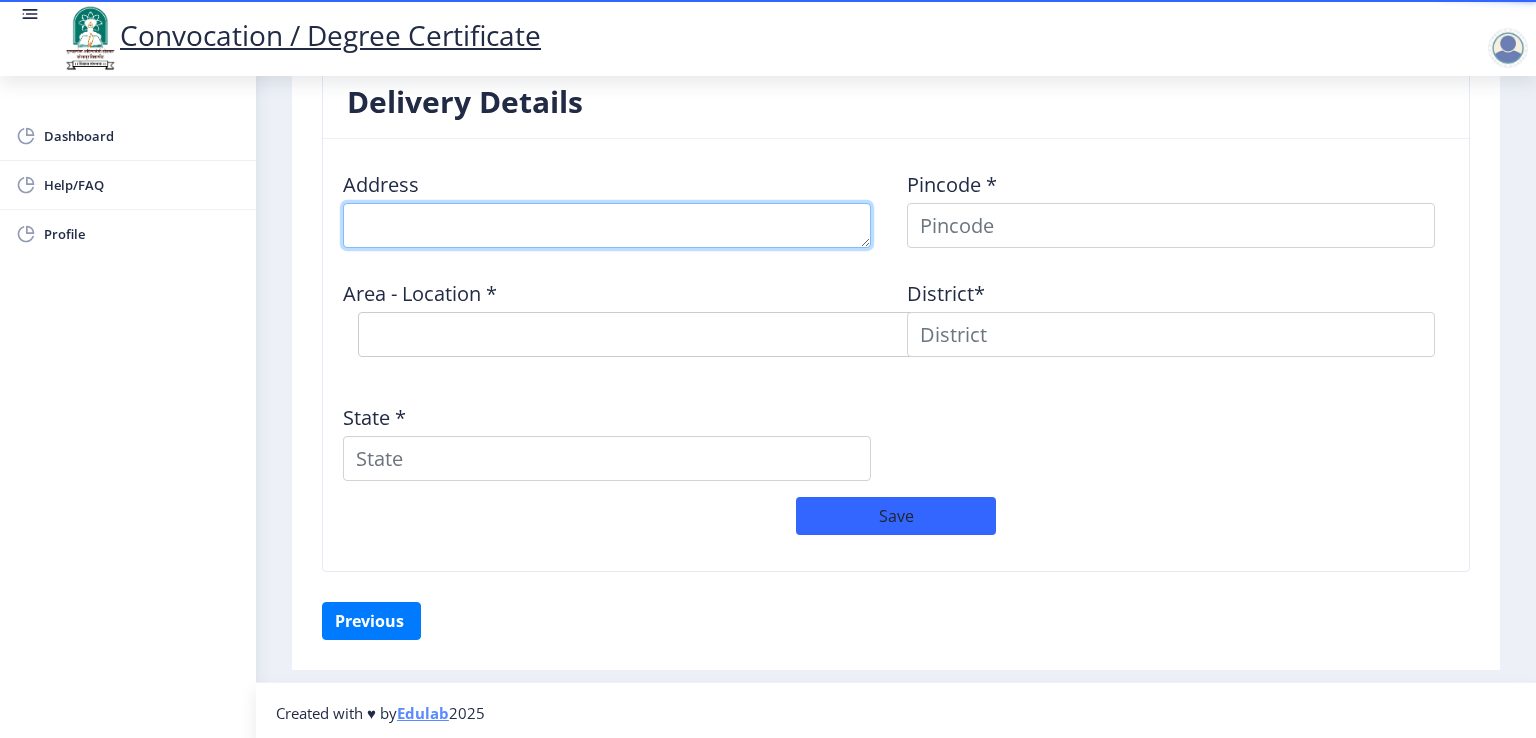 type on "[NAME] [NAME] Mill Chal" 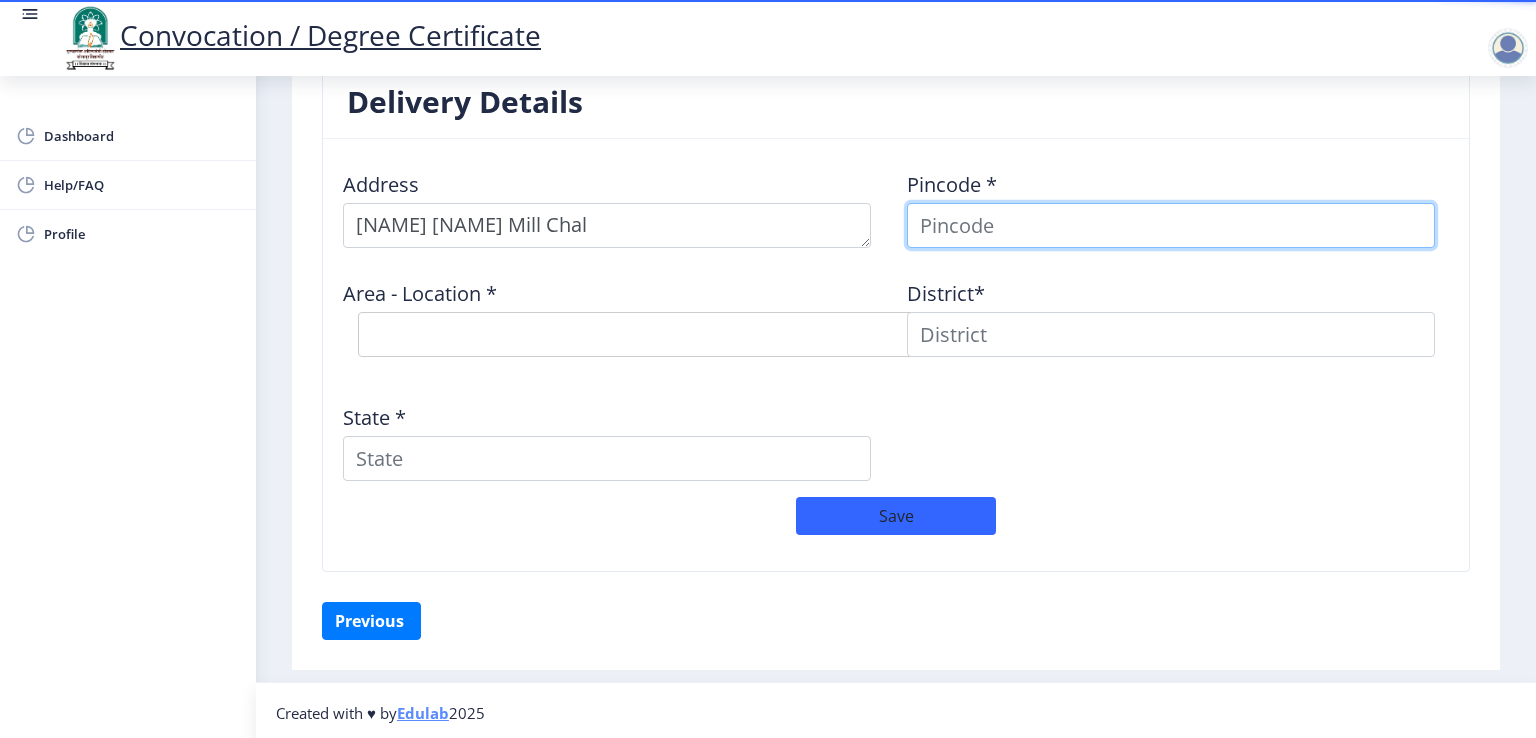 type on "[NAME]" 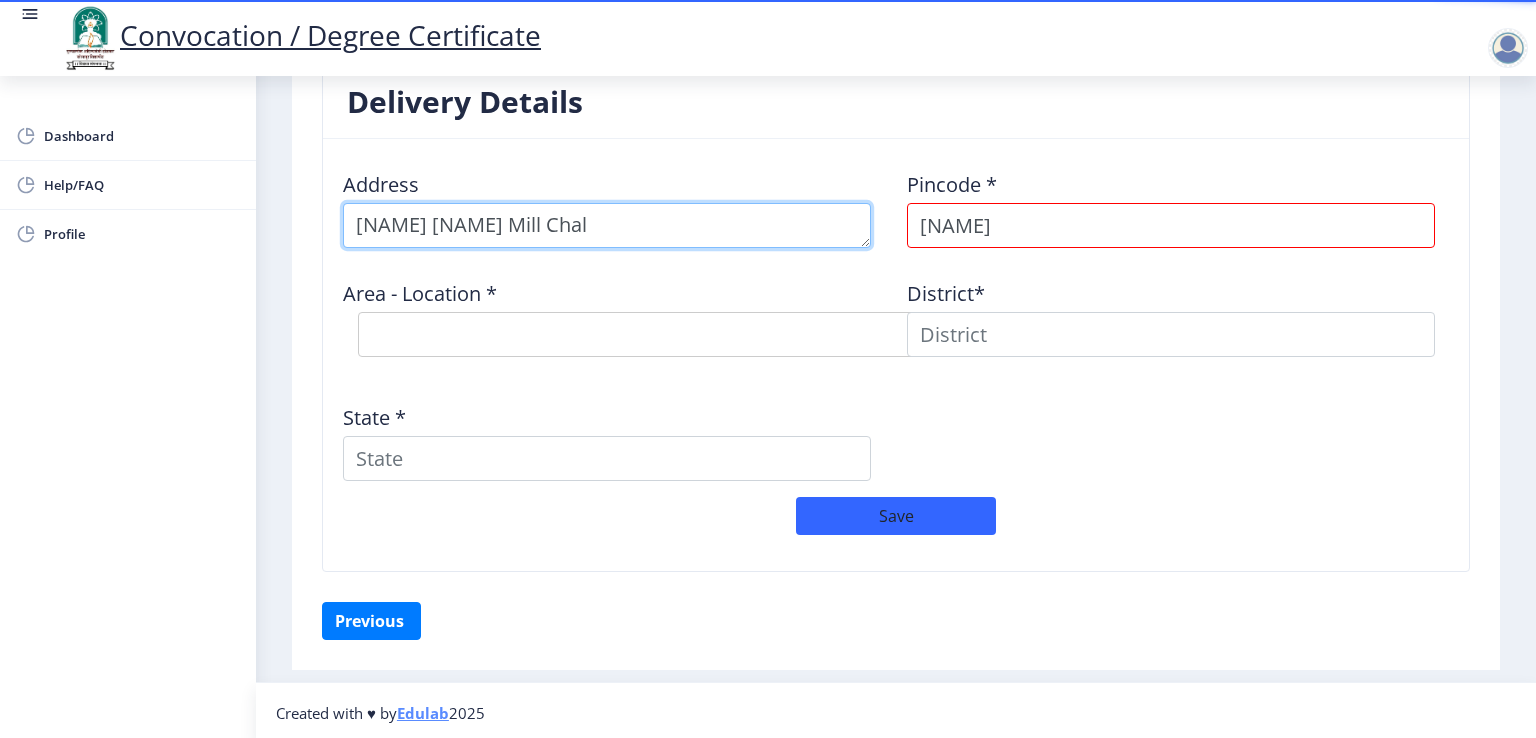 scroll, scrollTop: 1599, scrollLeft: 0, axis: vertical 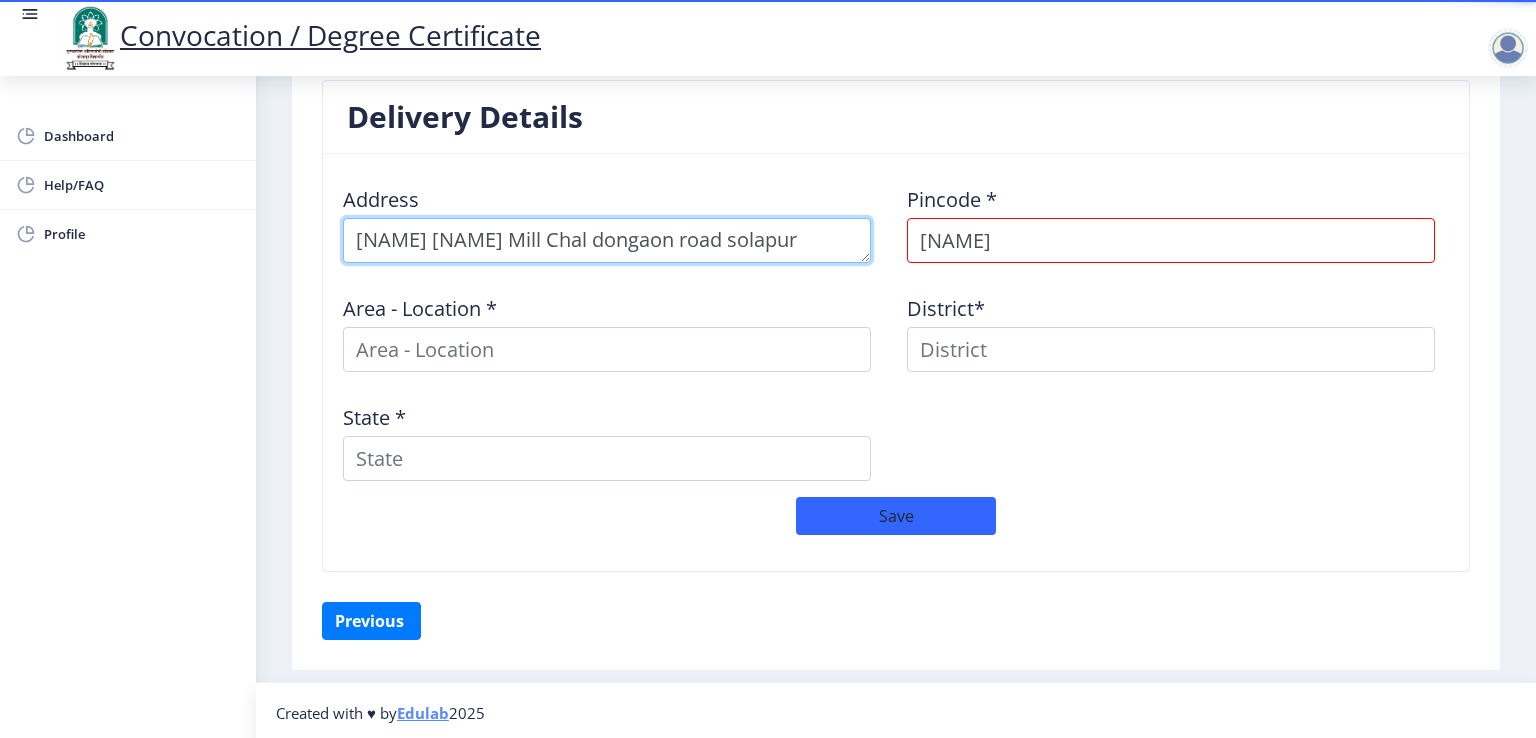 type on "[NAME] [NAME] Mill Chal dongaon road solapur" 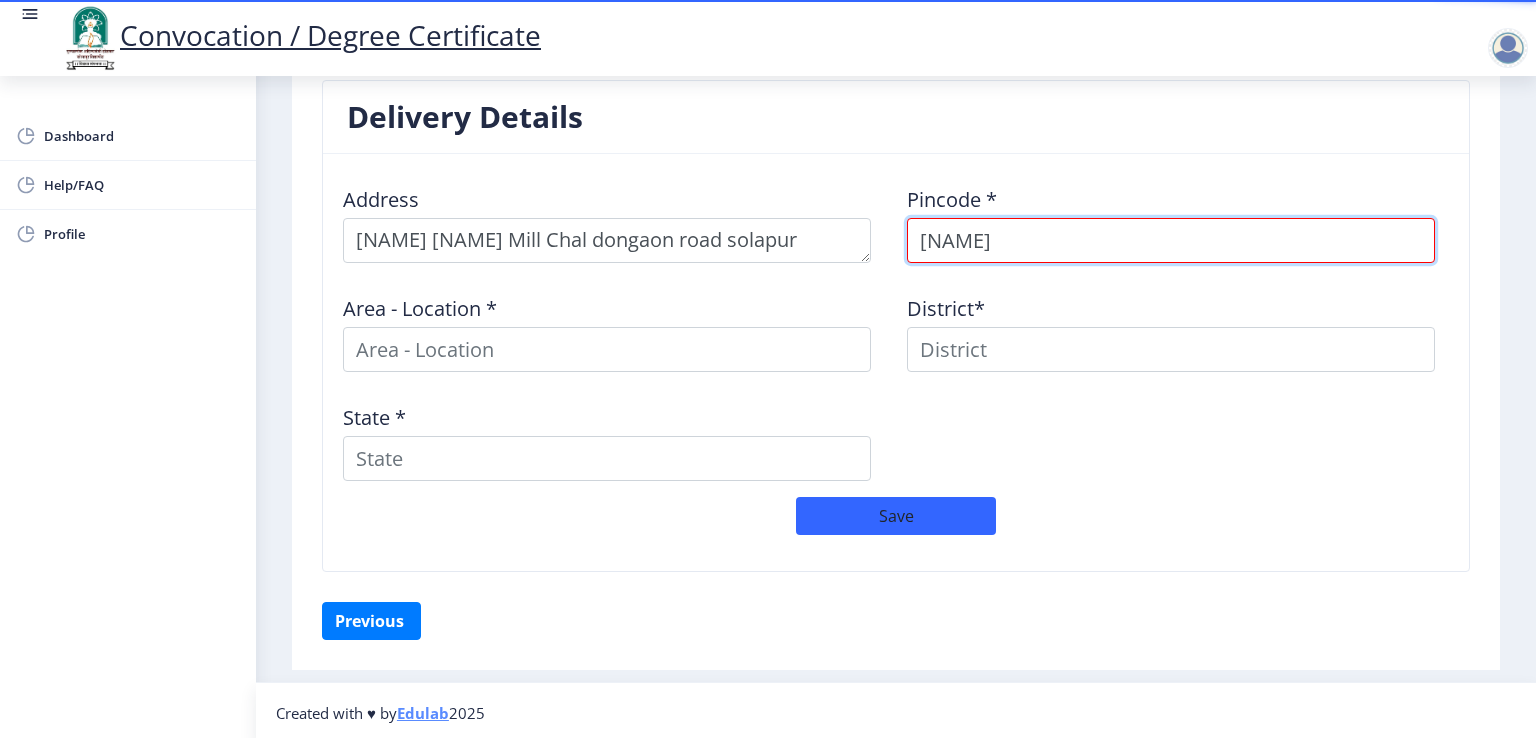 click on "[NAME]" at bounding box center [1171, 240] 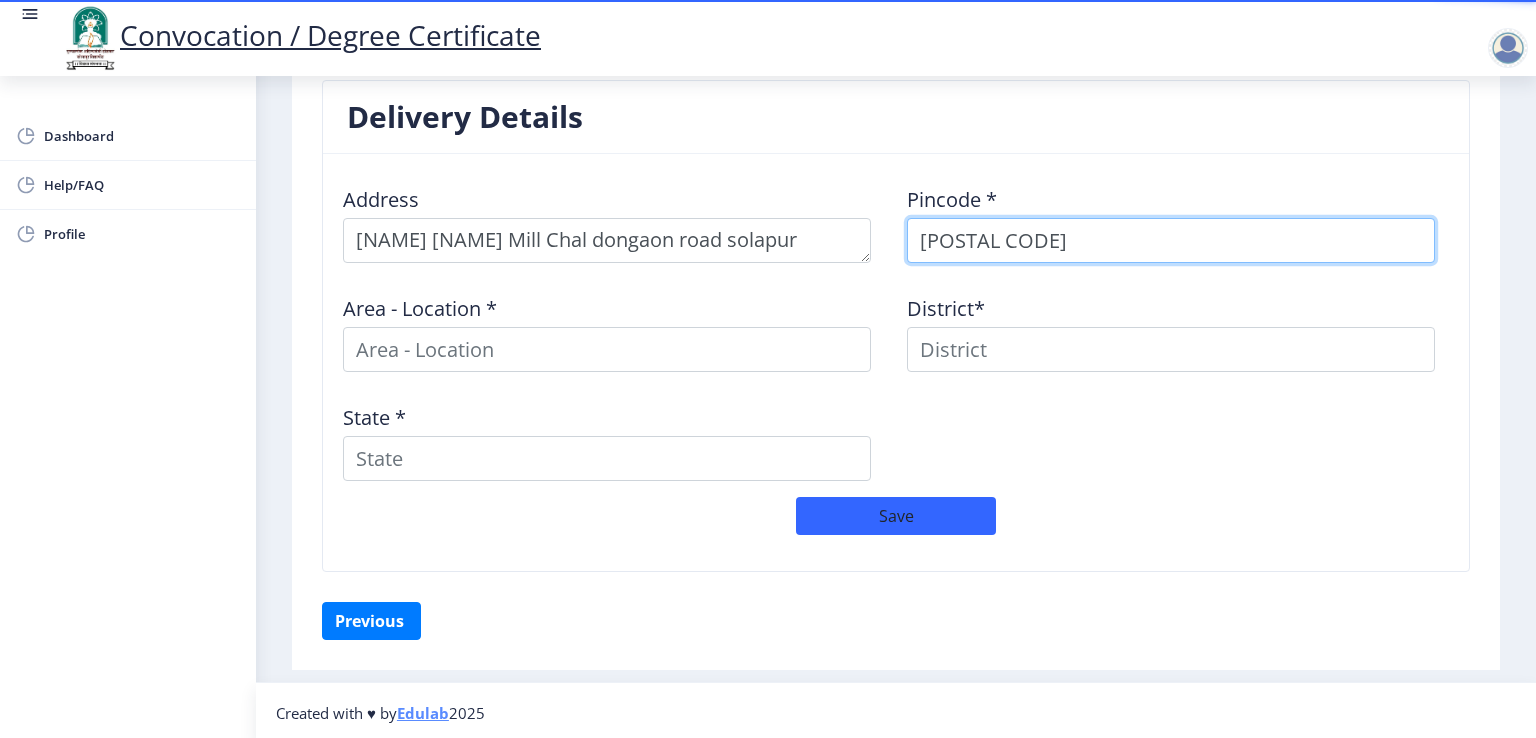 type on "[POSTAL CODE]" 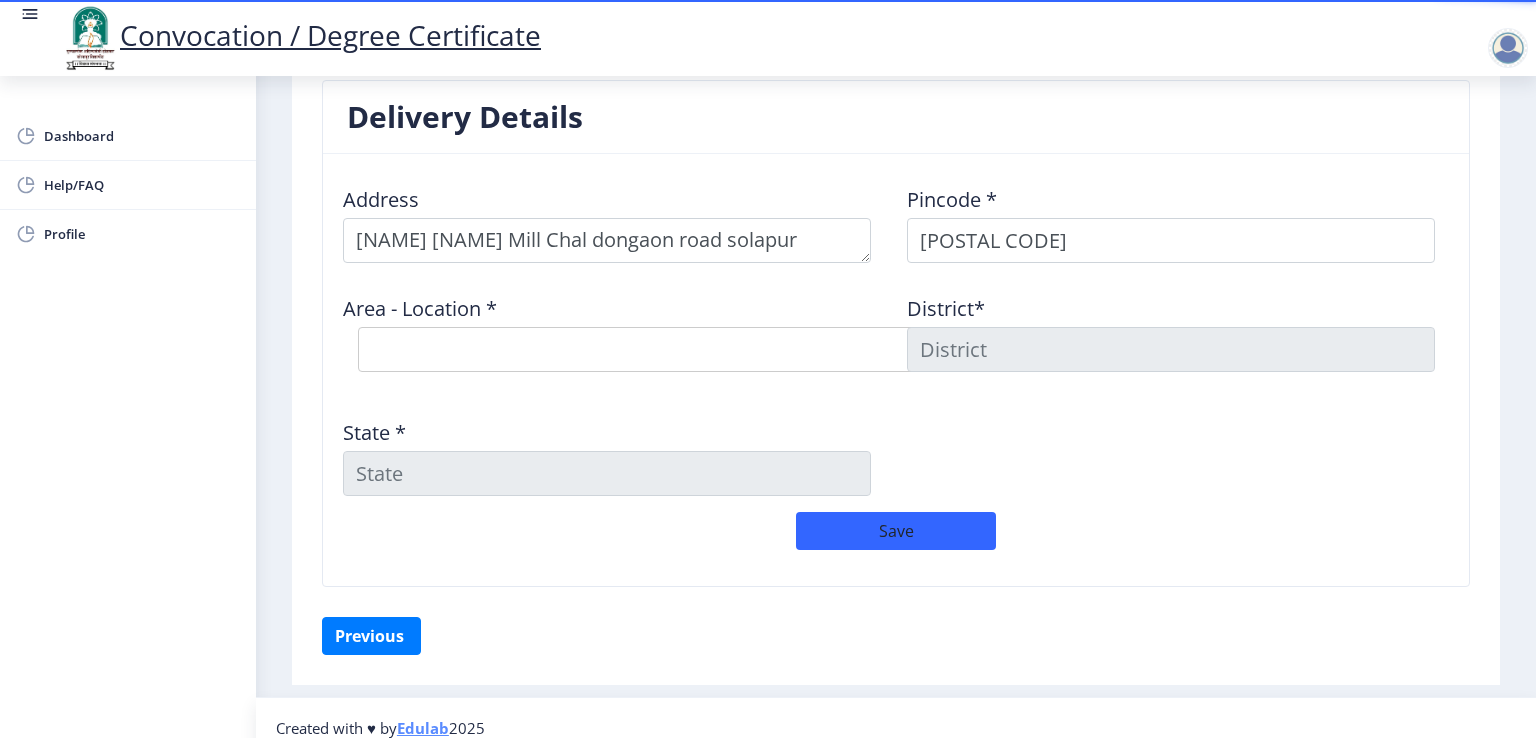 click on "Select Area Location [NAME] [NAME] S.O [NAME] [NAME] [NAME] S.O [NAME] H.O" at bounding box center [658, 349] 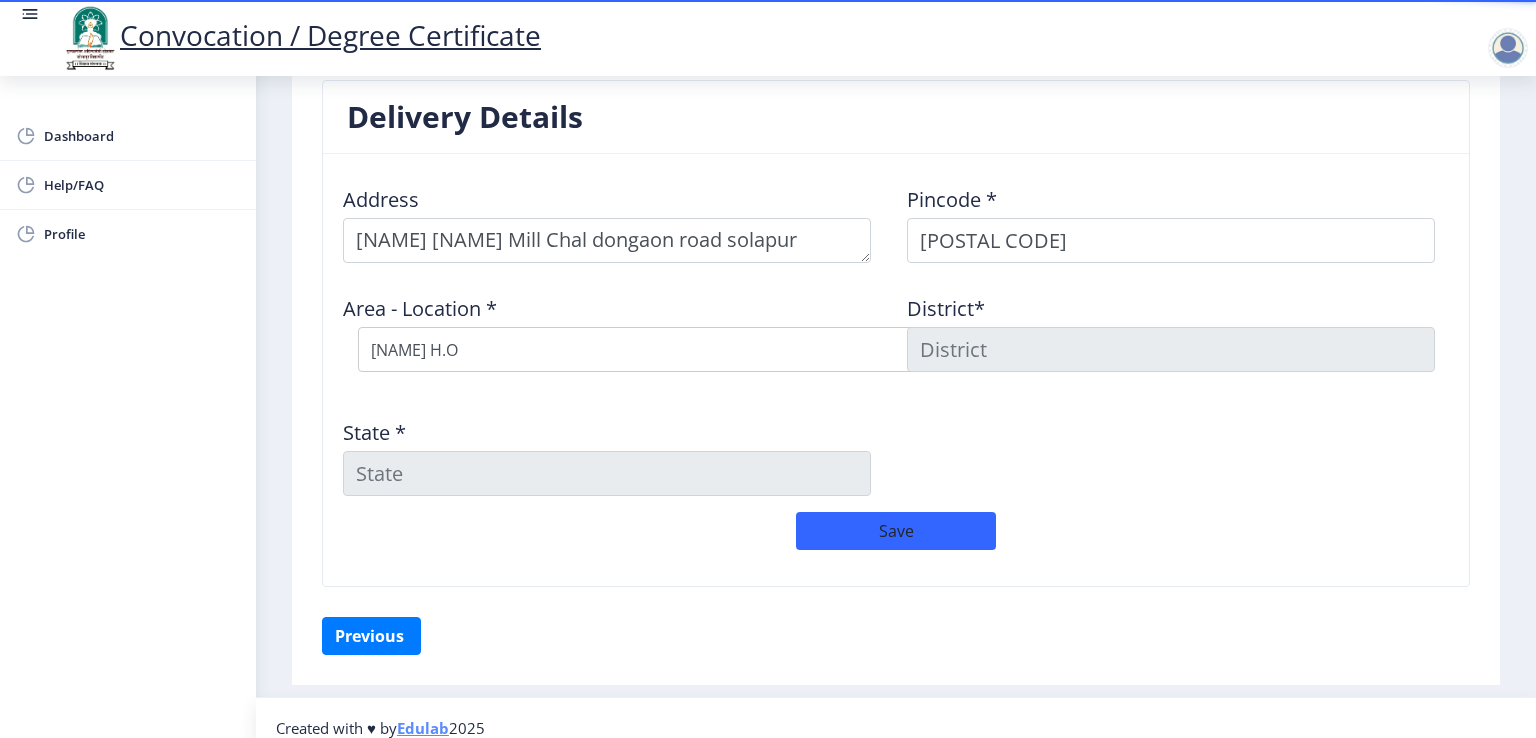 click on "Select Area Location [NAME] [NAME] S.O [NAME] [NAME] [NAME] S.O [NAME] H.O" at bounding box center [658, 349] 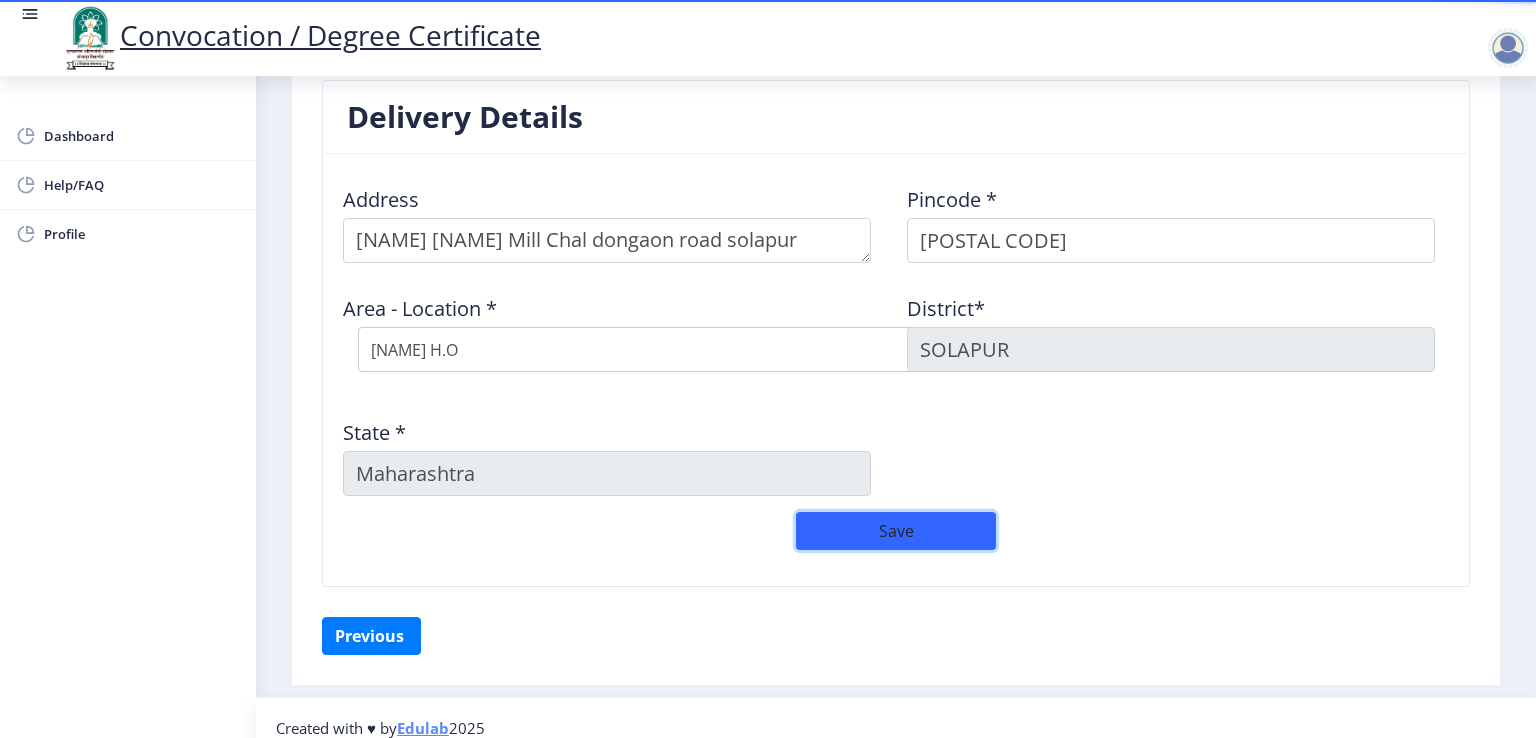 click on "Save" 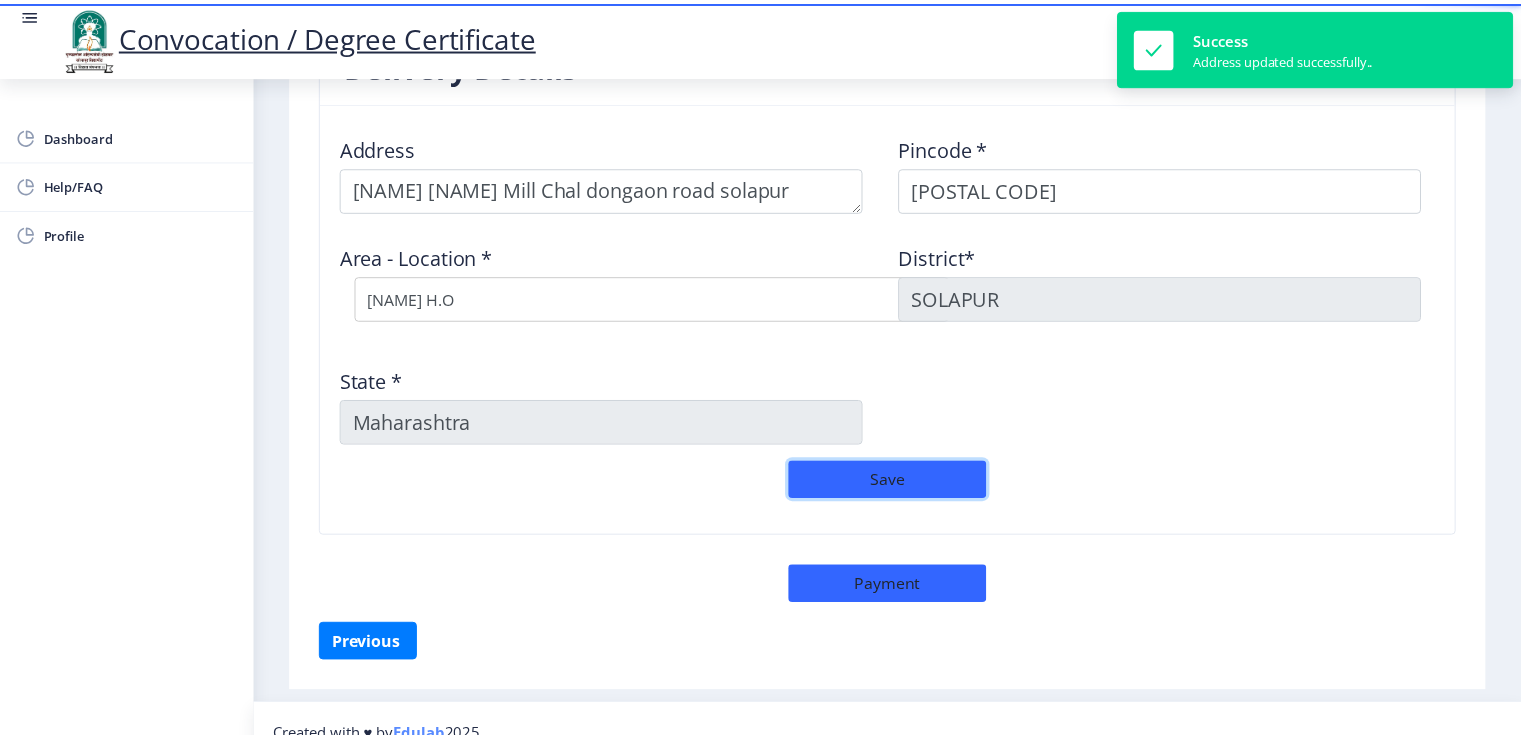 scroll, scrollTop: 1672, scrollLeft: 0, axis: vertical 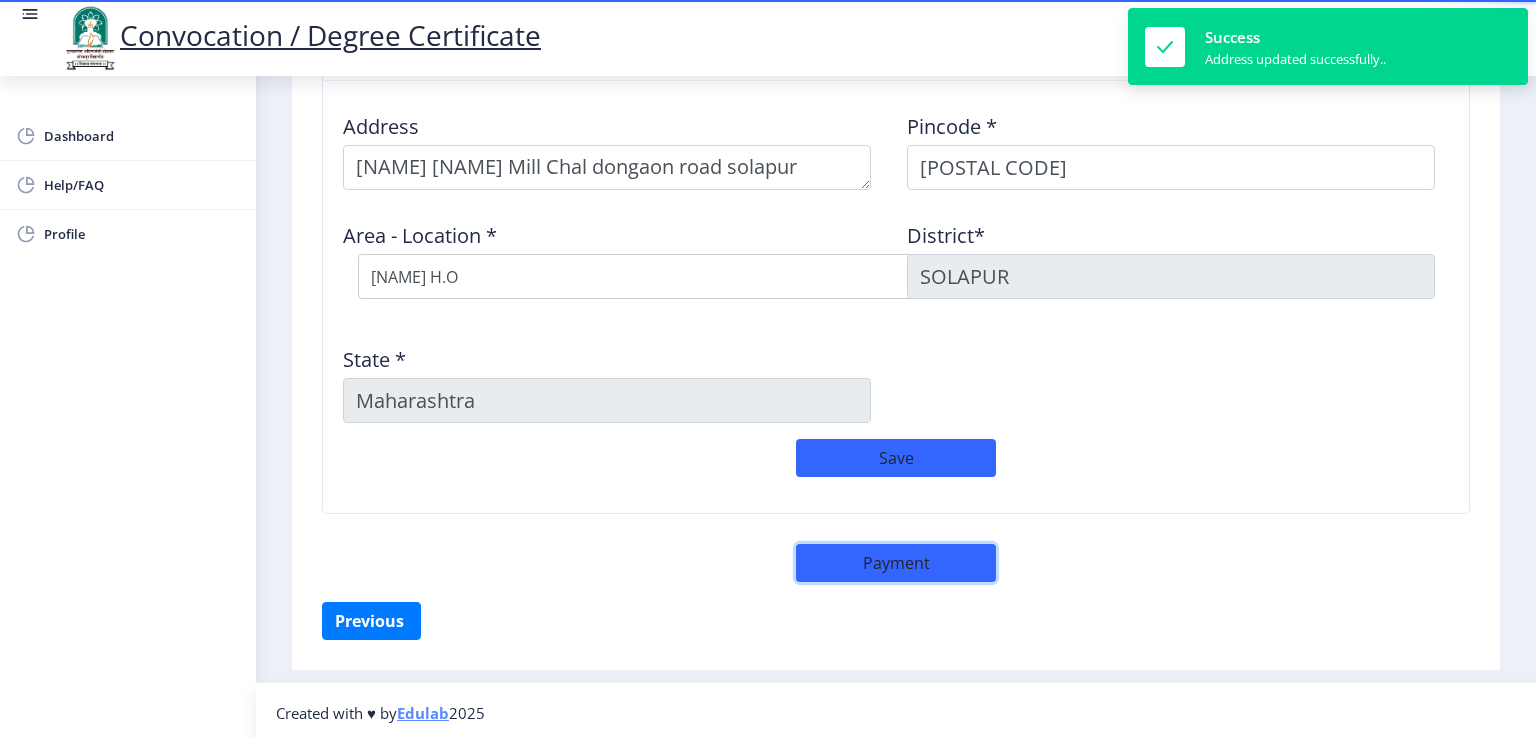 click on "Payment" 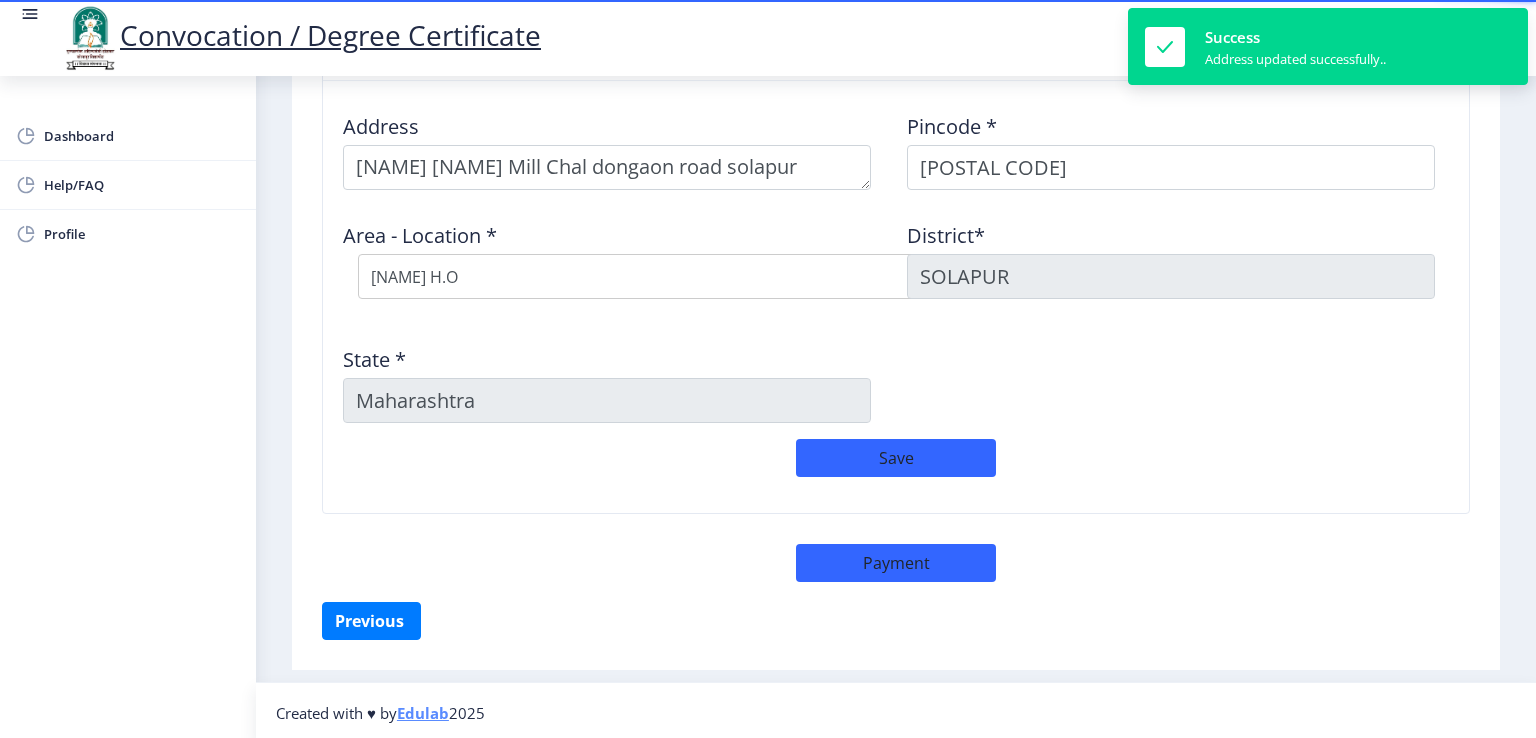 select on "sealed" 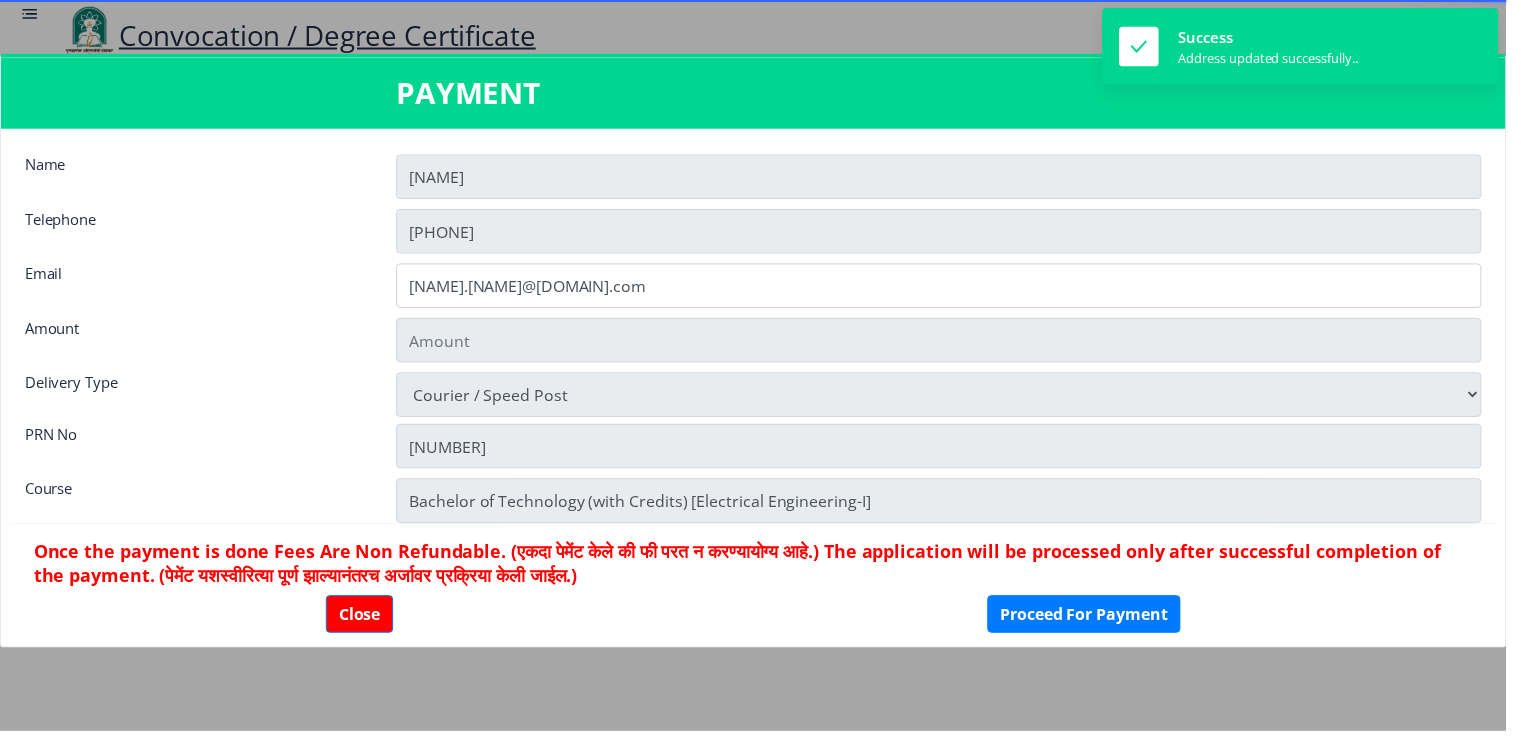 scroll, scrollTop: 1670, scrollLeft: 0, axis: vertical 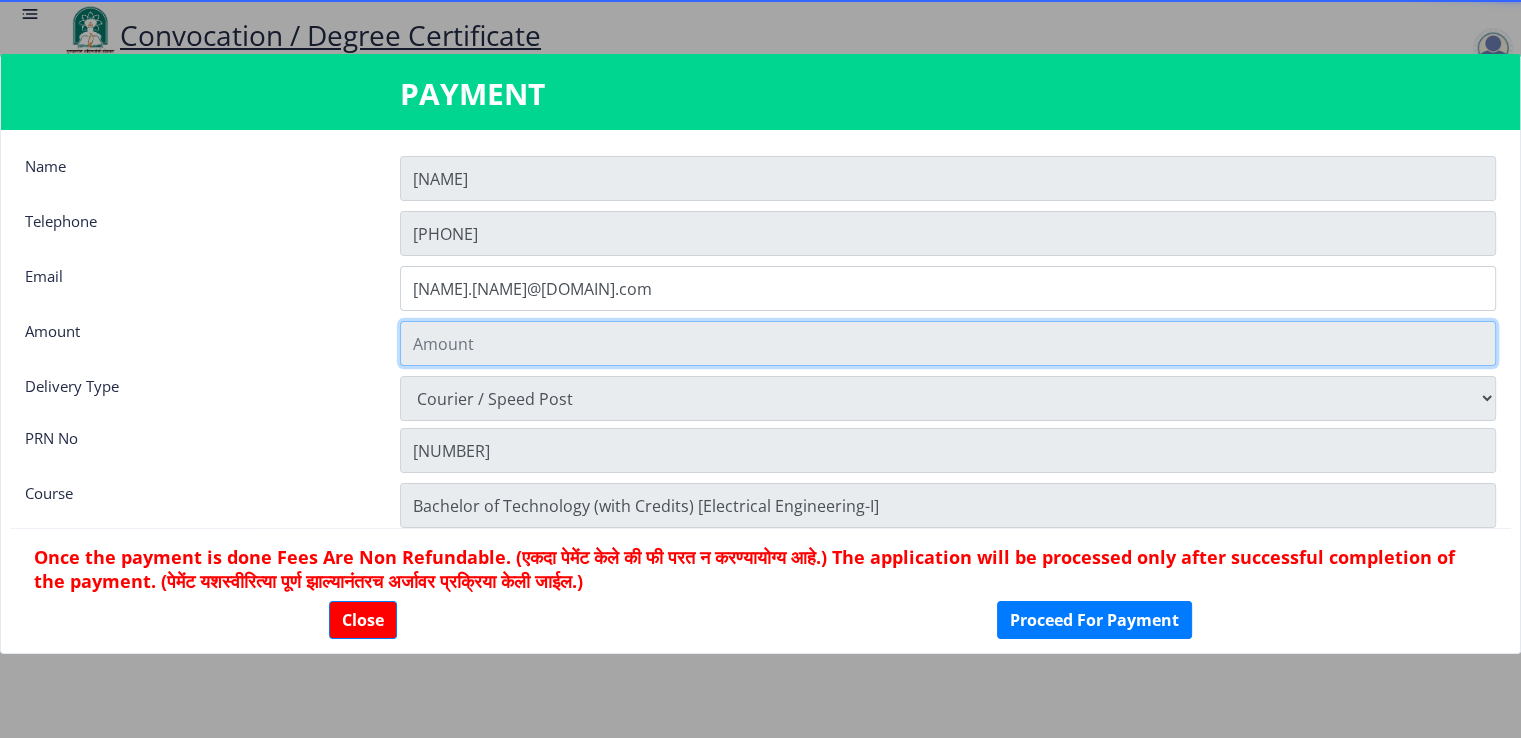 click 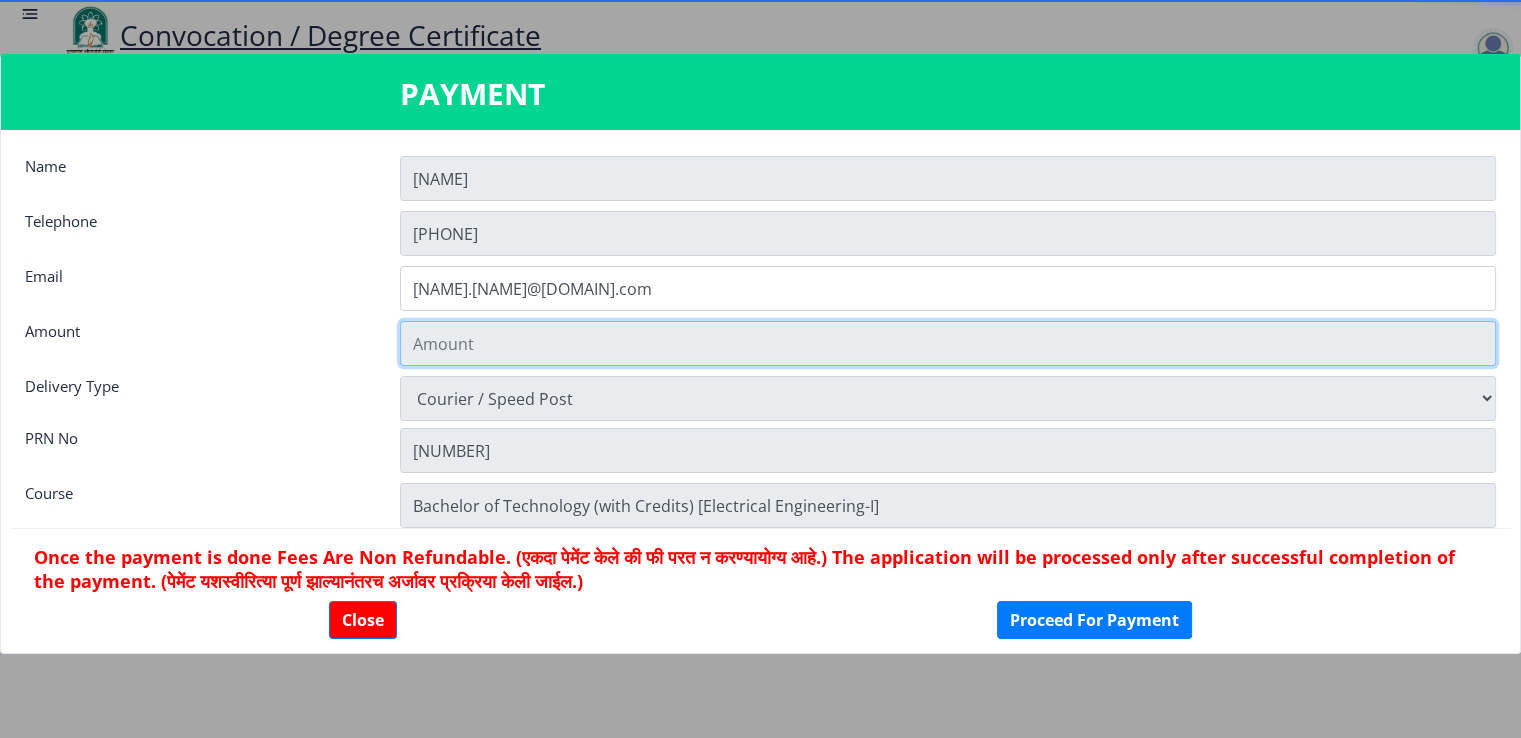 click 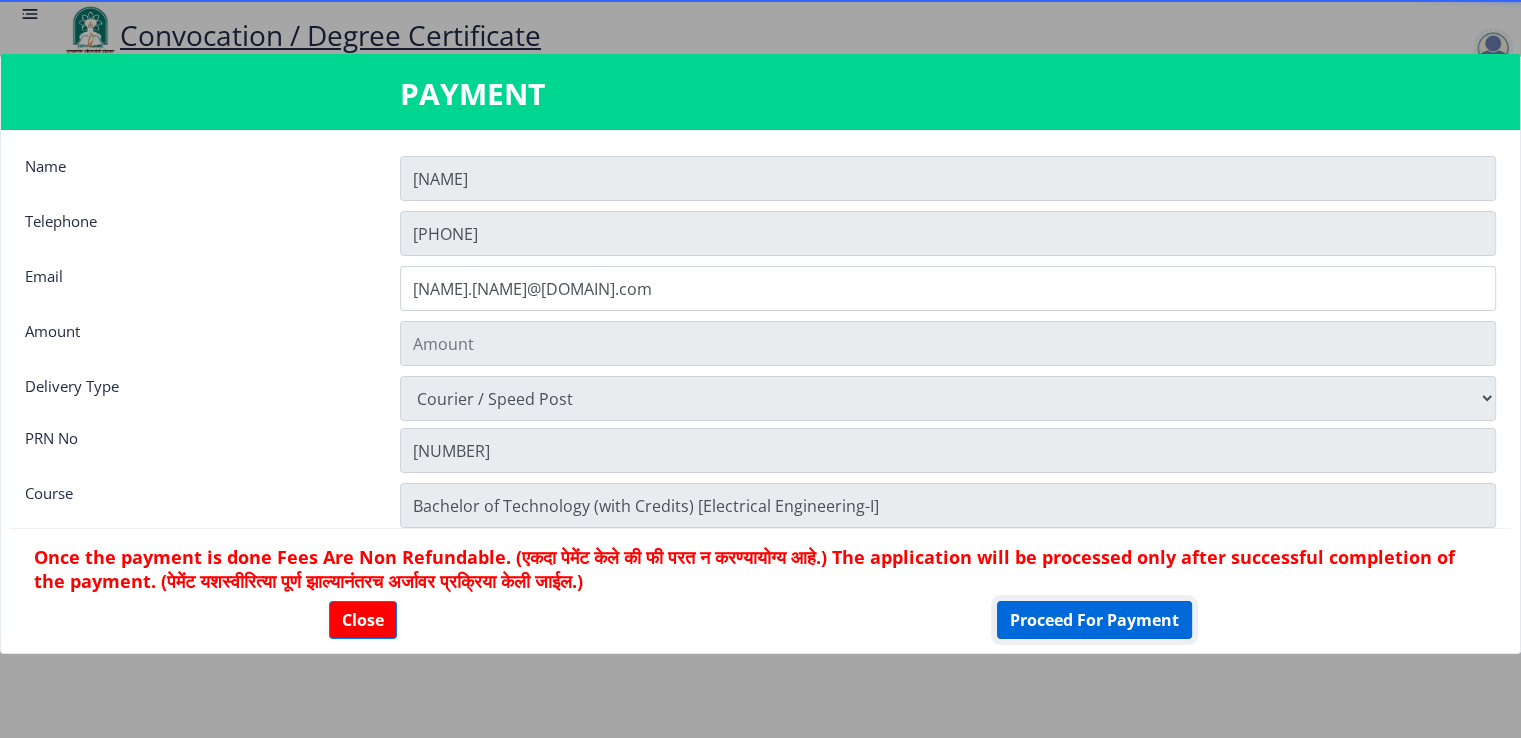 click on "Proceed For Payment" 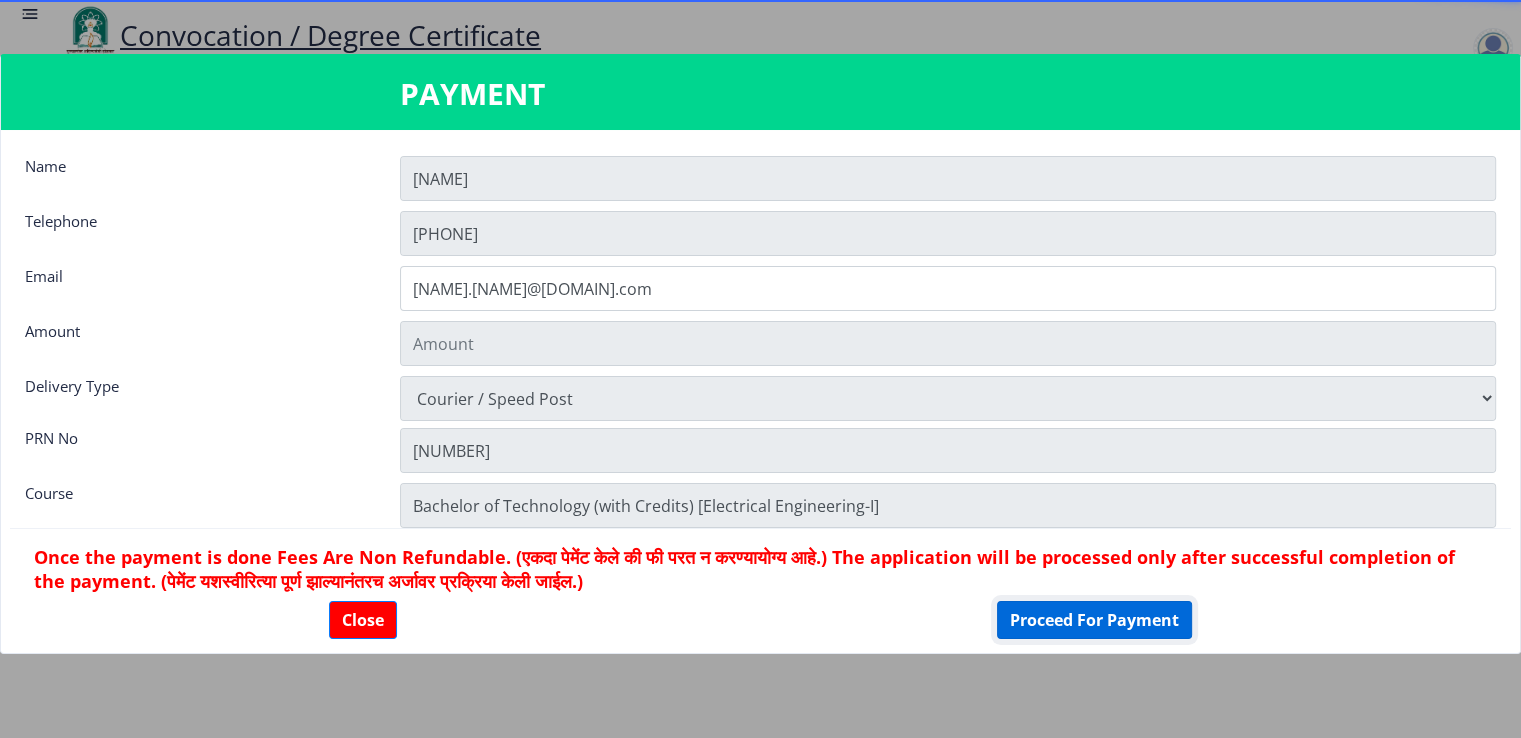 type on "2885" 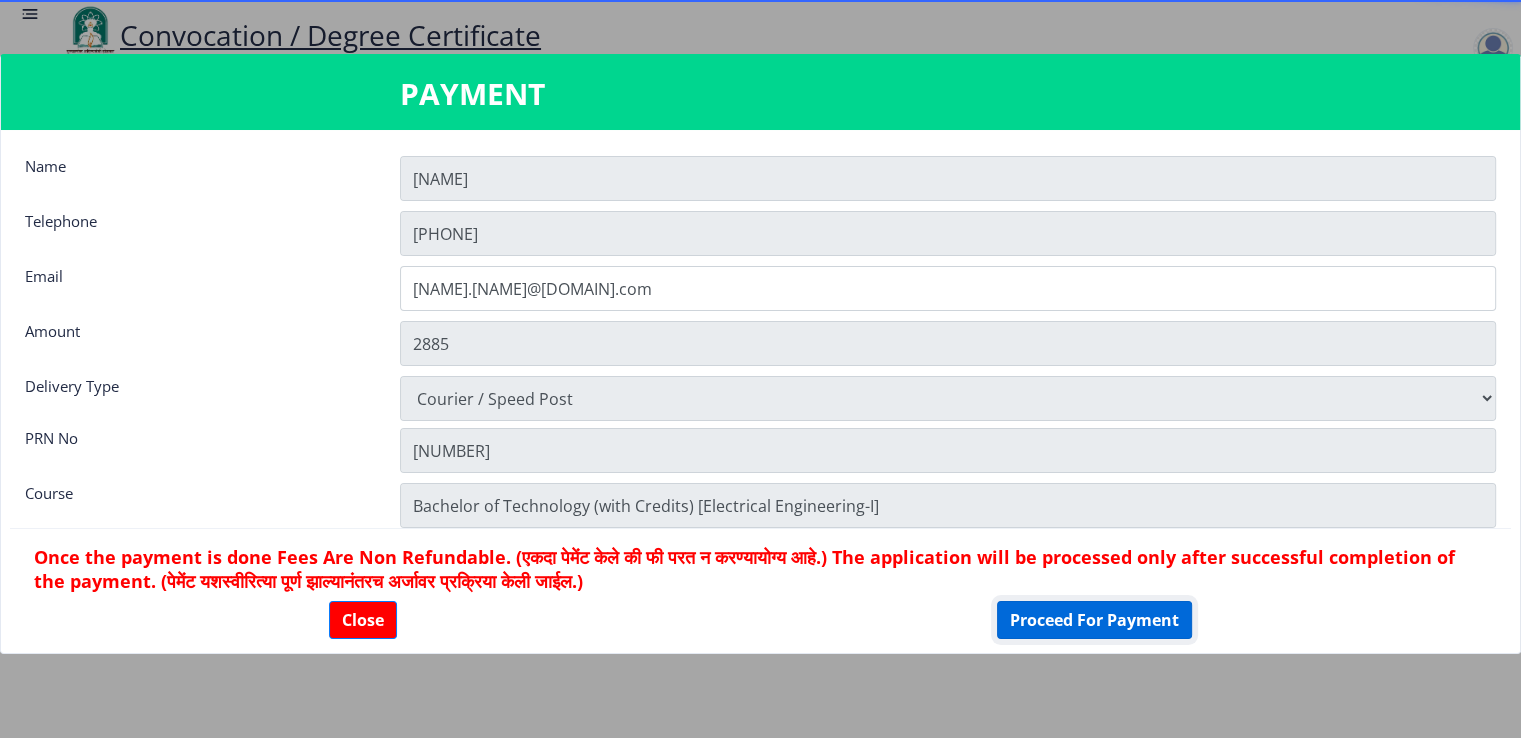 scroll, scrollTop: 27, scrollLeft: 0, axis: vertical 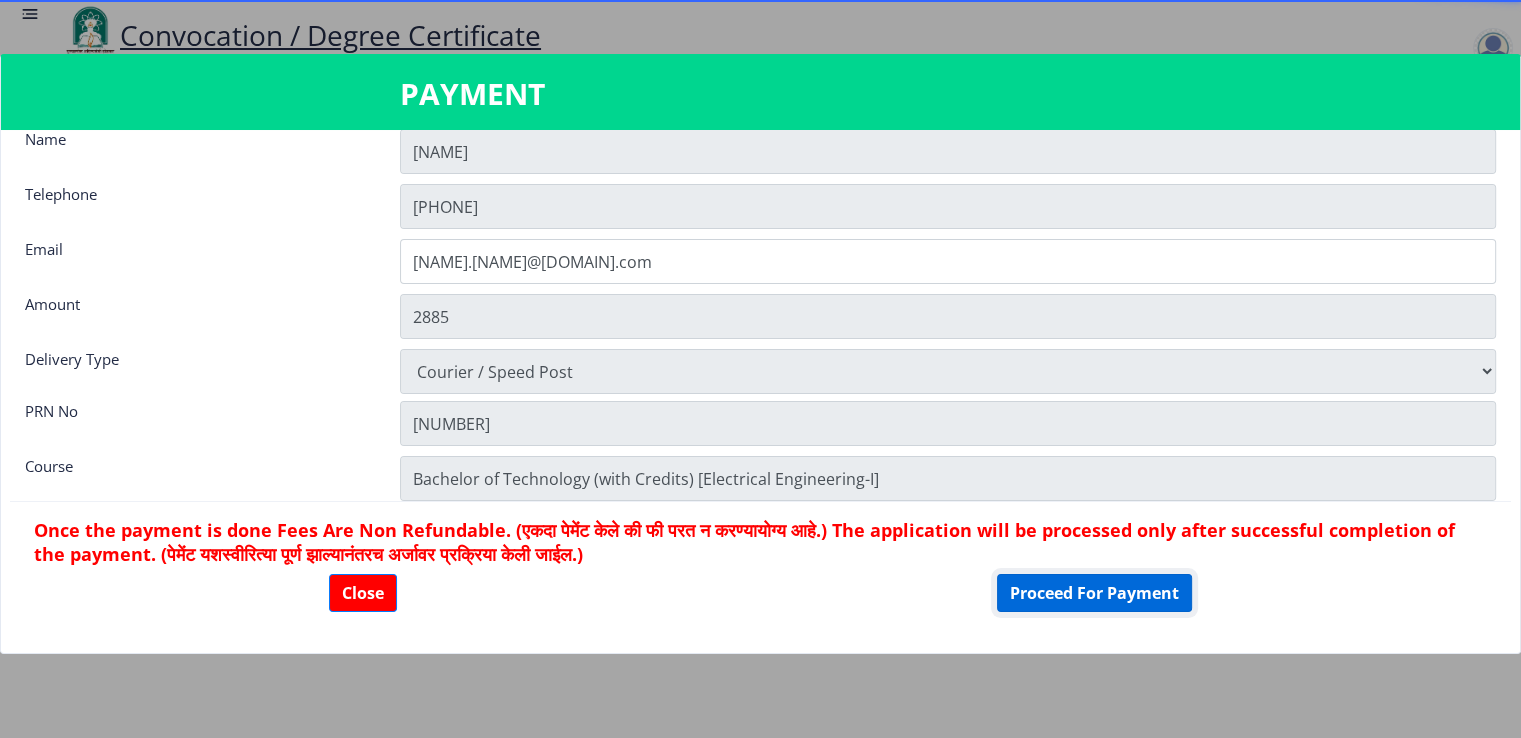 click on "Proceed For Payment" 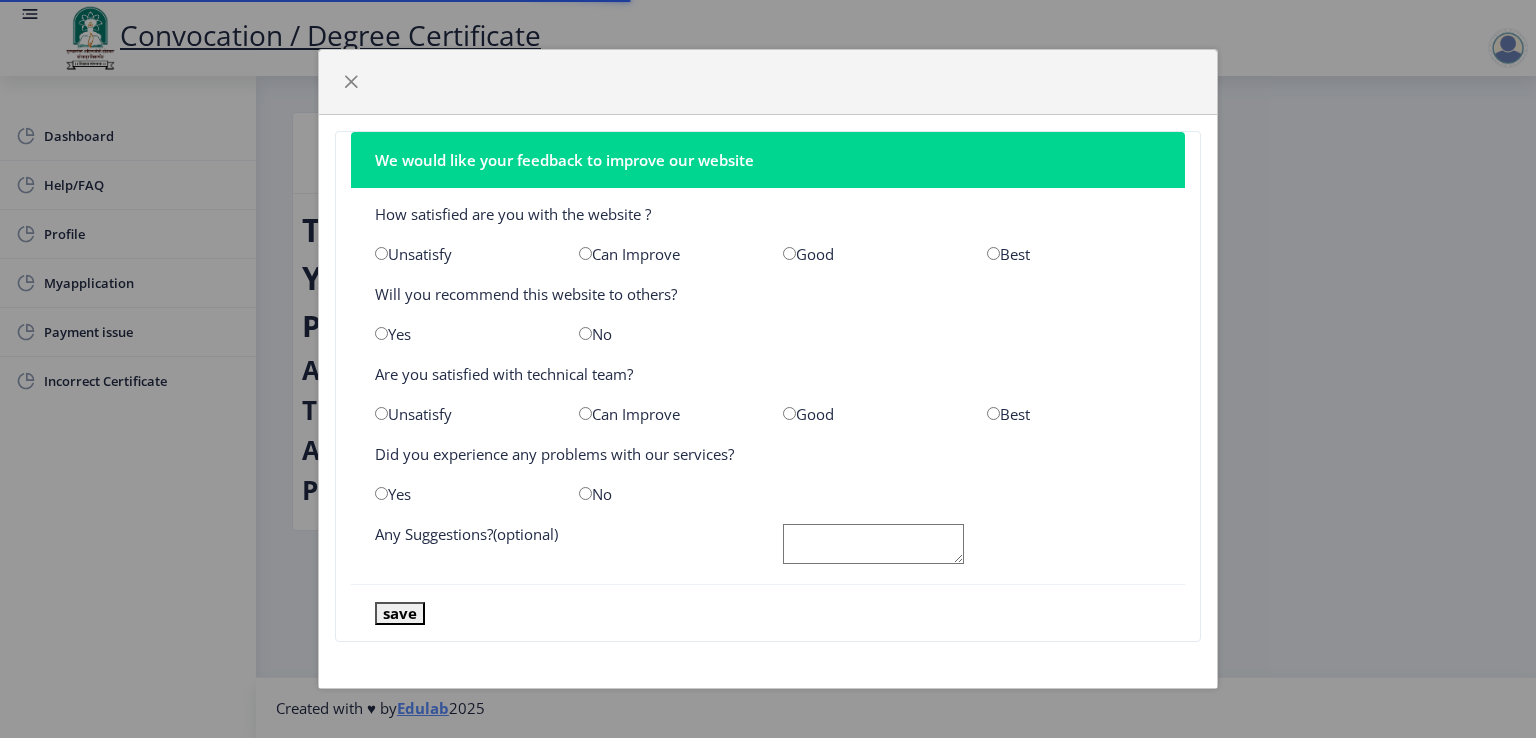 scroll, scrollTop: 0, scrollLeft: 0, axis: both 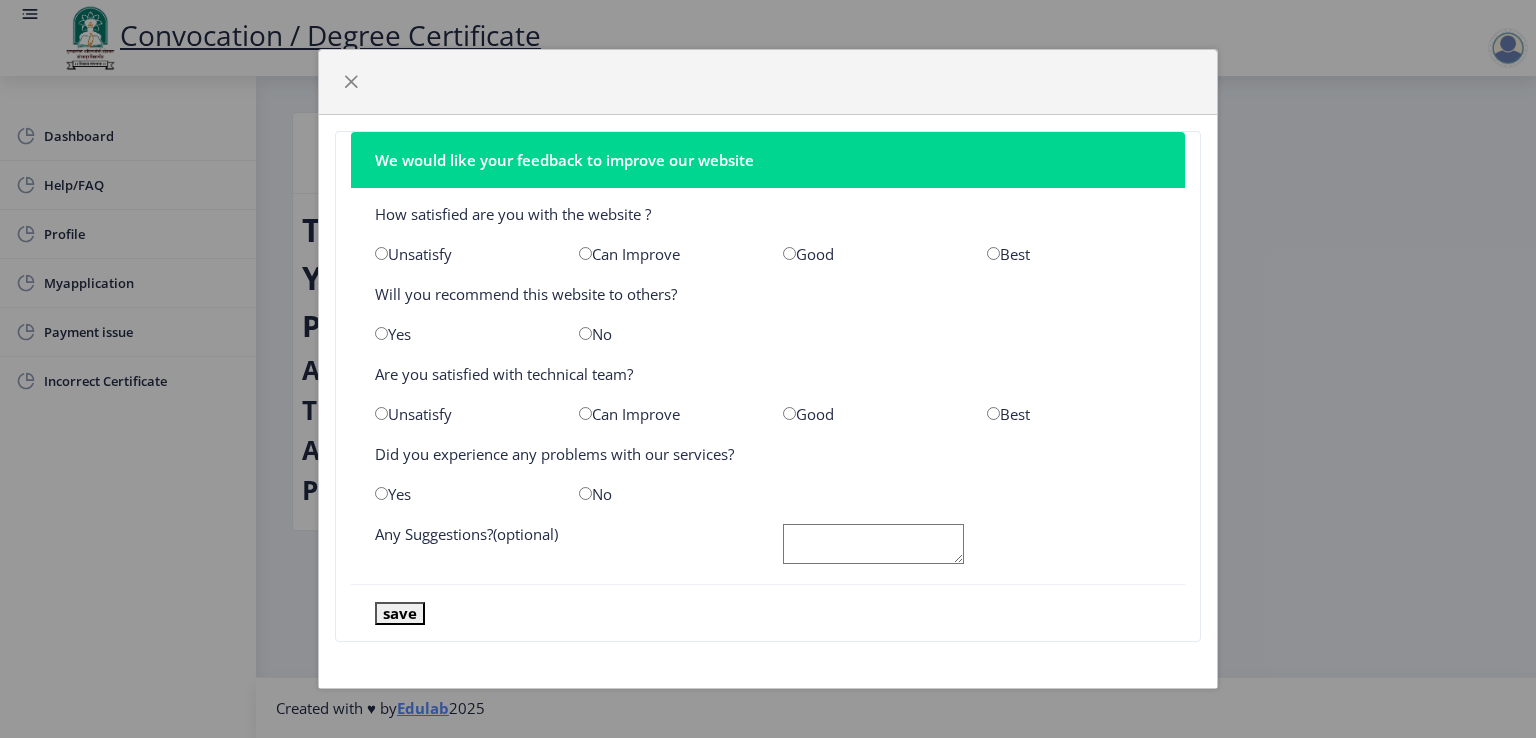 click at bounding box center (585, 253) 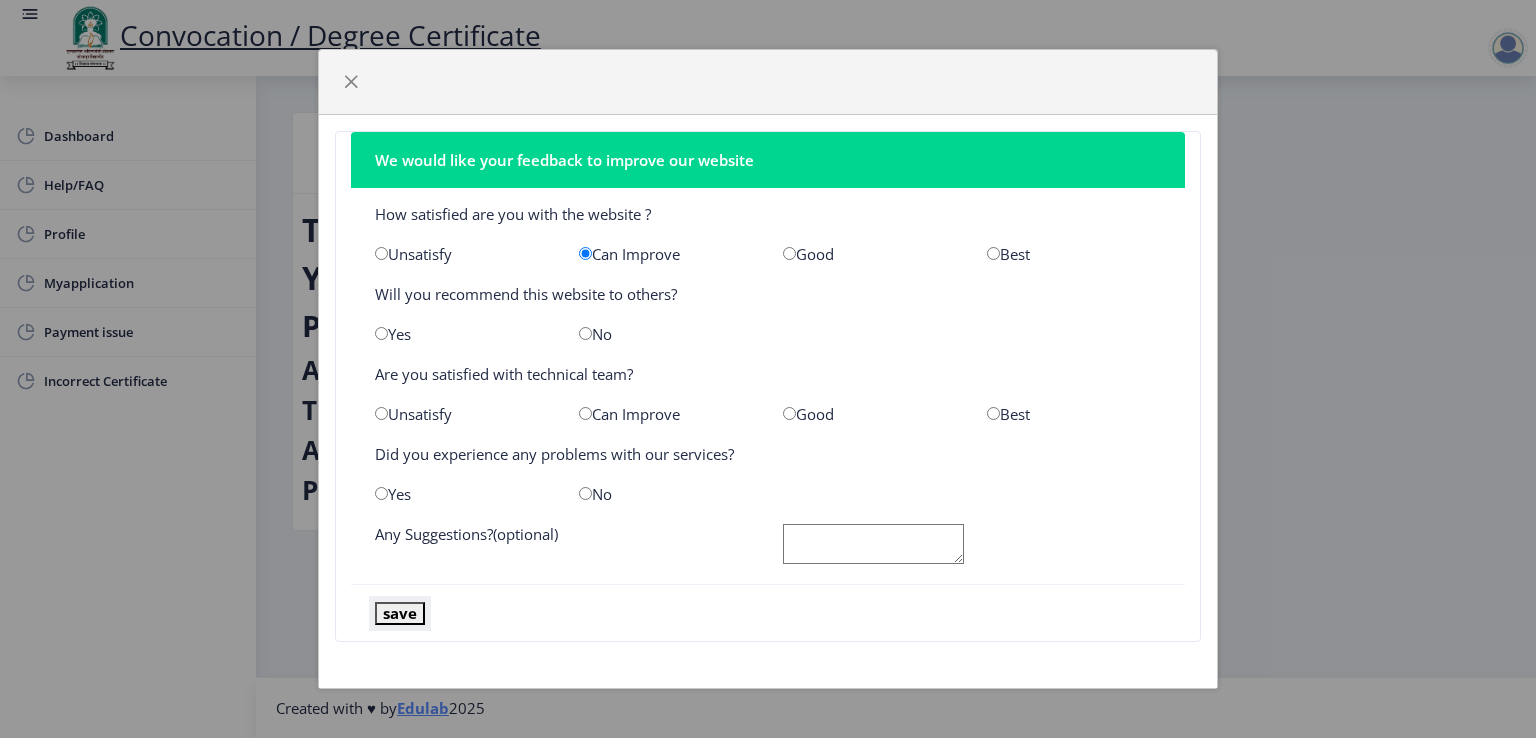 click on "save" 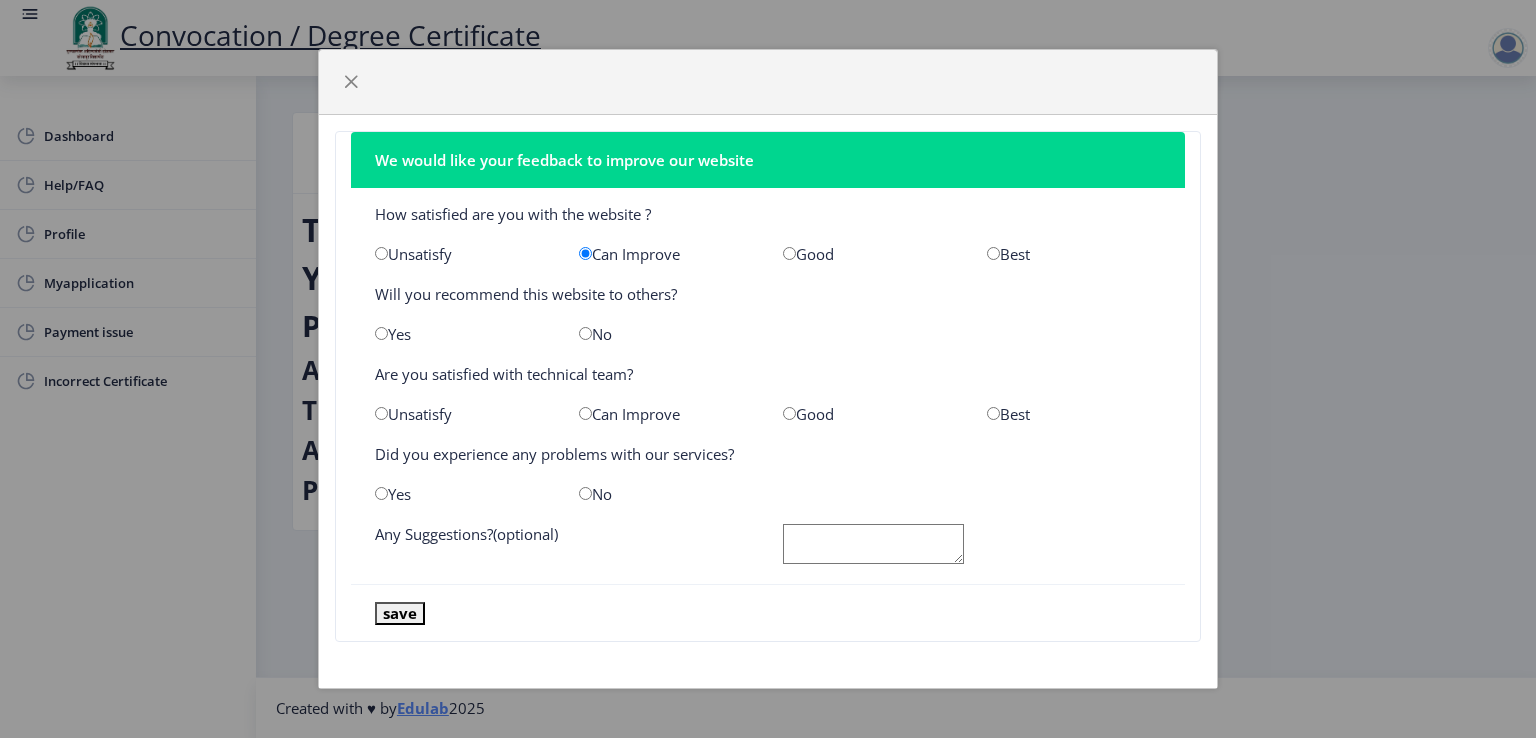click on "Can Improve" 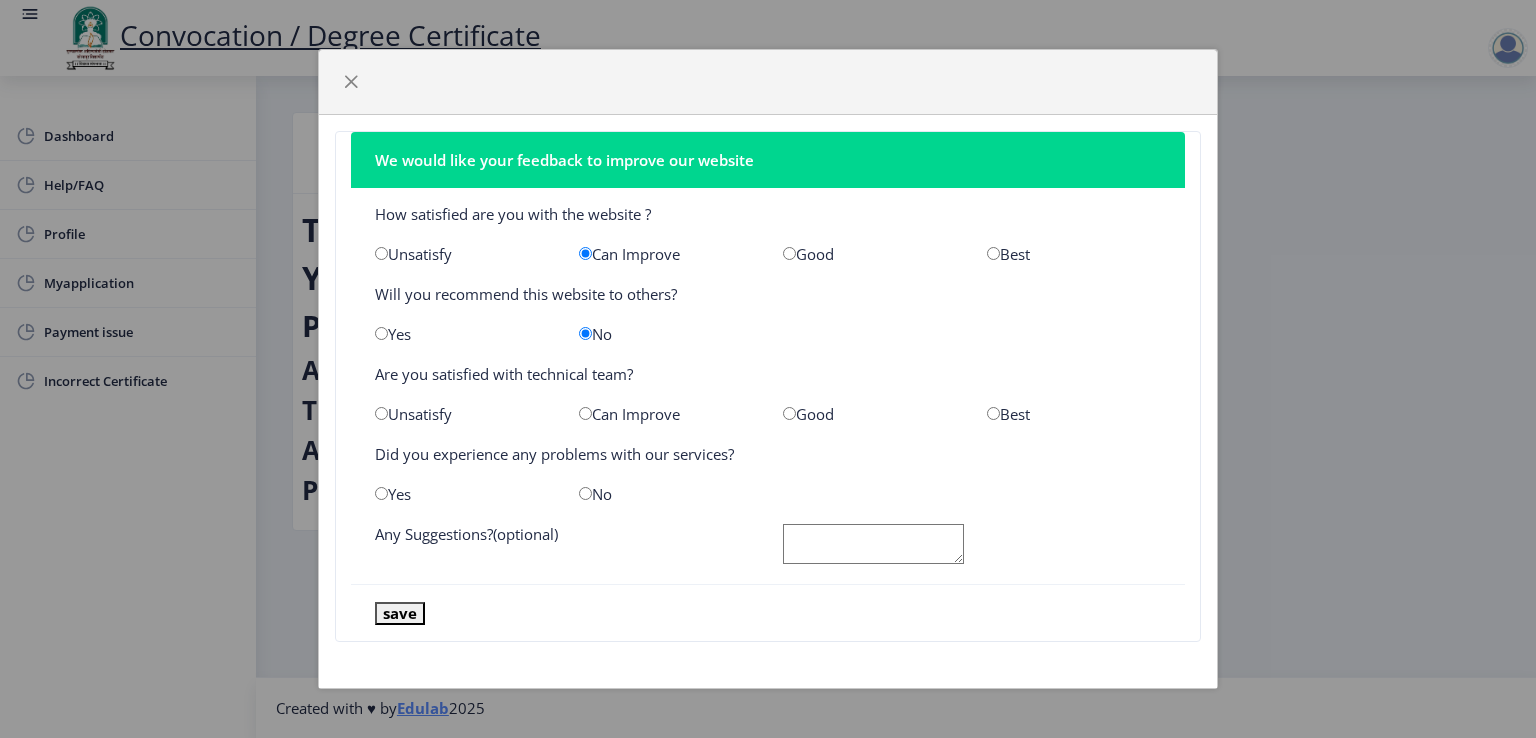 click at bounding box center (585, 413) 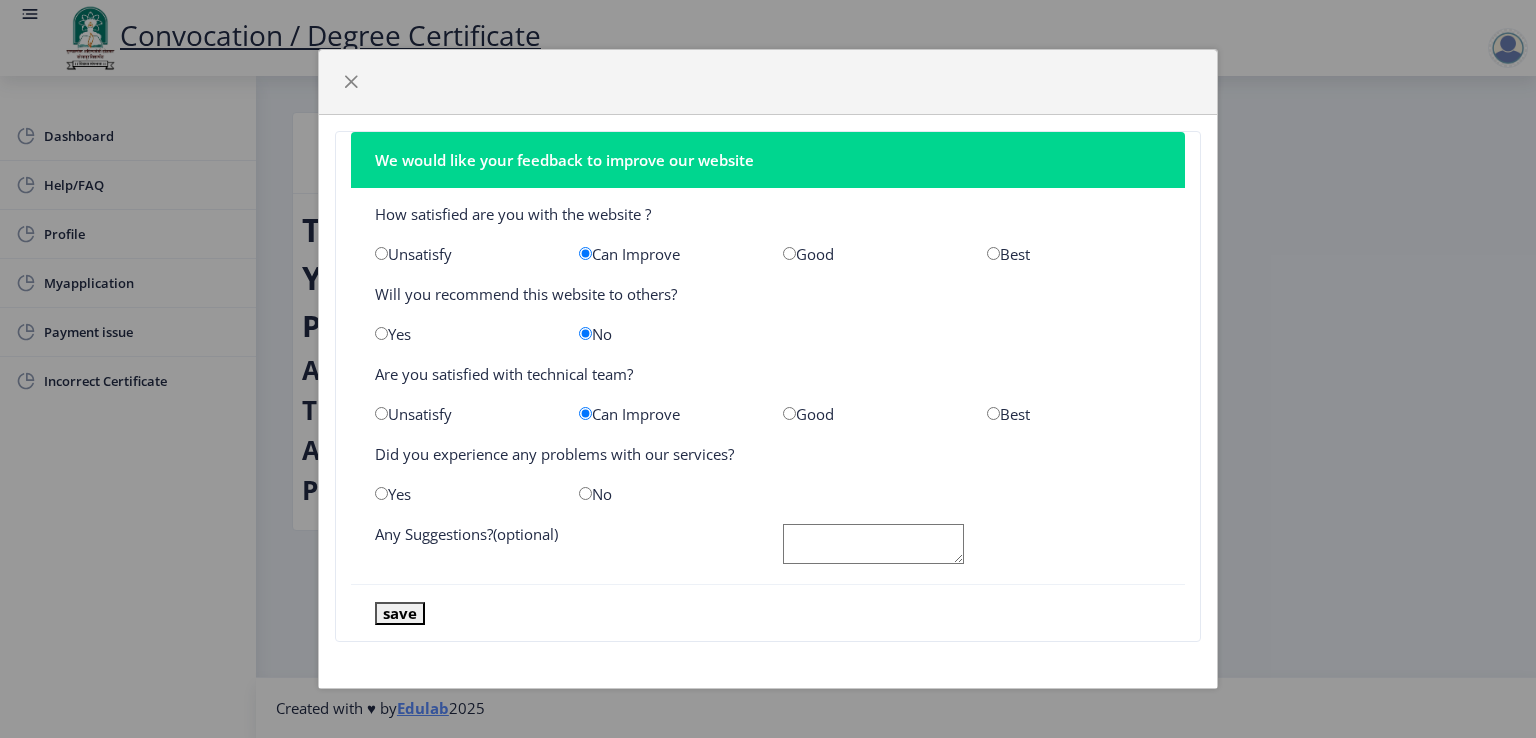 click at bounding box center (585, 493) 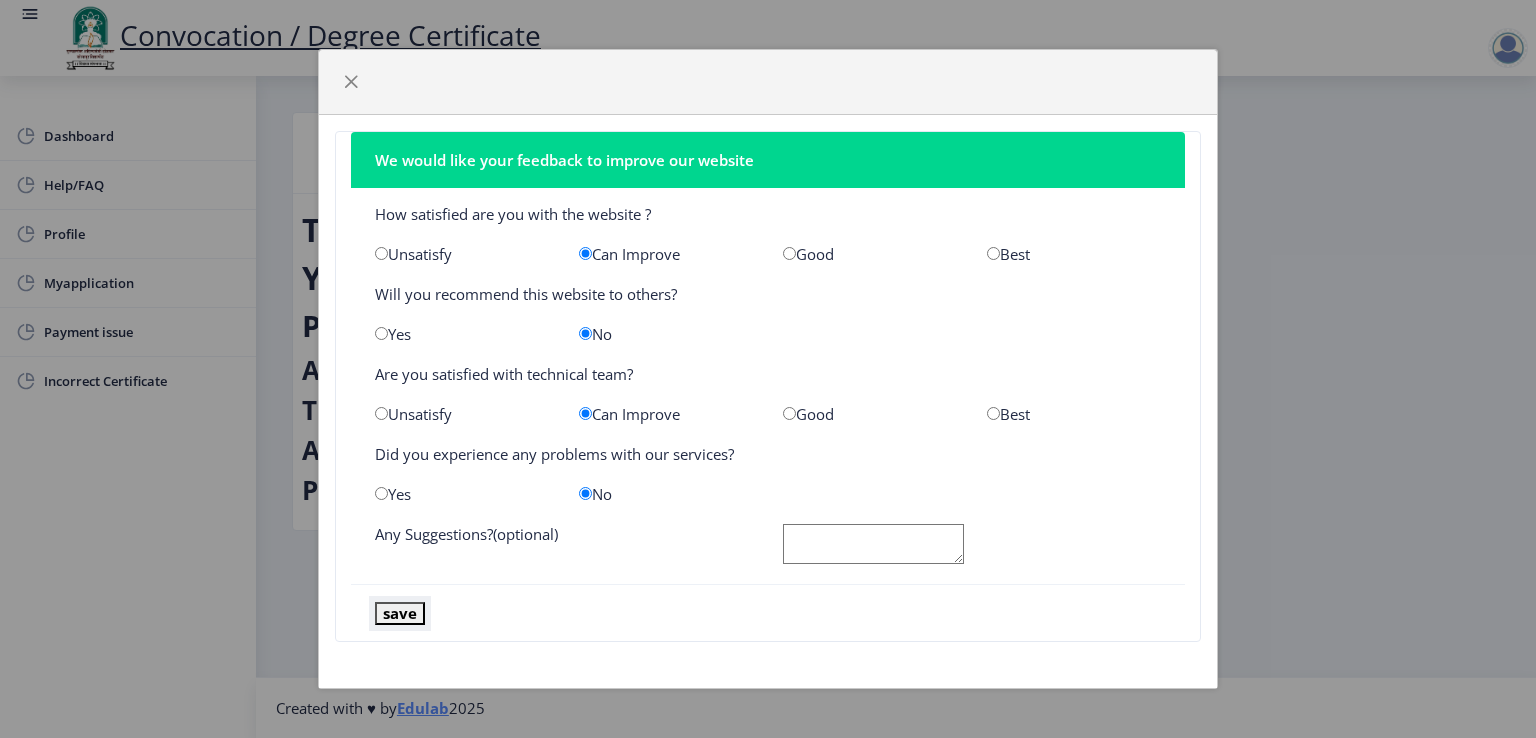 click on "save" 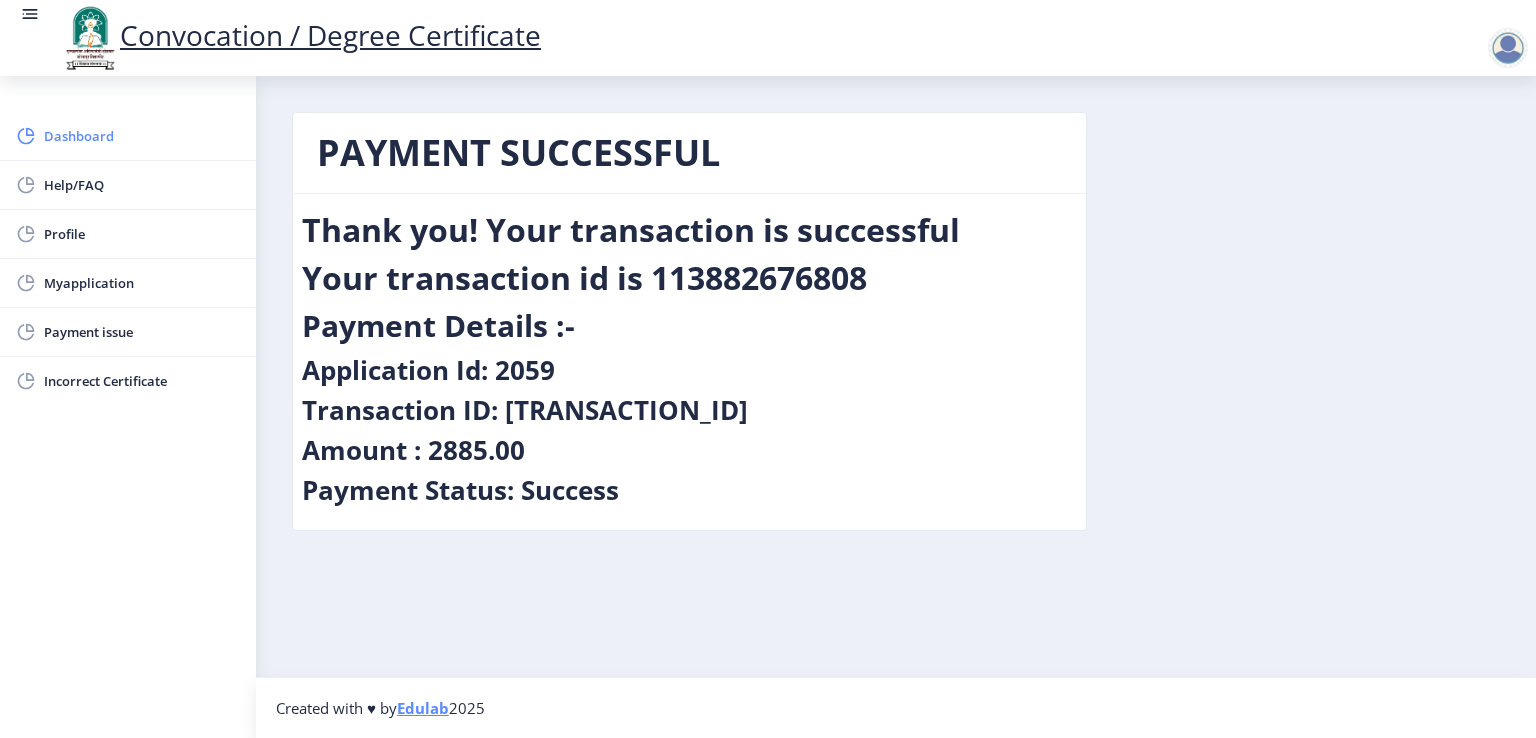 click on "Dashboard" 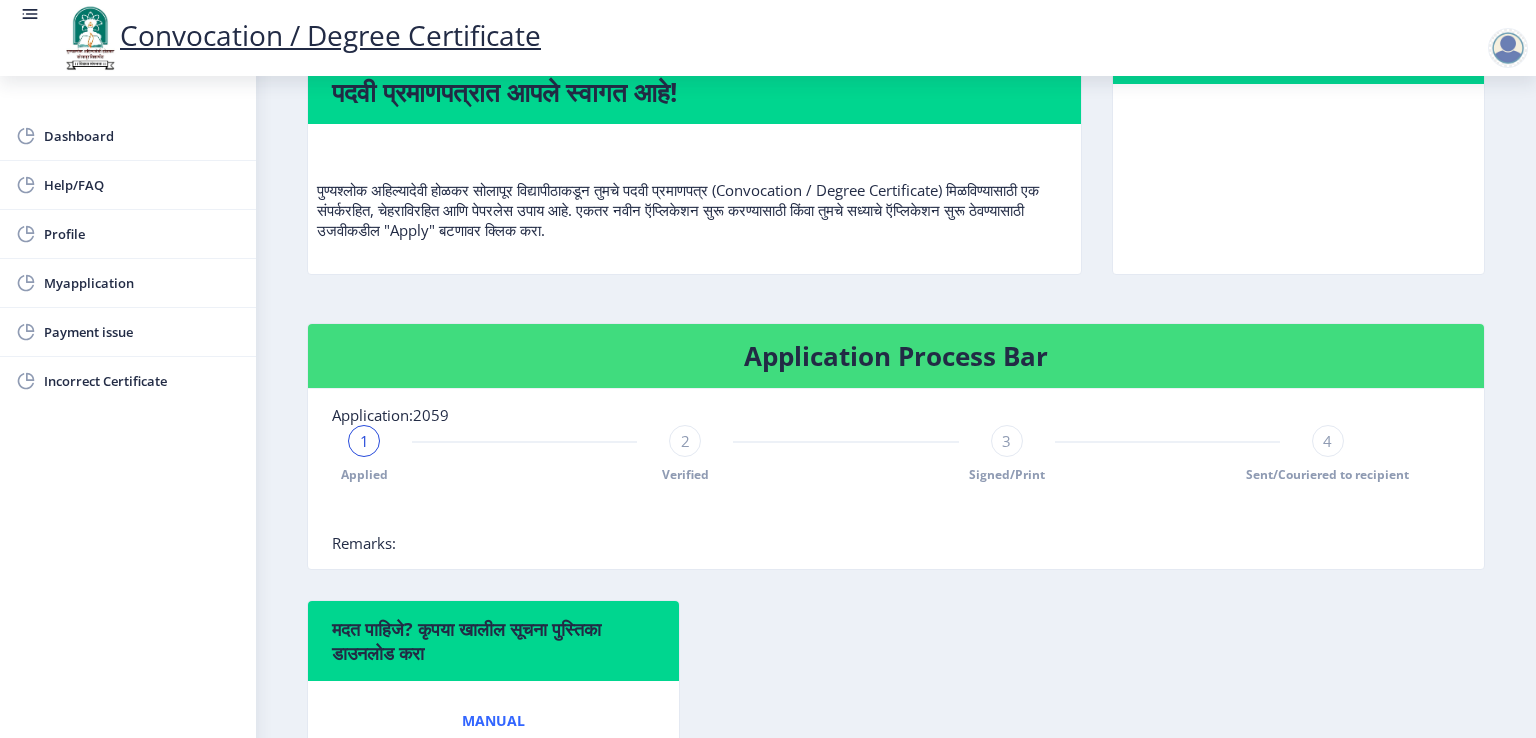 scroll, scrollTop: 164, scrollLeft: 0, axis: vertical 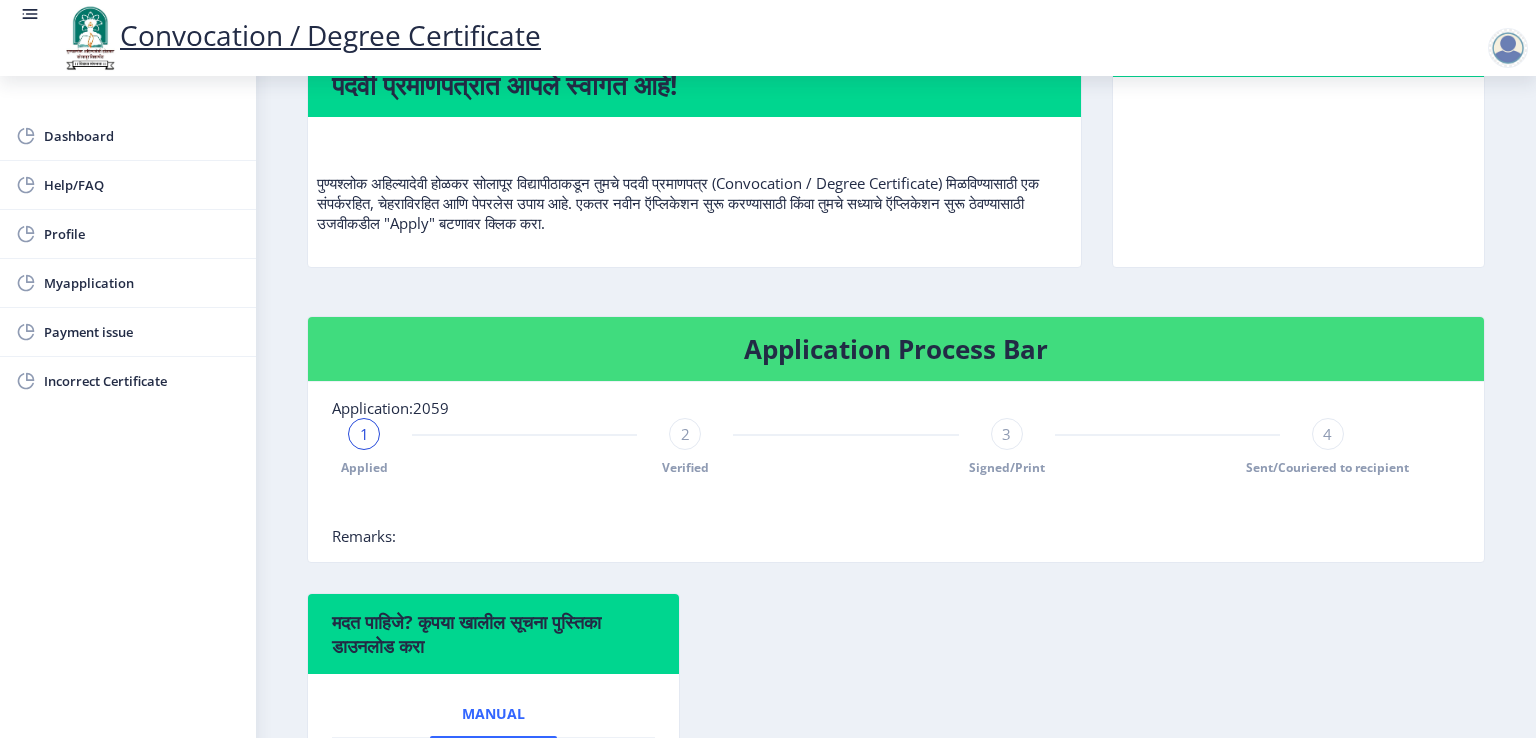 click on "2" 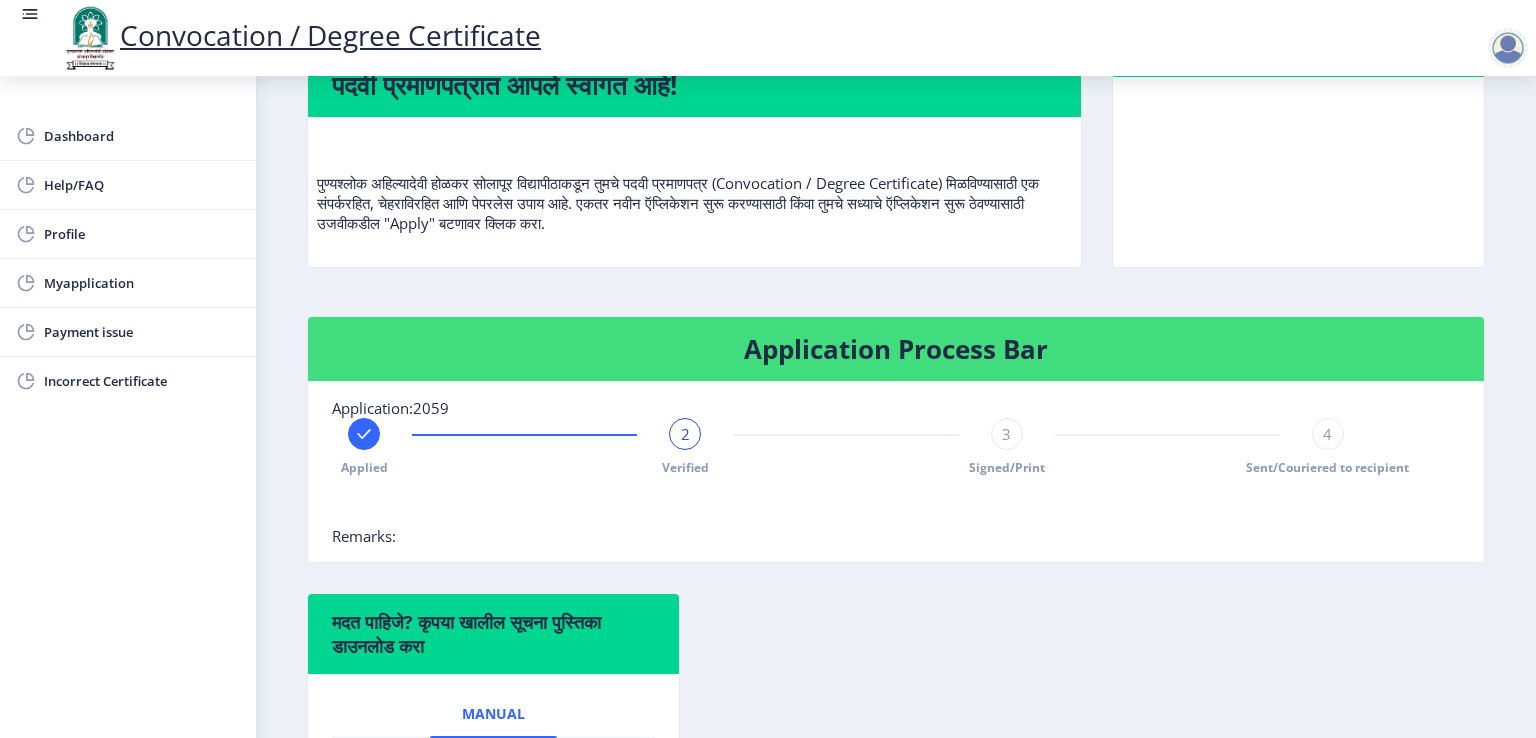 click on "2" 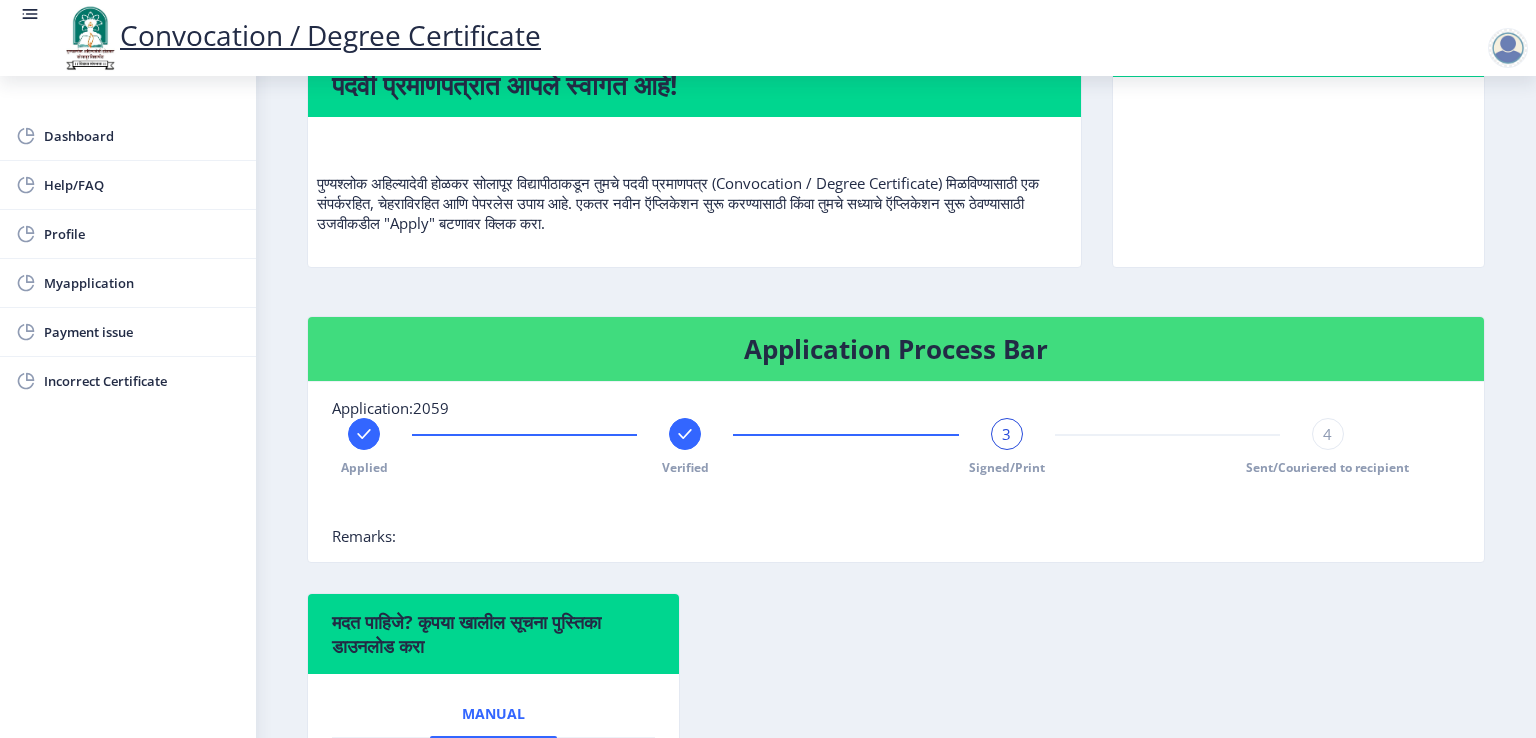 click on "4" 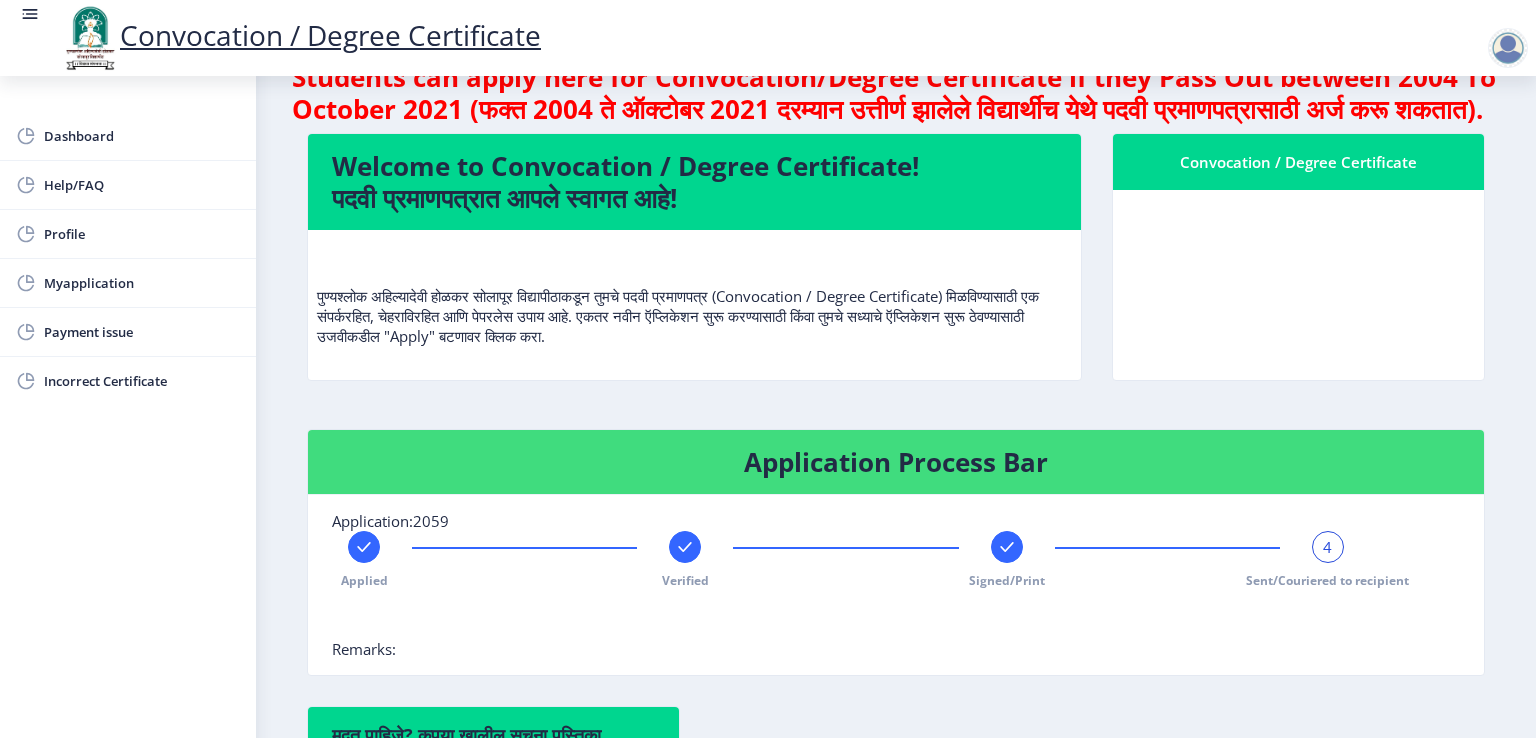 scroll, scrollTop: 0, scrollLeft: 0, axis: both 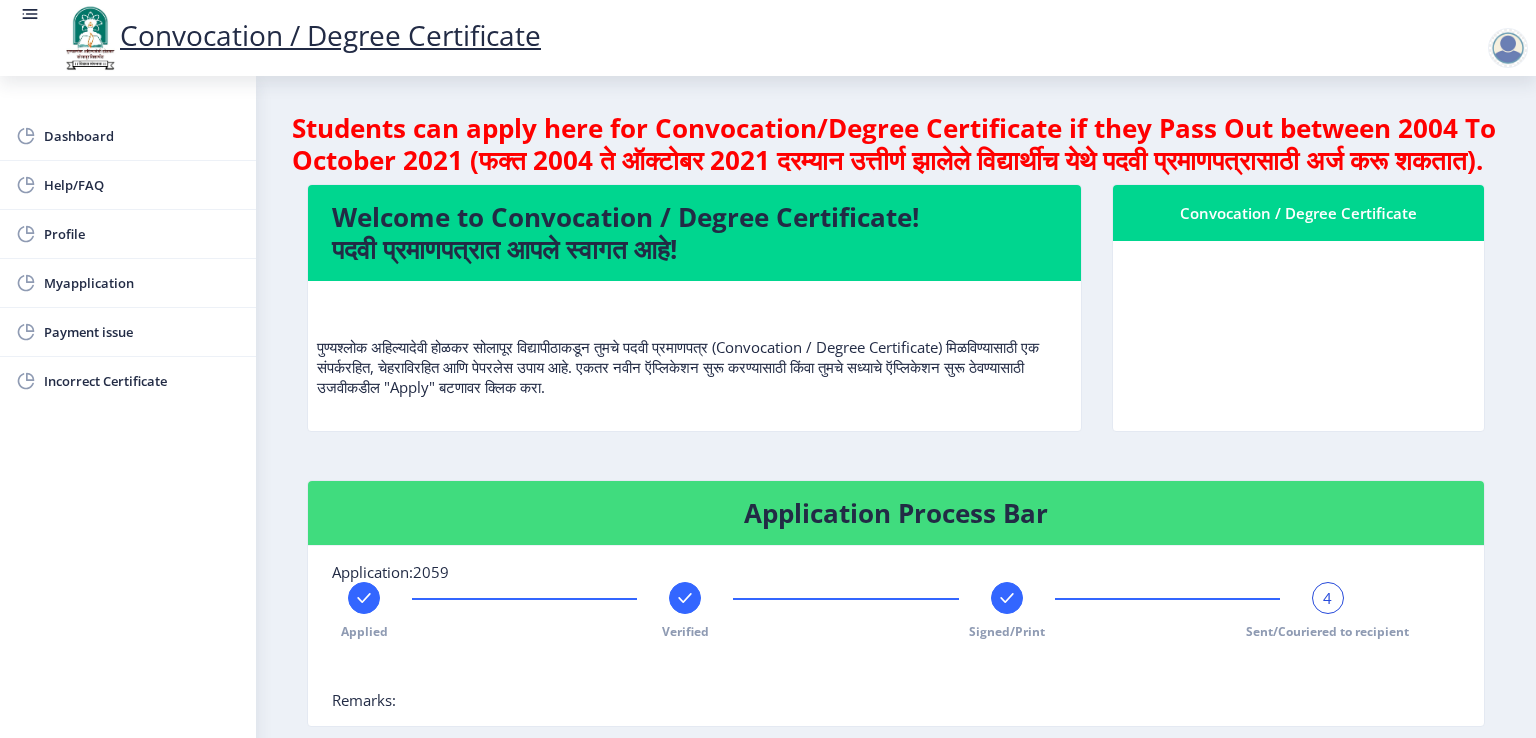 click on "Convocation / Degree Certificate" 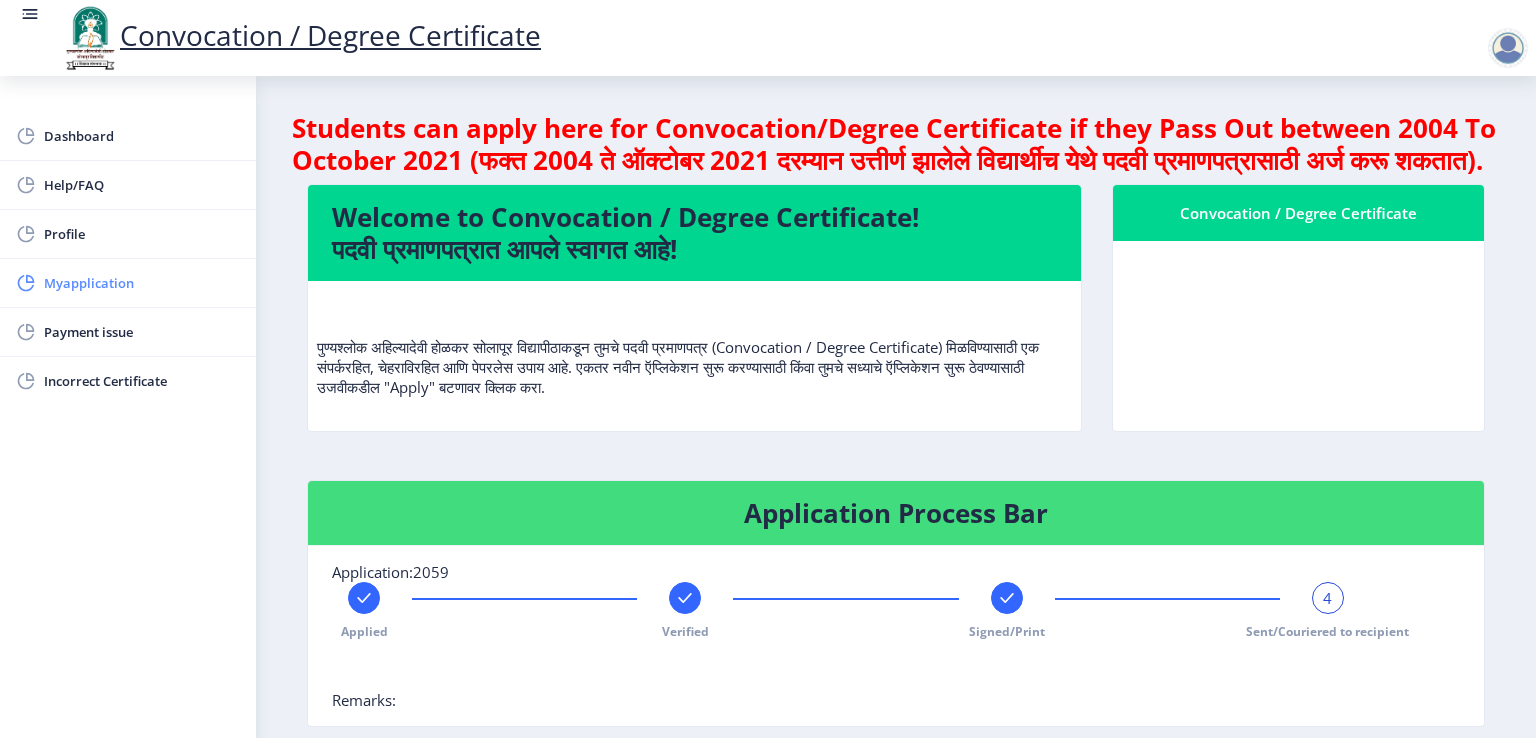 click on "Myapplication" 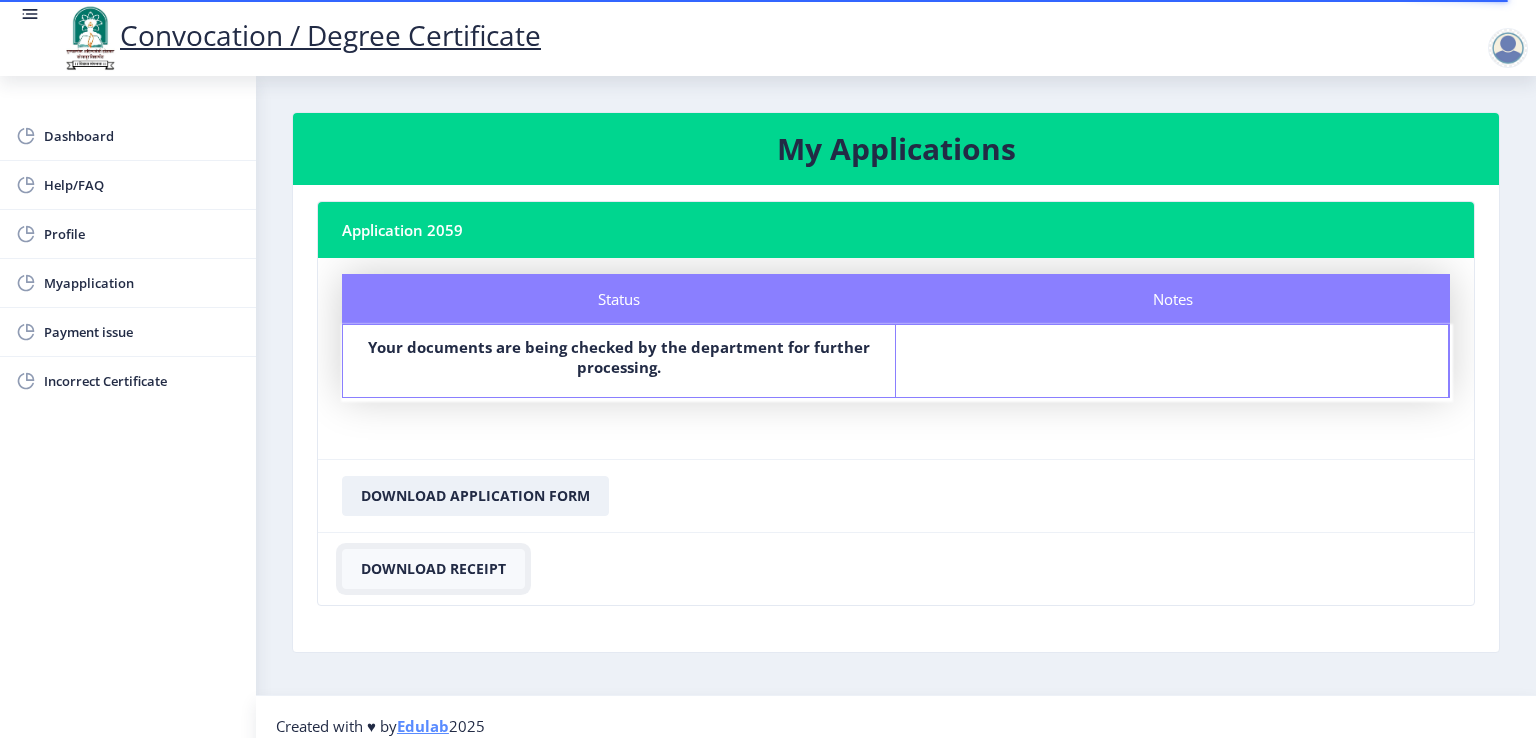 click on "Download Receipt" 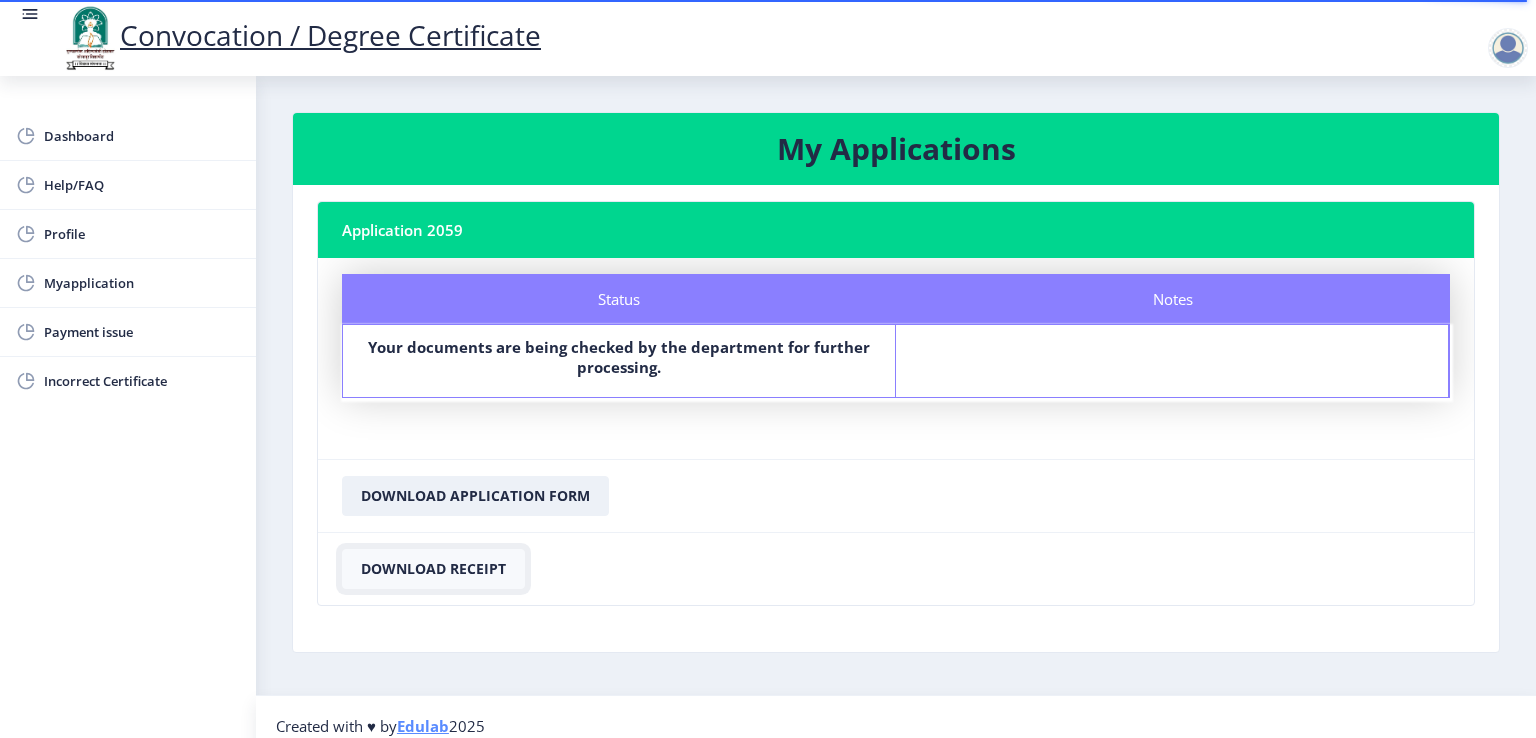 click on "Download Receipt" 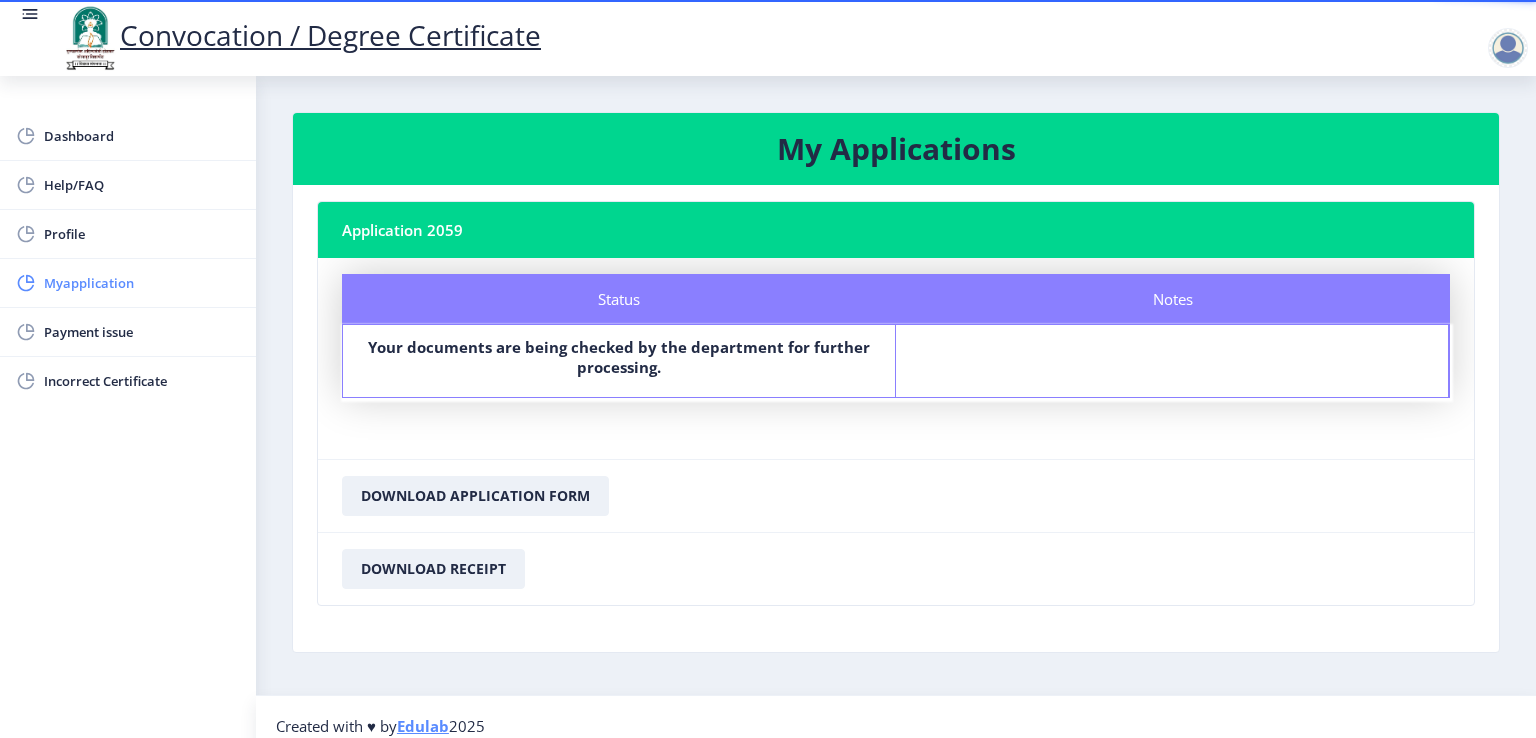 click on "Myapplication" 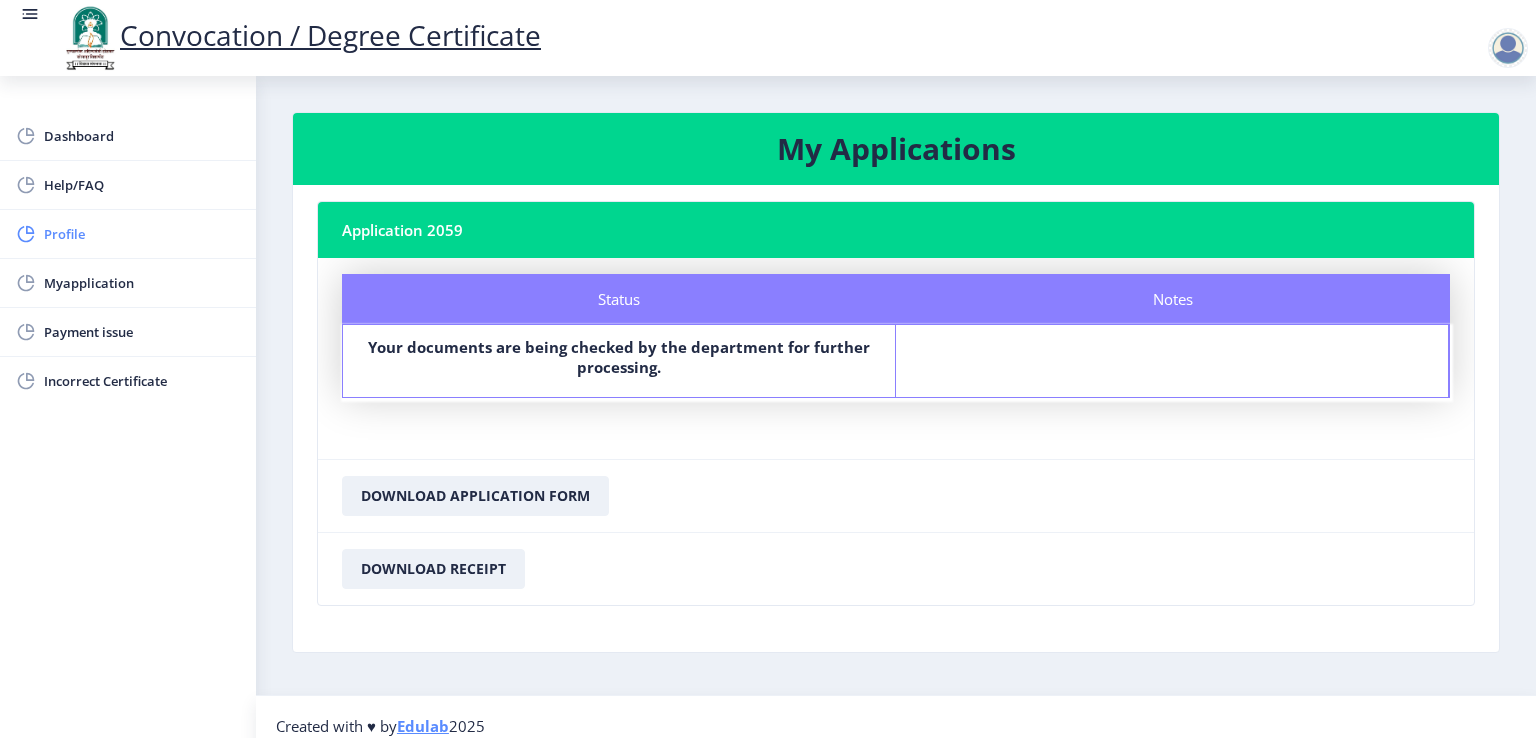 click on "Profile" 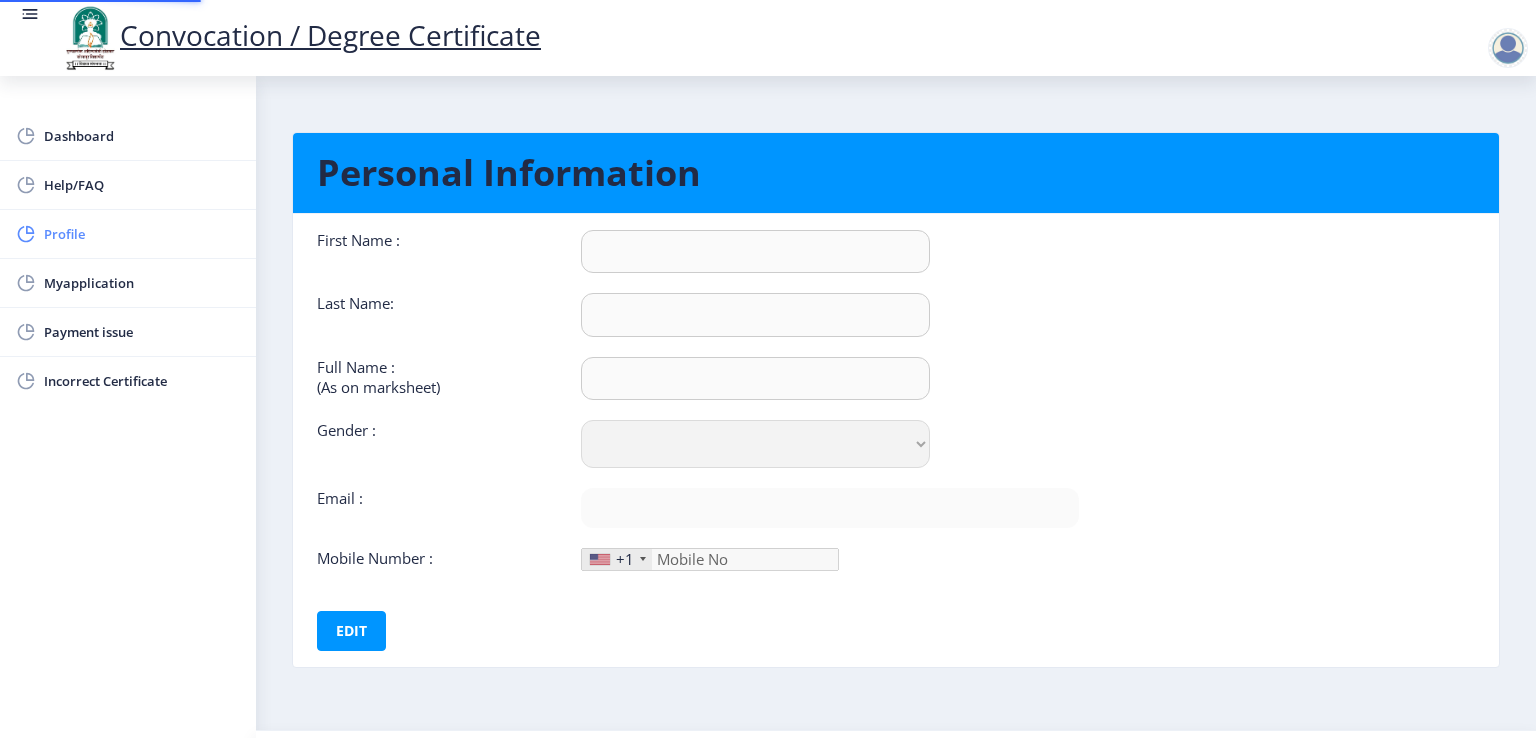 type on "[NAME]" 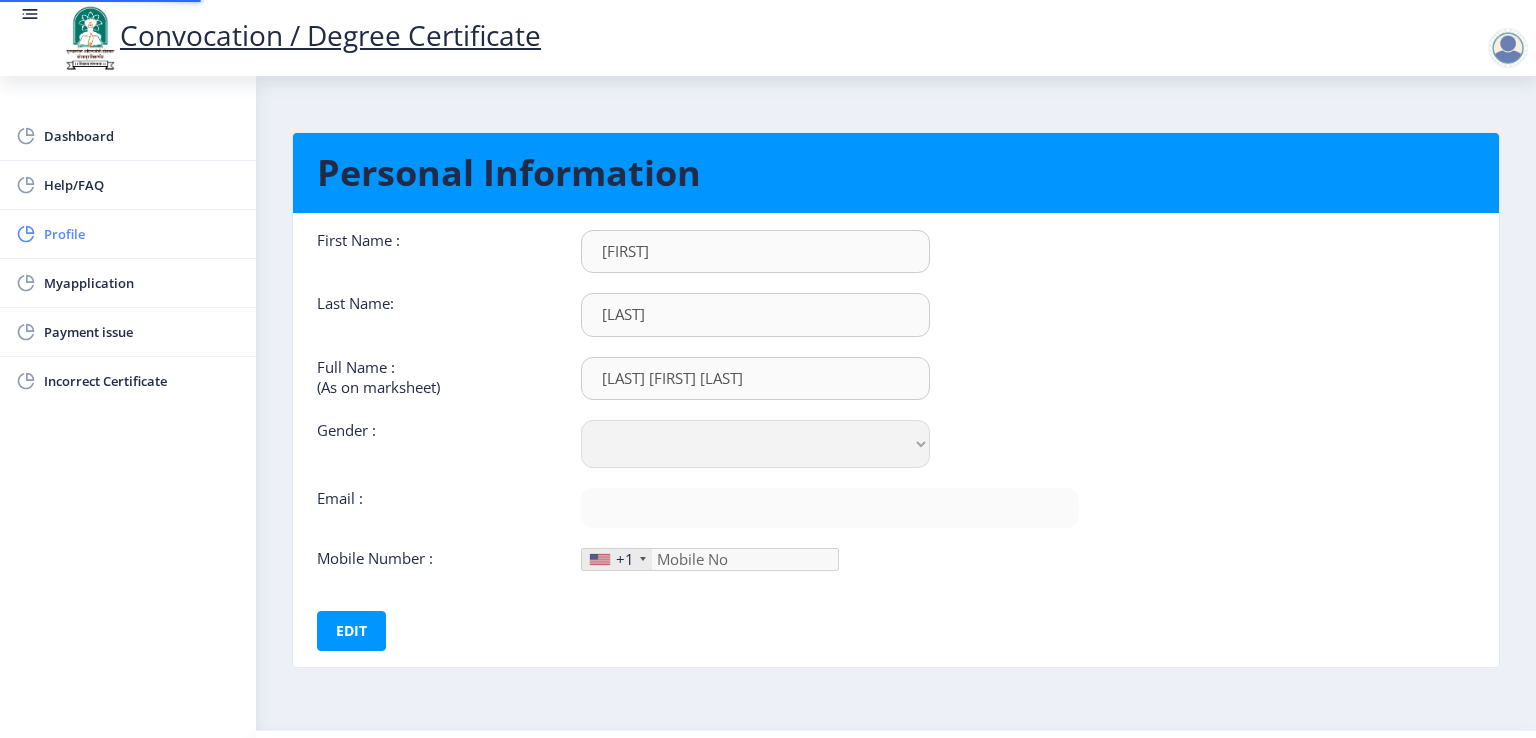 select on "Male" 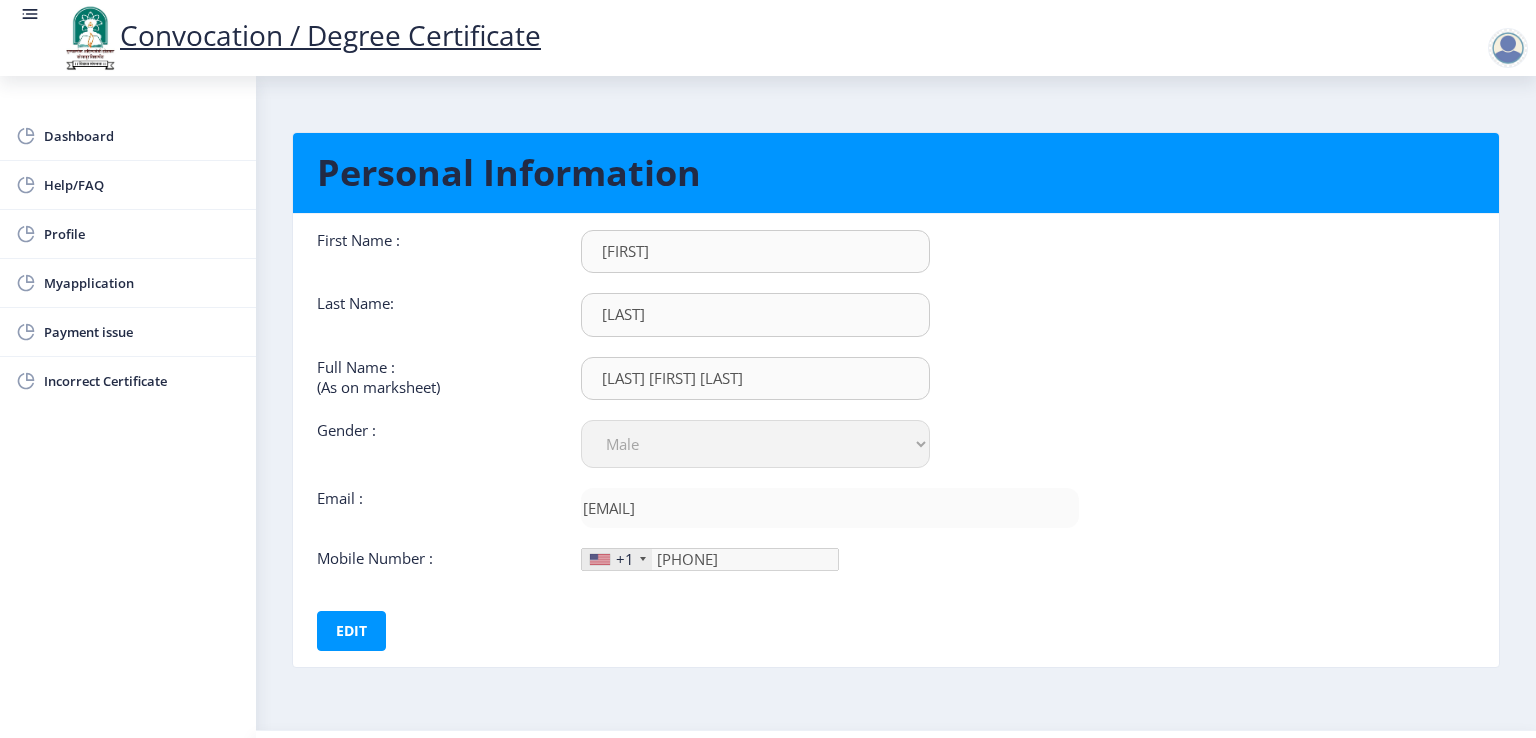 click on "First Name :  akbar Last Name:  mujawar Full Name : (As on marksheet) mujawar akbar mahamad Gender : Select Gender Male Female Other  Email :  akbar.mujawar123@gmail.com  Mobile Number :  +1 United States +1 United Kingdom +44 Afghanistan (‫افغانستان‬‎) +93 Albania (Shqipëri) +355 Algeria (‫الجزائر‬‎) +213 American Samoa +1 Andorra +376 Angola +244 Anguilla +1 Antigua and Barbuda +1 Argentina +54 Armenia (Հայաստան) +374 Aruba +297 Australia +61 Austria (Österreich) +43 Azerbaijan (Azərbaycan) +994 Bahamas +1 Bahrain (‫البحرين‬‎) +973 Bangladesh (বাংলাদেশ) +880 Barbados +1 Belarus (Беларусь) +375 Belgium (België) +32 Belize +501 Benin (Bénin) +229 Bermuda +1 Bhutan (འབྲུག) +975 Bolivia +591 Bosnia and Herzegovina (Босна и Херцеговина) +387 Botswana +267 Brazil (Brasil) +55 British Indian Ocean Territory +246 British Virgin Islands +1 Brunei +673 Bulgaria (България) +359 Burkina Faso +226 +257 +855" 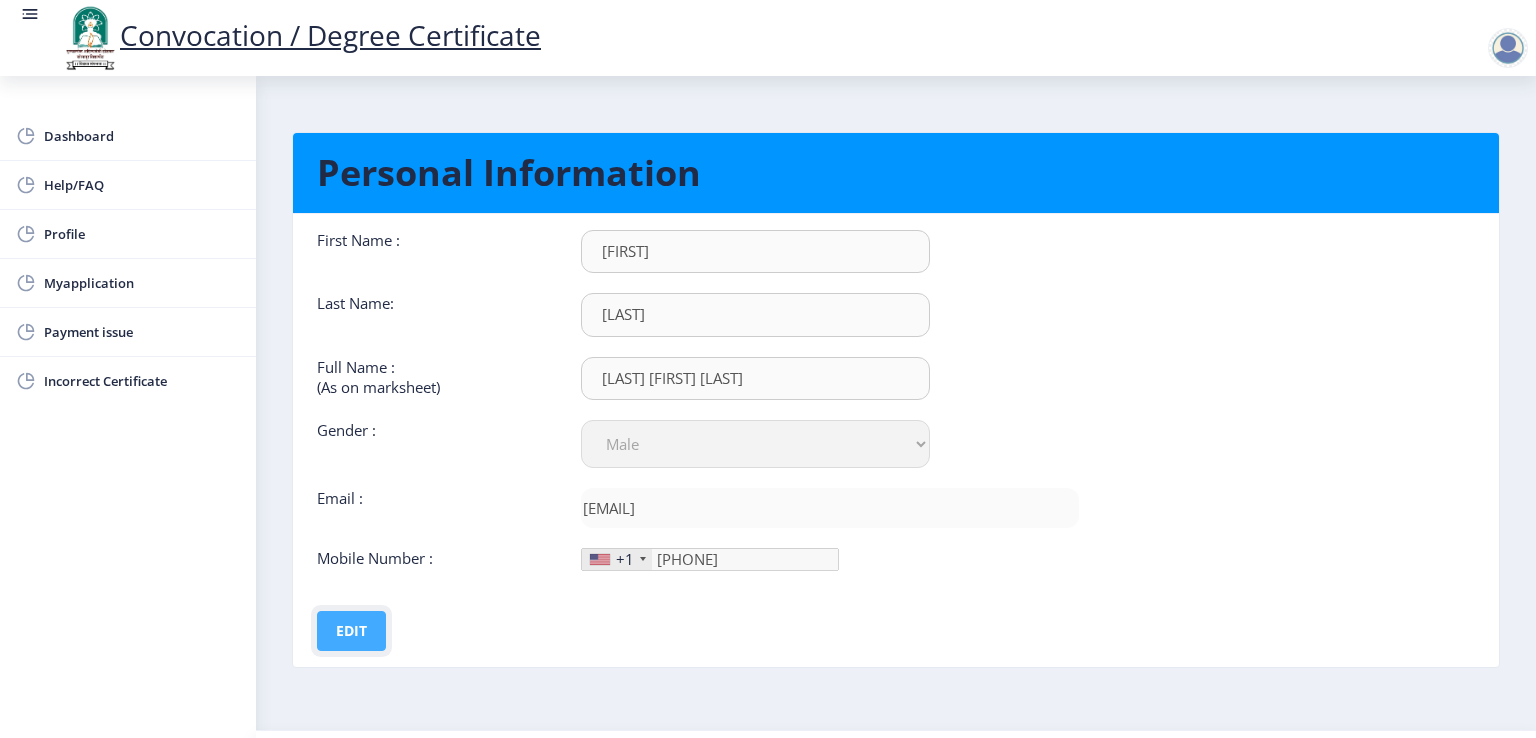 click on "Edit" 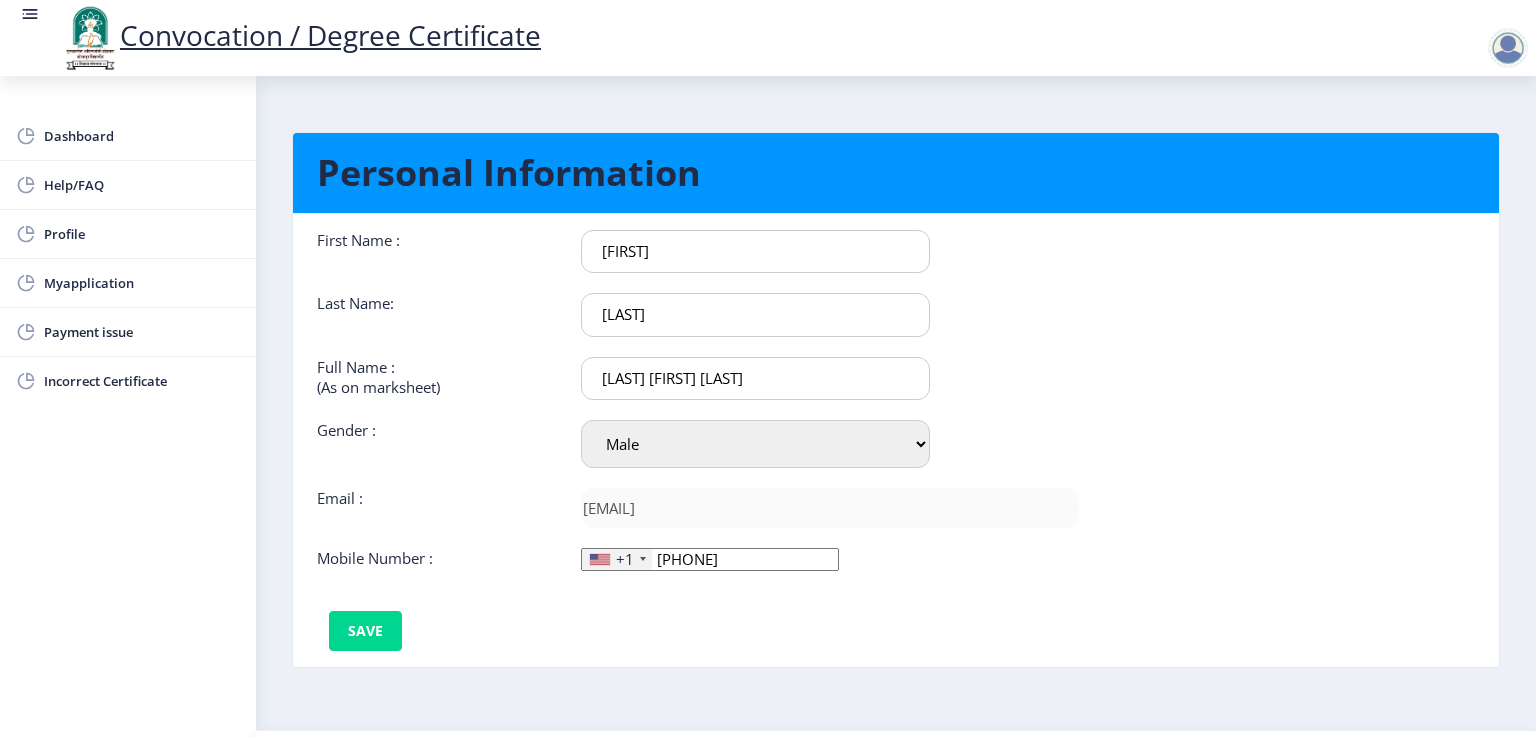 click on "+1" 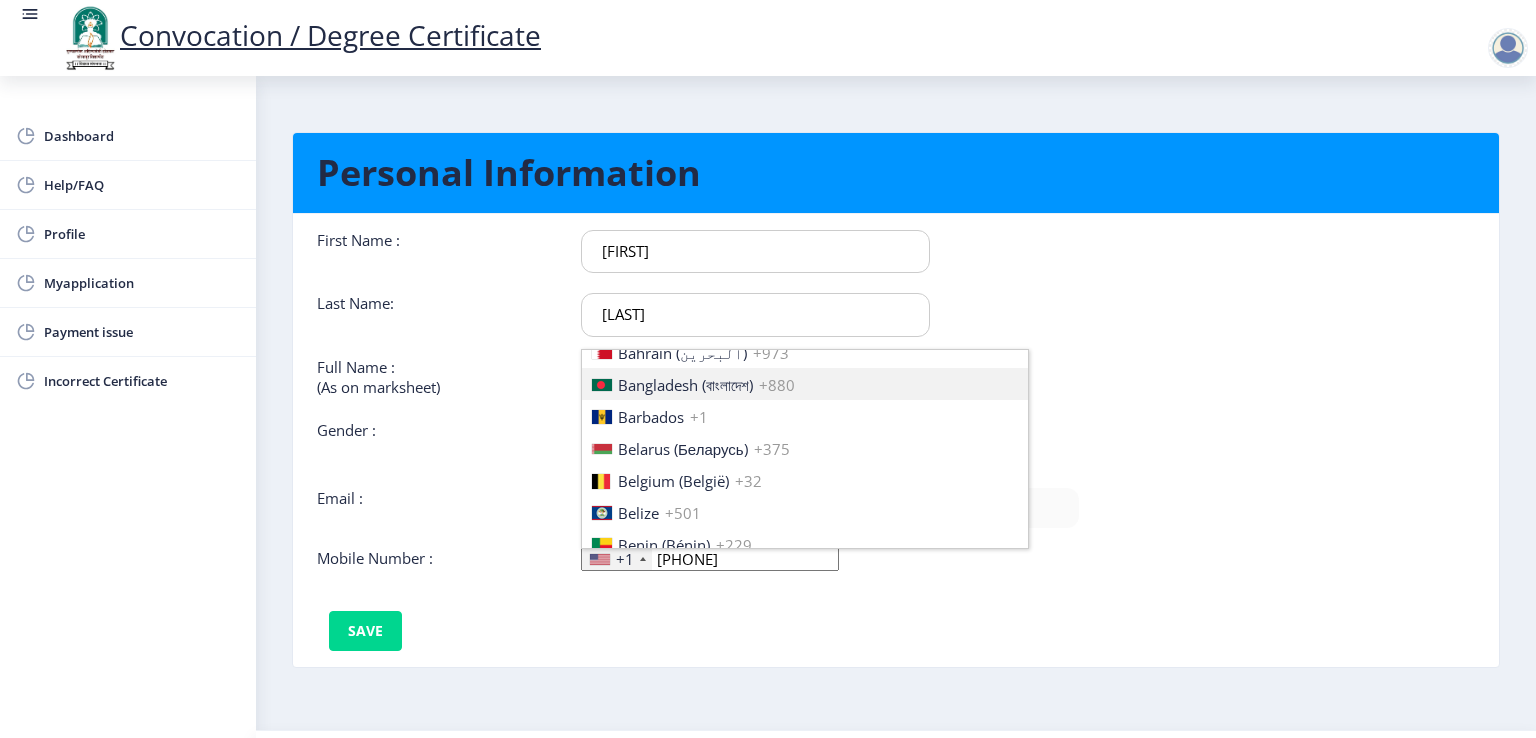 scroll, scrollTop: 588, scrollLeft: 0, axis: vertical 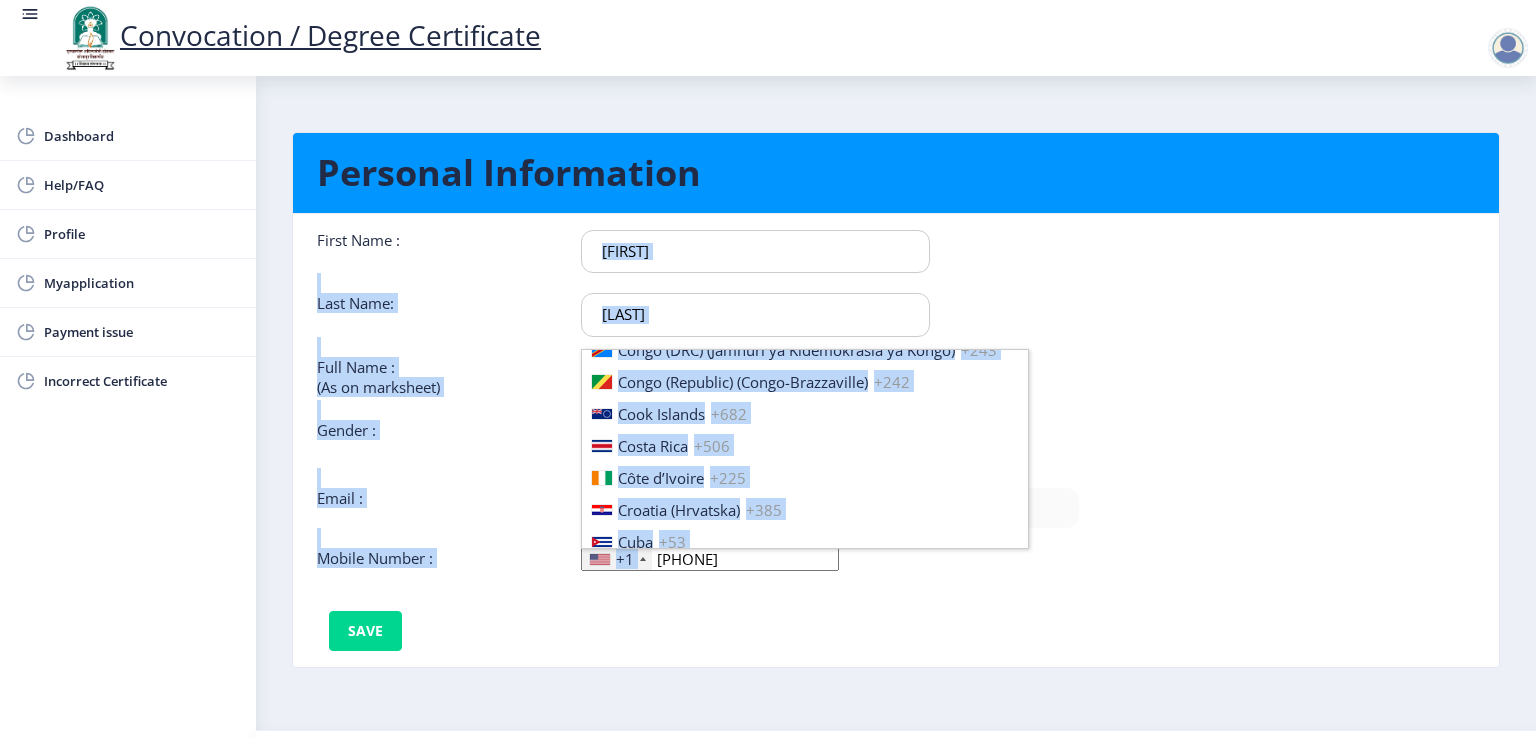 drag, startPoint x: 823, startPoint y: 275, endPoint x: 816, endPoint y: 312, distance: 37.65634 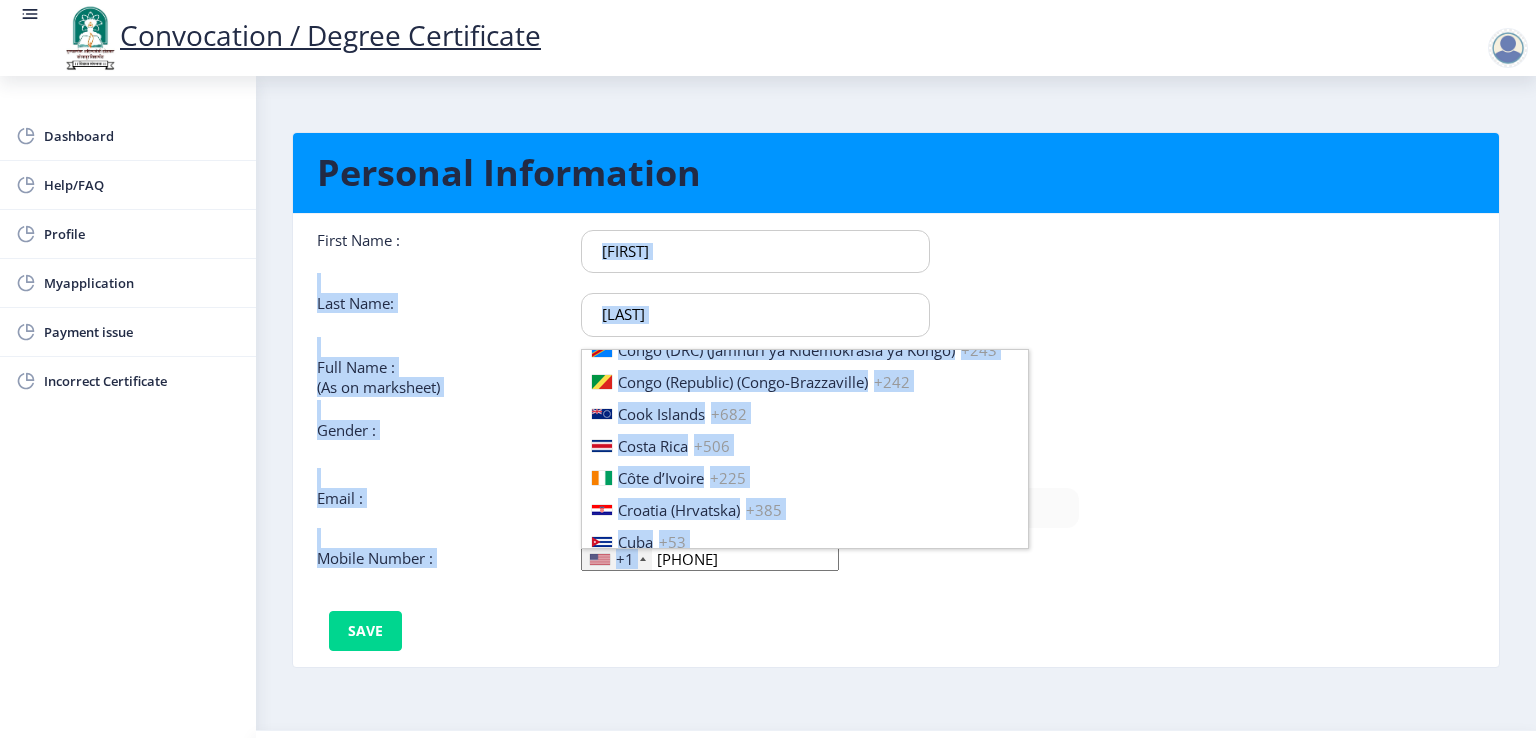 click on "First Name :  akbar Last Name:  mujawar Full Name : (As on marksheet) mujawar akbar mahamad Gender : Select Gender Male Female Other  Email :  akbar.mujawar123@gmail.com  Mobile Number :  +1 United States +1 United Kingdom +44 Afghanistan (‫افغانستان‬‎) +93 Albania (Shqipëri) +355 Algeria (‫الجزائر‬‎) +213 American Samoa +1 Andorra +376 Angola +244 Anguilla +1 Antigua and Barbuda +1 Argentina +54 Armenia (Հայաստան) +374 Aruba +297 Australia +61 Austria (Österreich) +43 Azerbaijan (Azərbaycan) +994 Bahamas +1 Bahrain (‫البحرين‬‎) +973 Bangladesh (বাংলাদেশ) +880 Barbados +1 Belarus (Беларусь) +375 Belgium (België) +32 Belize +501 Benin (Bénin) +229 Bermuda +1 Bhutan (འབྲུག) +975 Bolivia +591 Bosnia and Herzegovina (Босна и Херцеговина) +387 Botswana +267 Brazil (Brasil) +55 British Indian Ocean Territory +246 British Virgin Islands +1 Brunei +673 Bulgaria (България) +359 Burkina Faso +226 +257 +855" 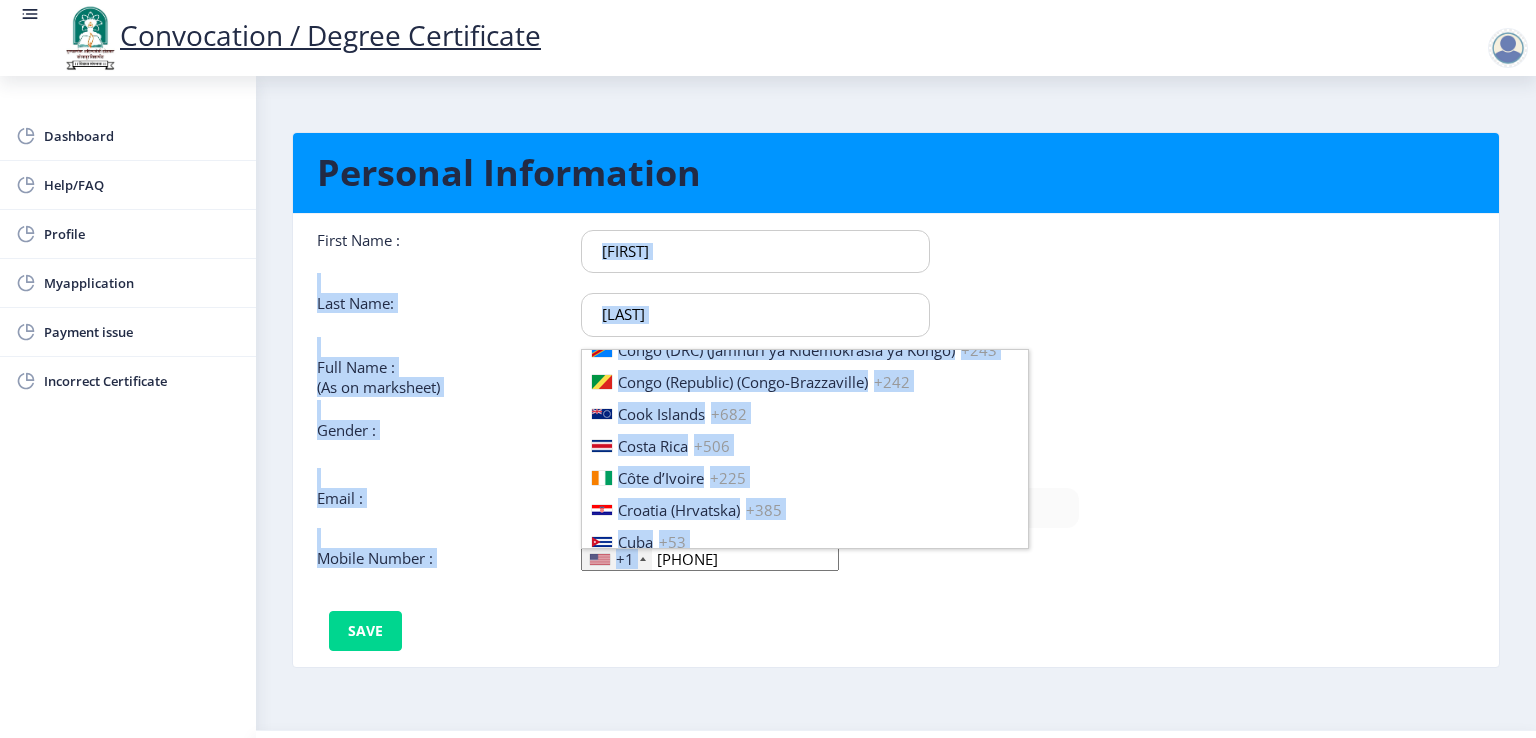 scroll, scrollTop: 0, scrollLeft: 0, axis: both 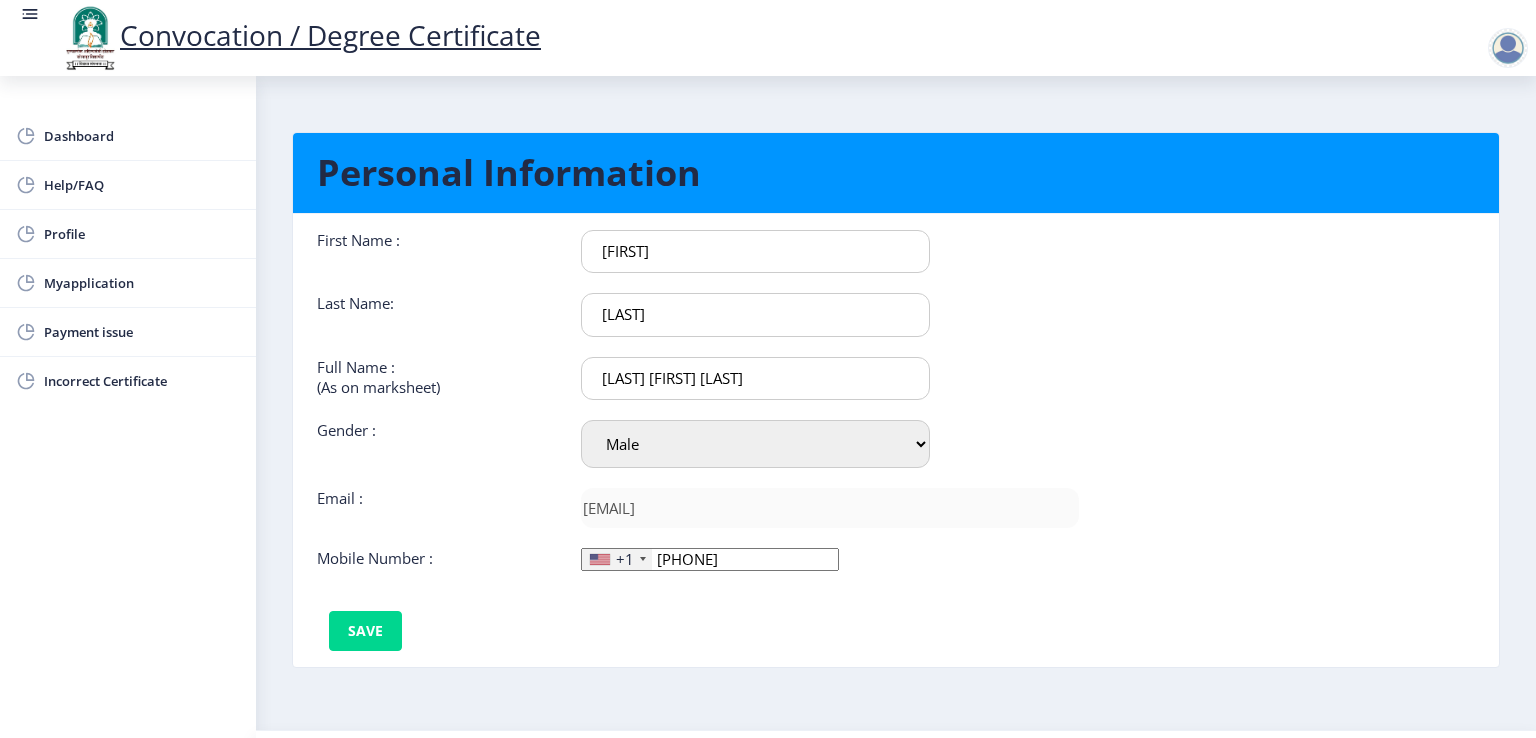 click on "+1 United States +1 United Kingdom +44 Afghanistan (‫افغانستان‬‎) +93 Albania (Shqipëri) +355 Algeria (‫الجزائر‬‎) +213 American Samoa +1 Andorra +376 Angola +244 Anguilla +1 Antigua and Barbuda +1 Argentina +54 Armenia (Հայաստան) +374 Aruba +297 Australia +61 Austria (Österreich) +43 Azerbaijan (Azərbaycan) +994 Bahamas +1 Bahrain (‫البحرين‬‎) +973 Bangladesh (বাংলাদেশ) +880 Barbados +1 Belarus (Беларусь) +375 Belgium (België) +32 Belize +501 Benin (Bénin) +229 Bermuda +1 Bhutan (འབྲུག) +975 Bolivia +591 Bosnia and Herzegovina (Босна и Херцеговина) +387 Botswana +267 Brazil (Brasil) +55 British Indian Ocean Territory +246 British Virgin Islands +1 Brunei +673 Bulgaria (България) +359 Burkina Faso +226 Burundi (Uburundi) +257 Cambodia (កម្ពុជា) +855 Cameroon (Cameroun) +237 Canada +1 Cape Verde (Kabu Verdi) +238 Caribbean Netherlands +599 Cayman Islands +1 +236 Chad (Tchad) +235 Chile" 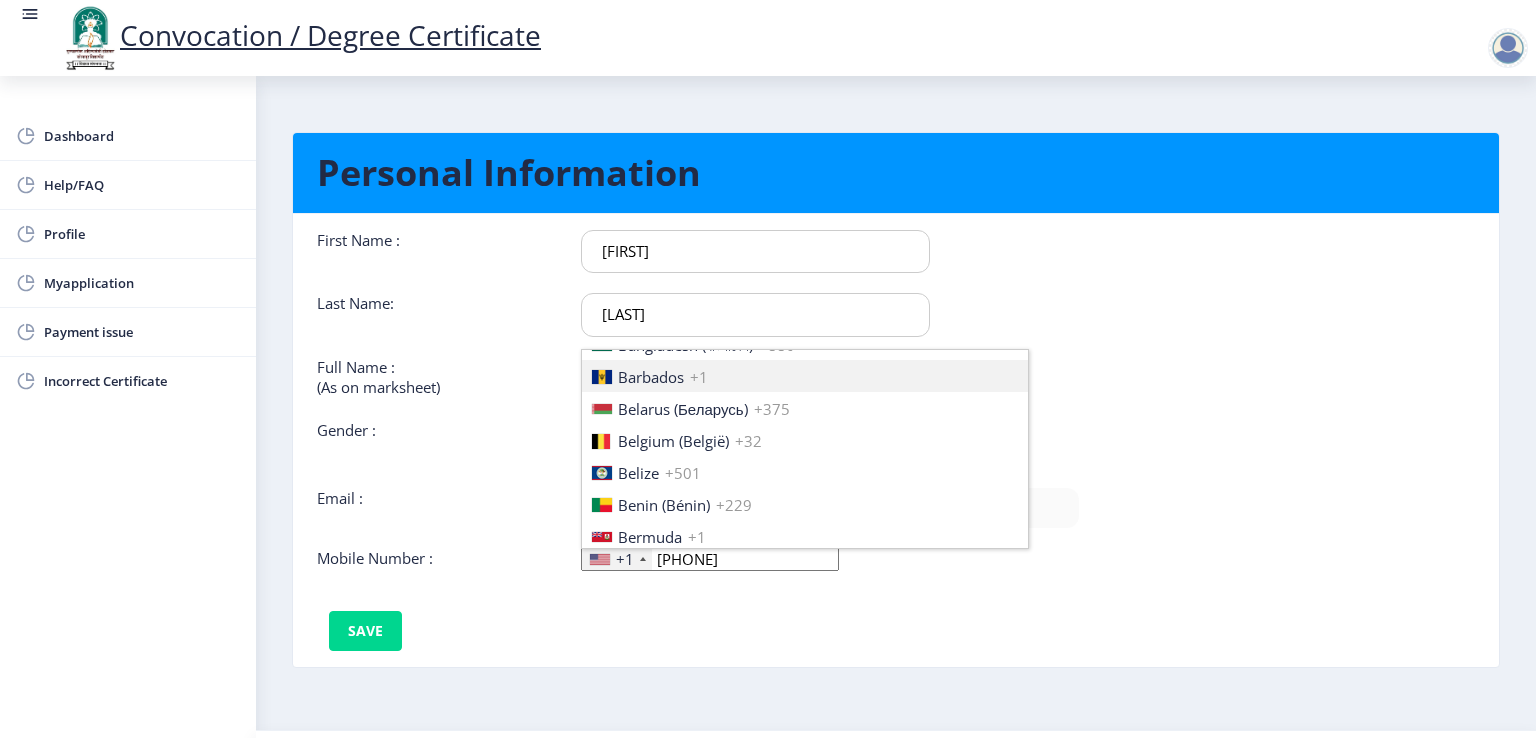scroll, scrollTop: 618, scrollLeft: 0, axis: vertical 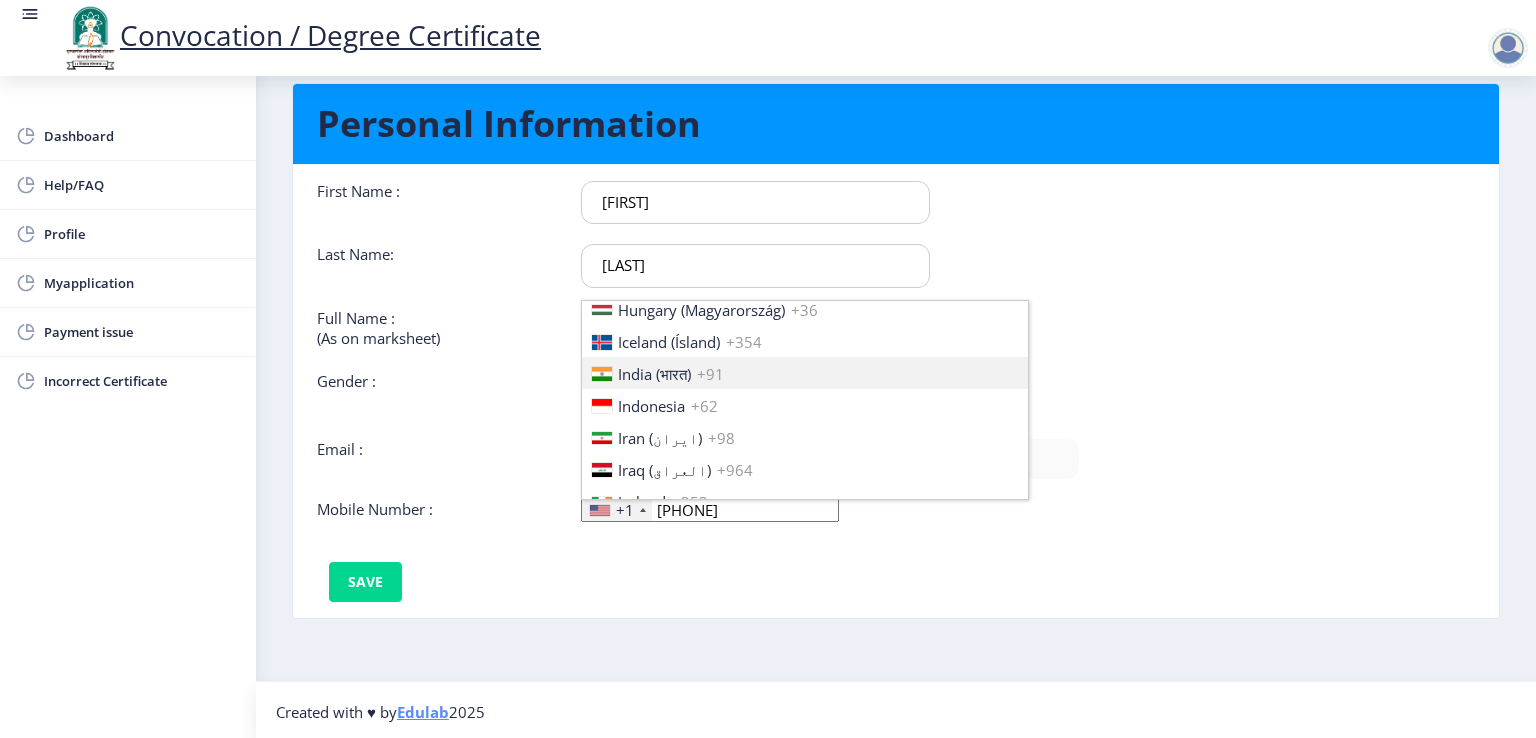 click on "India (भारत)" at bounding box center (654, 374) 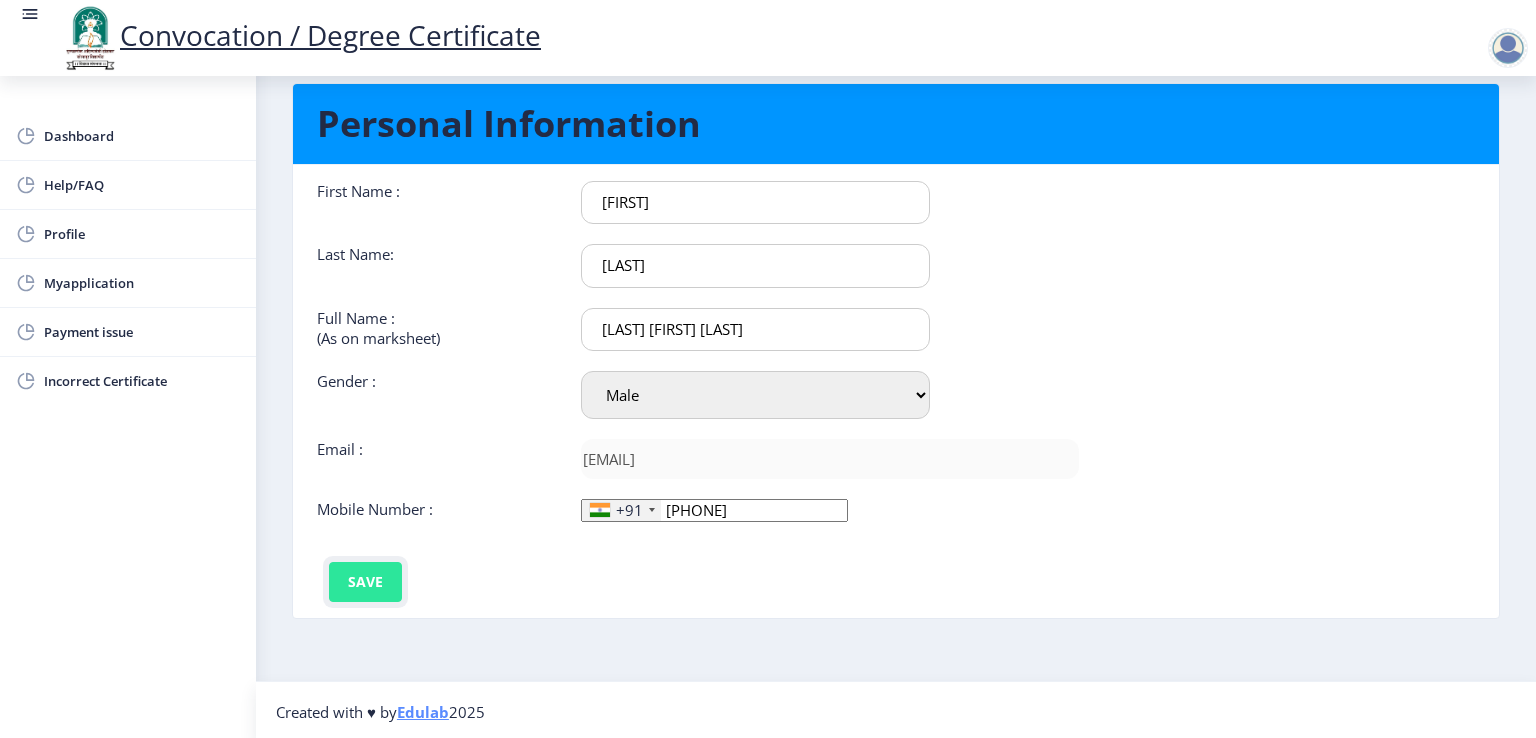click on "Save" 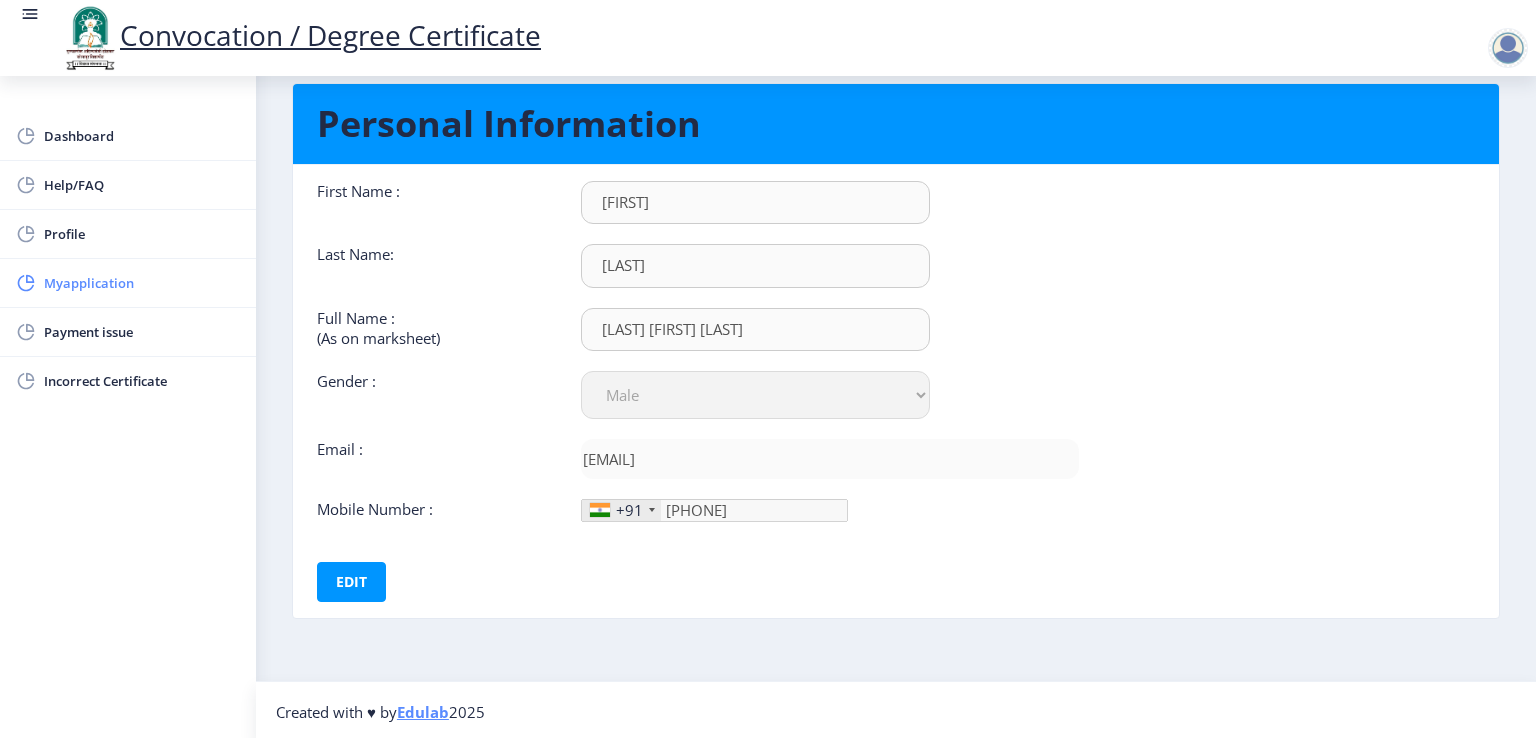 click on "Myapplication" 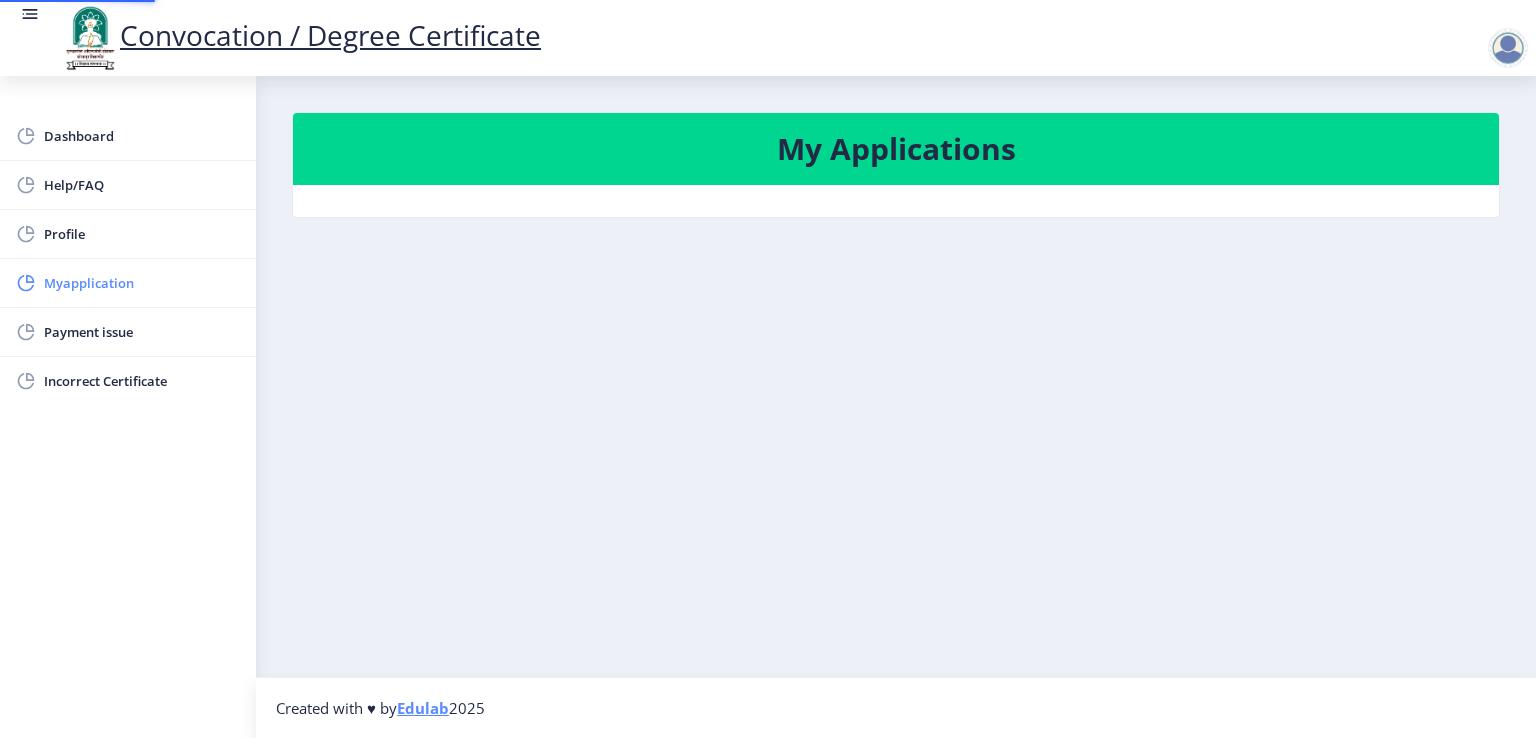 scroll, scrollTop: 0, scrollLeft: 0, axis: both 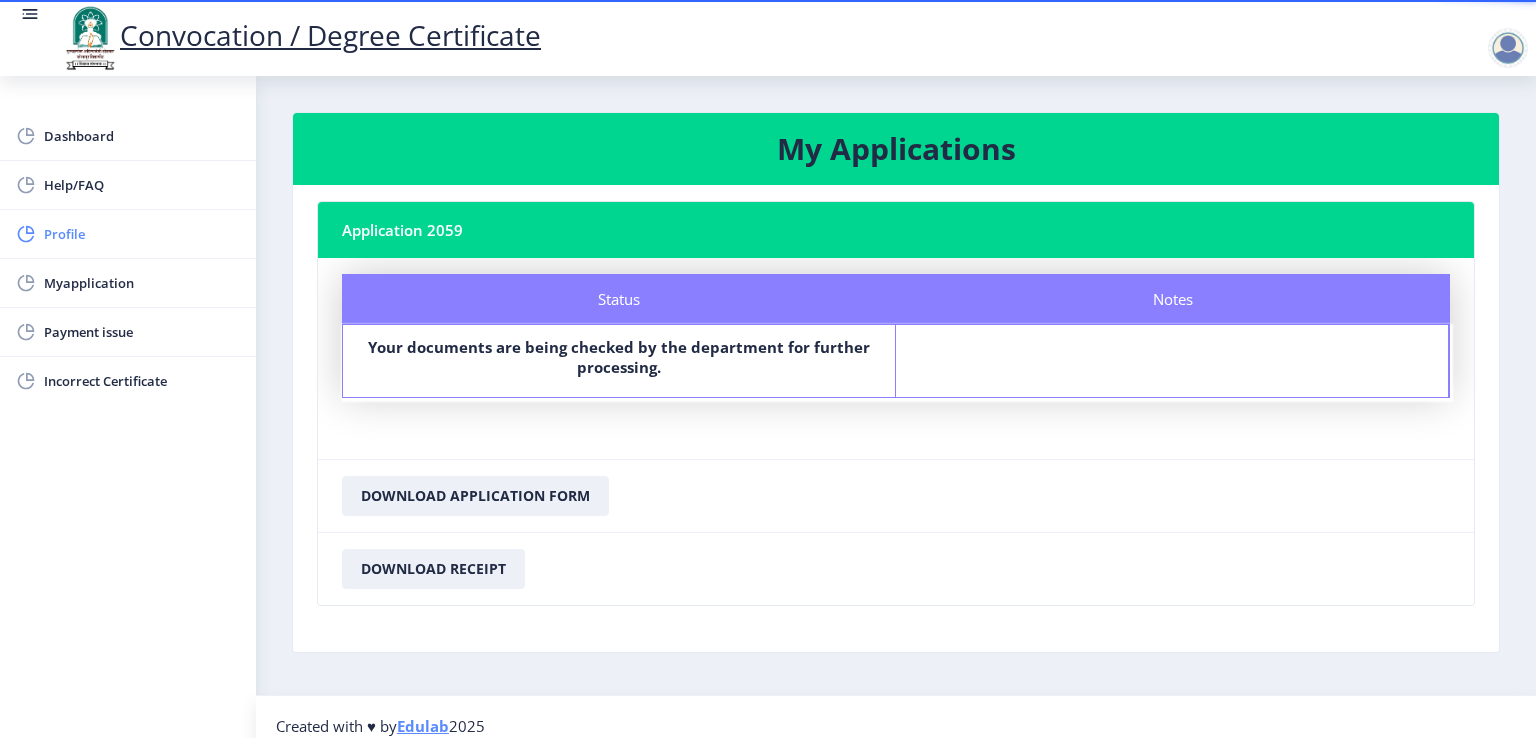 click on "Profile" 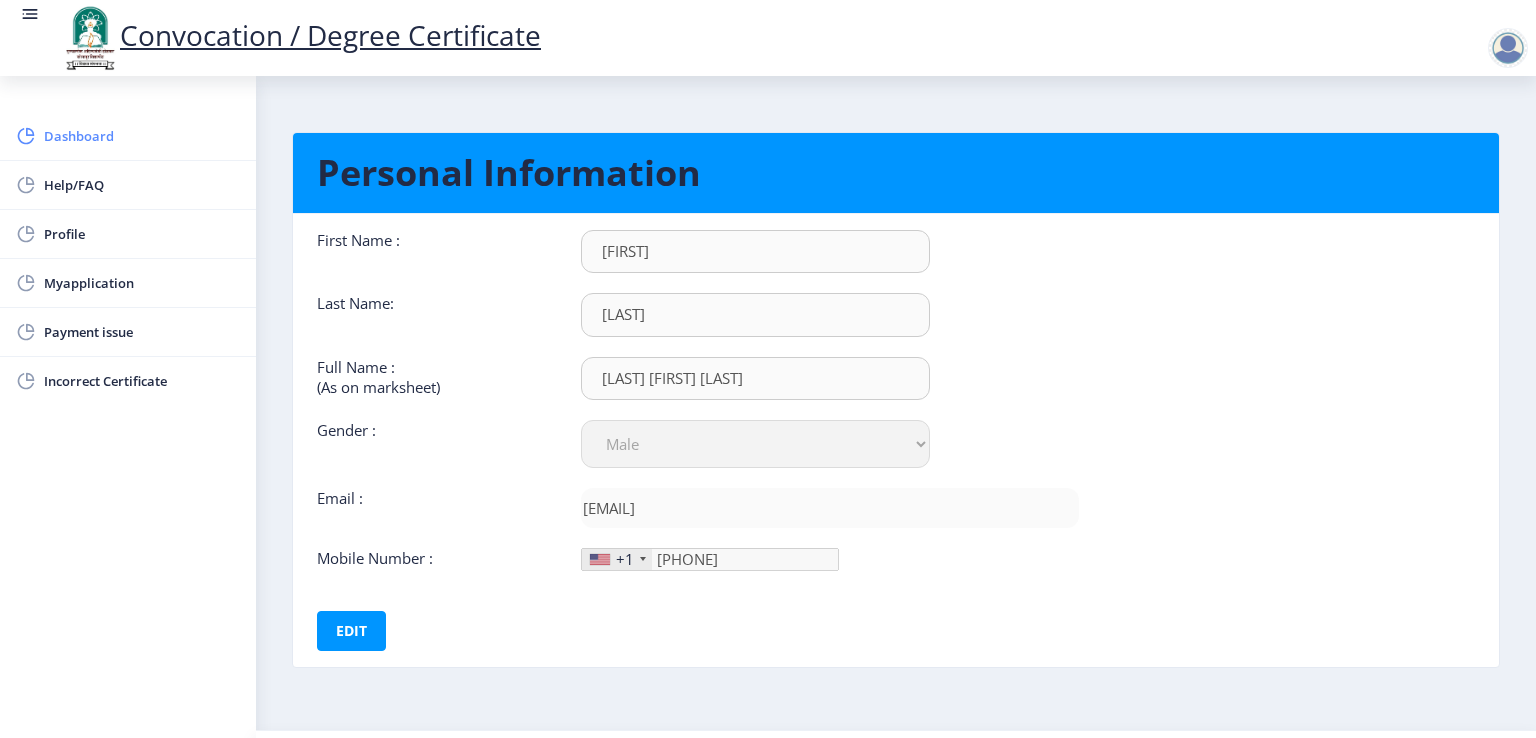 click on "Dashboard" 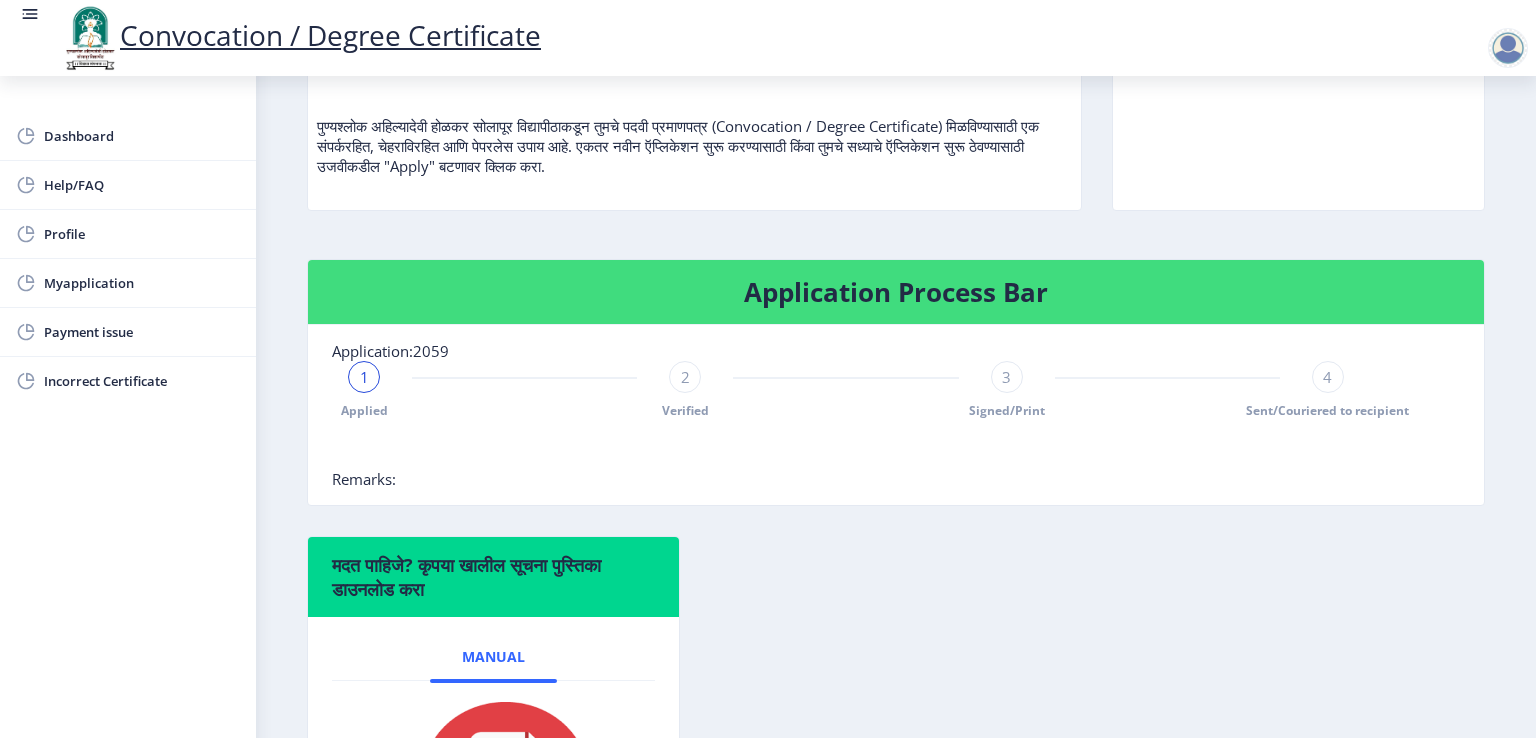 scroll, scrollTop: 228, scrollLeft: 0, axis: vertical 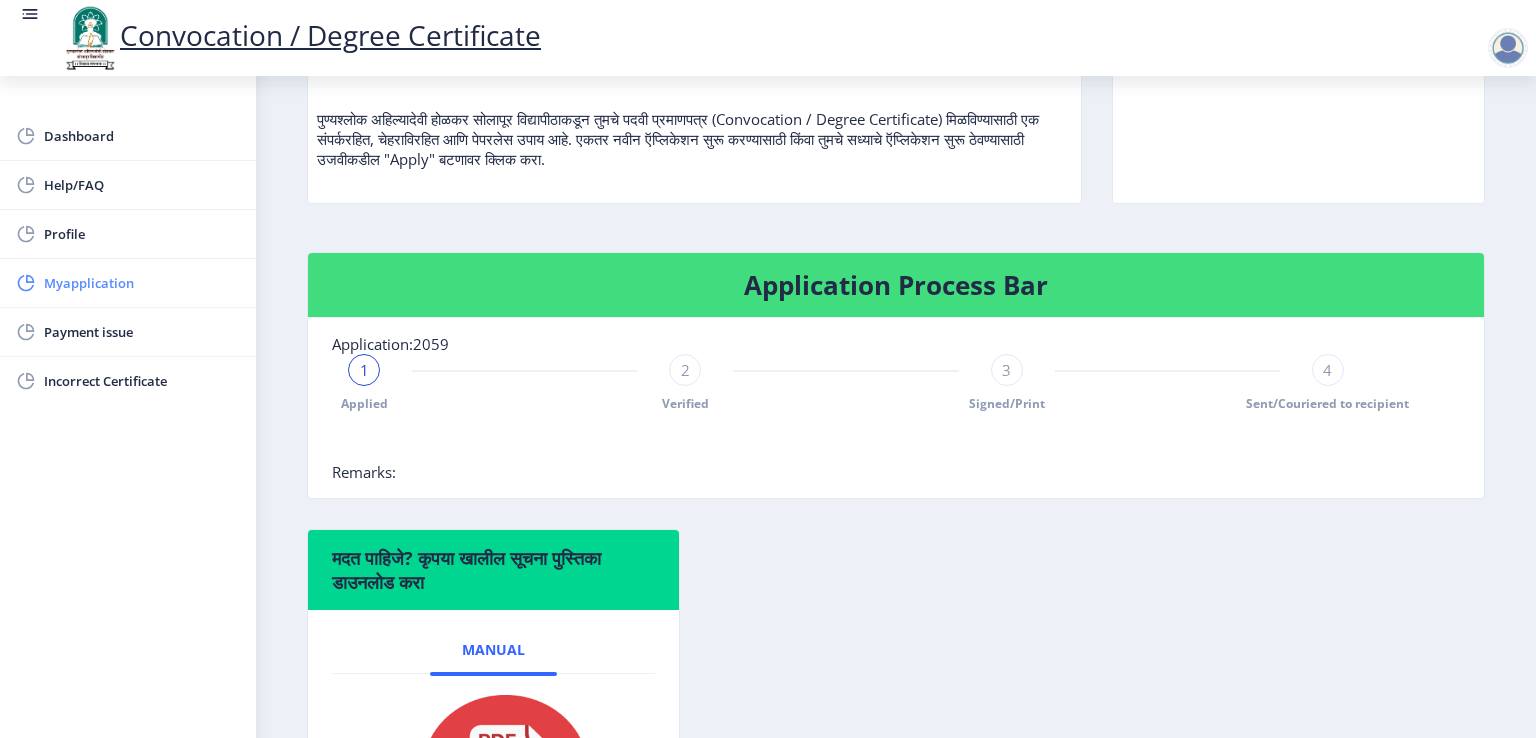 click on "Myapplication" 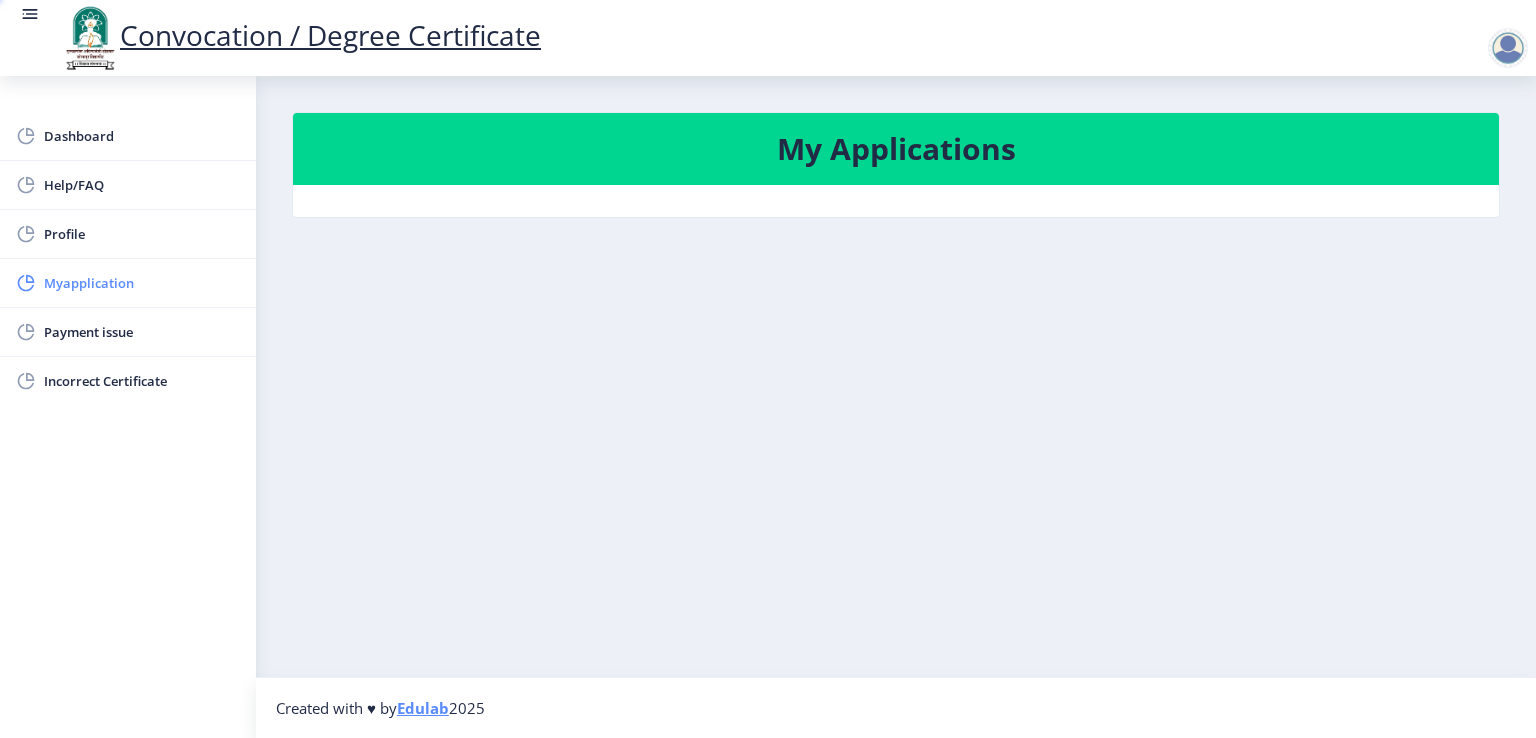 scroll, scrollTop: 0, scrollLeft: 0, axis: both 